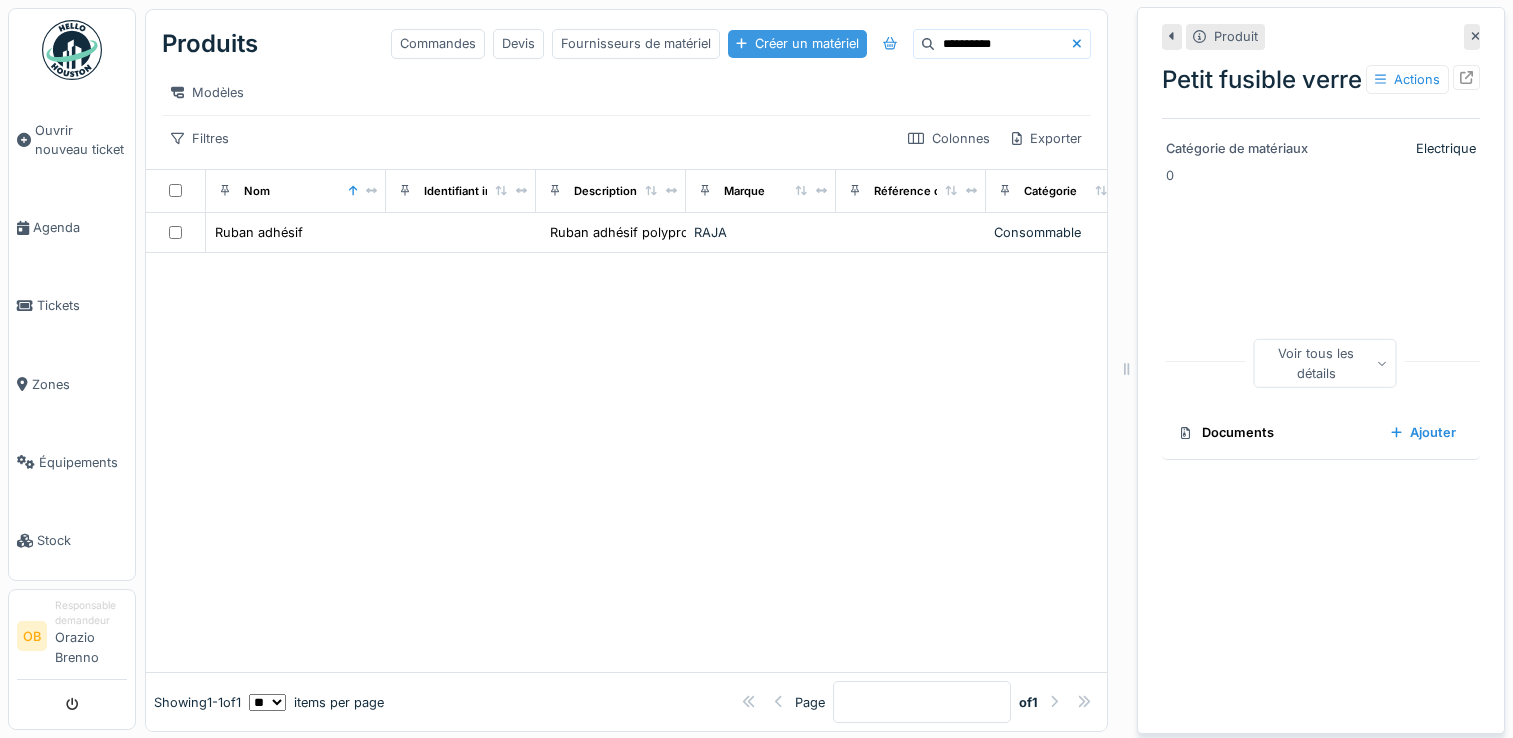 scroll, scrollTop: 0, scrollLeft: 0, axis: both 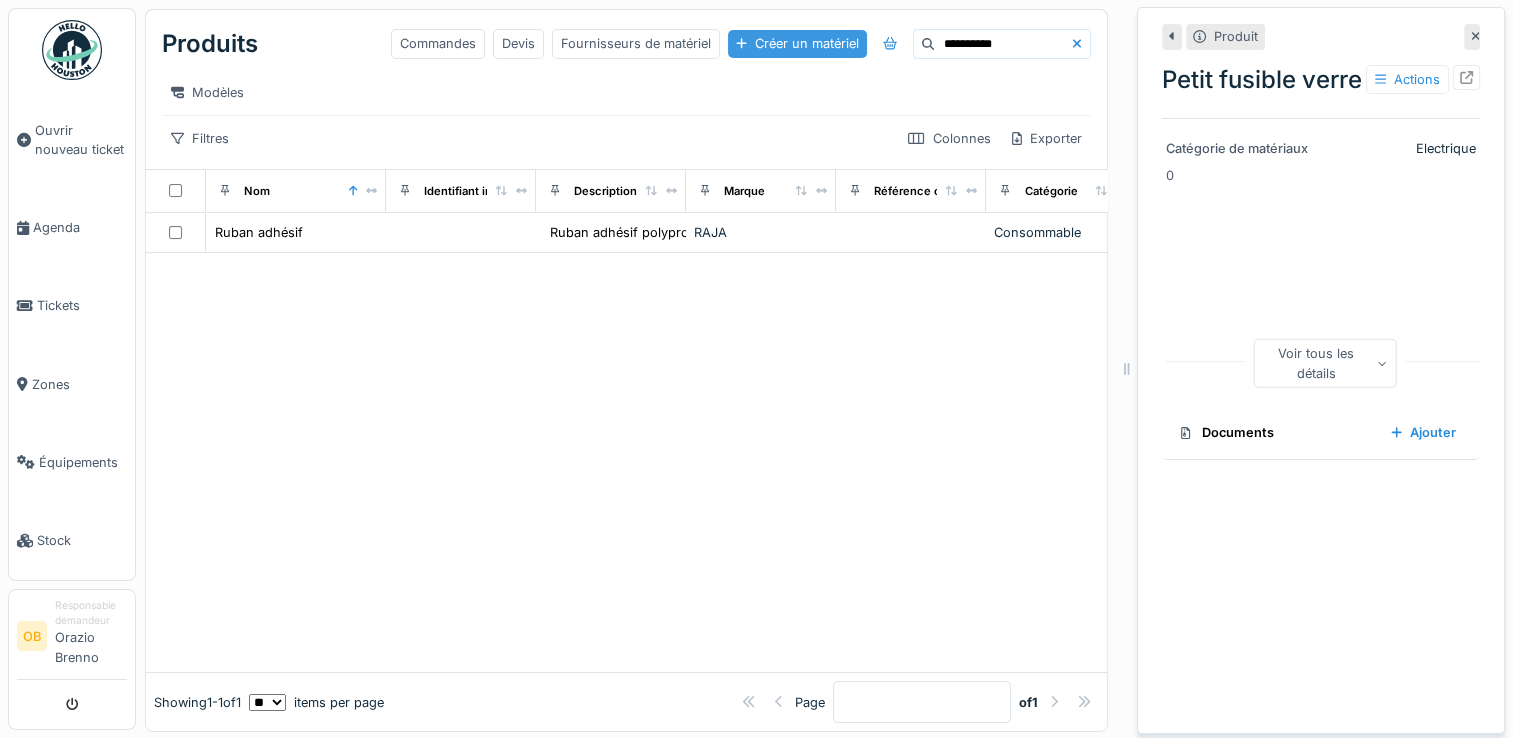 click on "Créer un matériel" at bounding box center (797, 43) 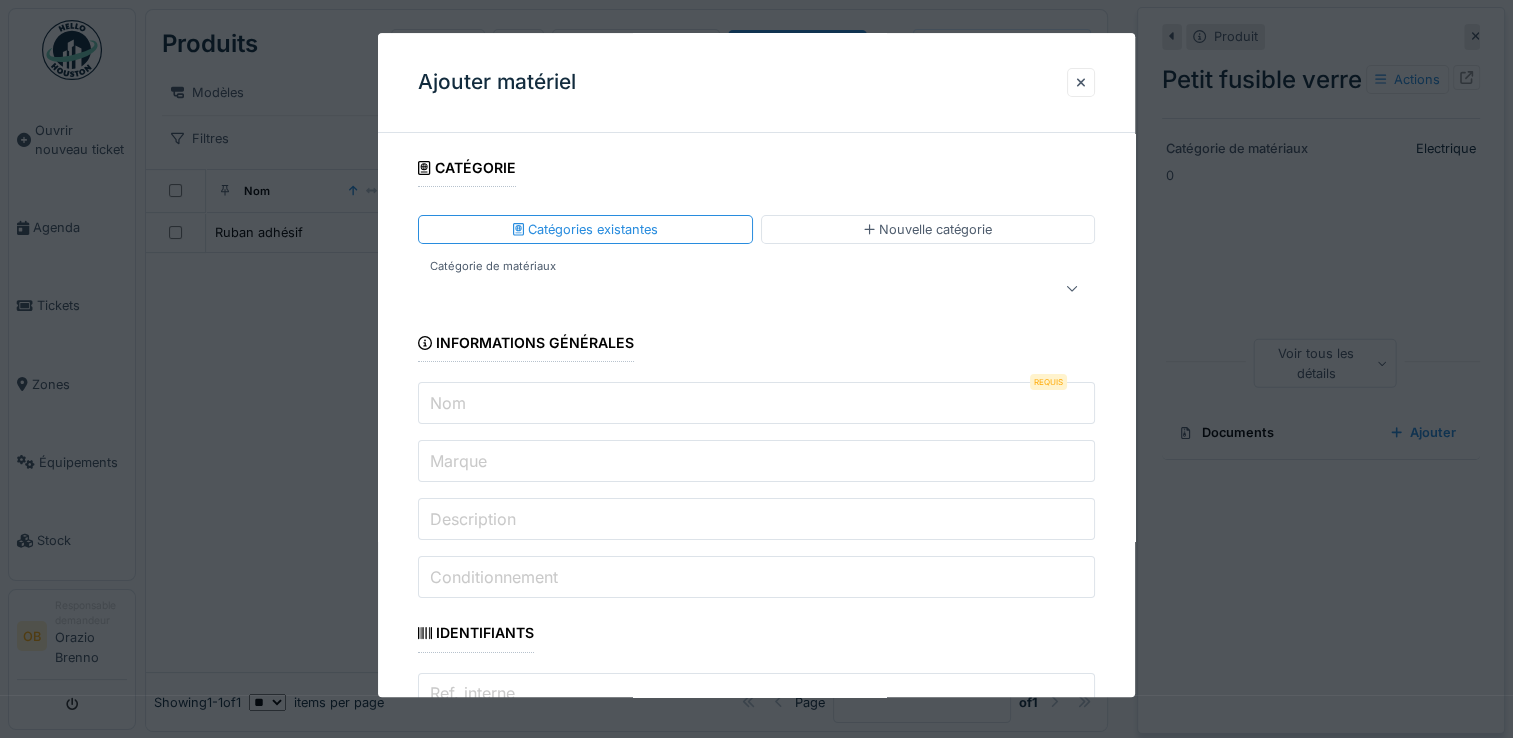 click at bounding box center [722, 289] 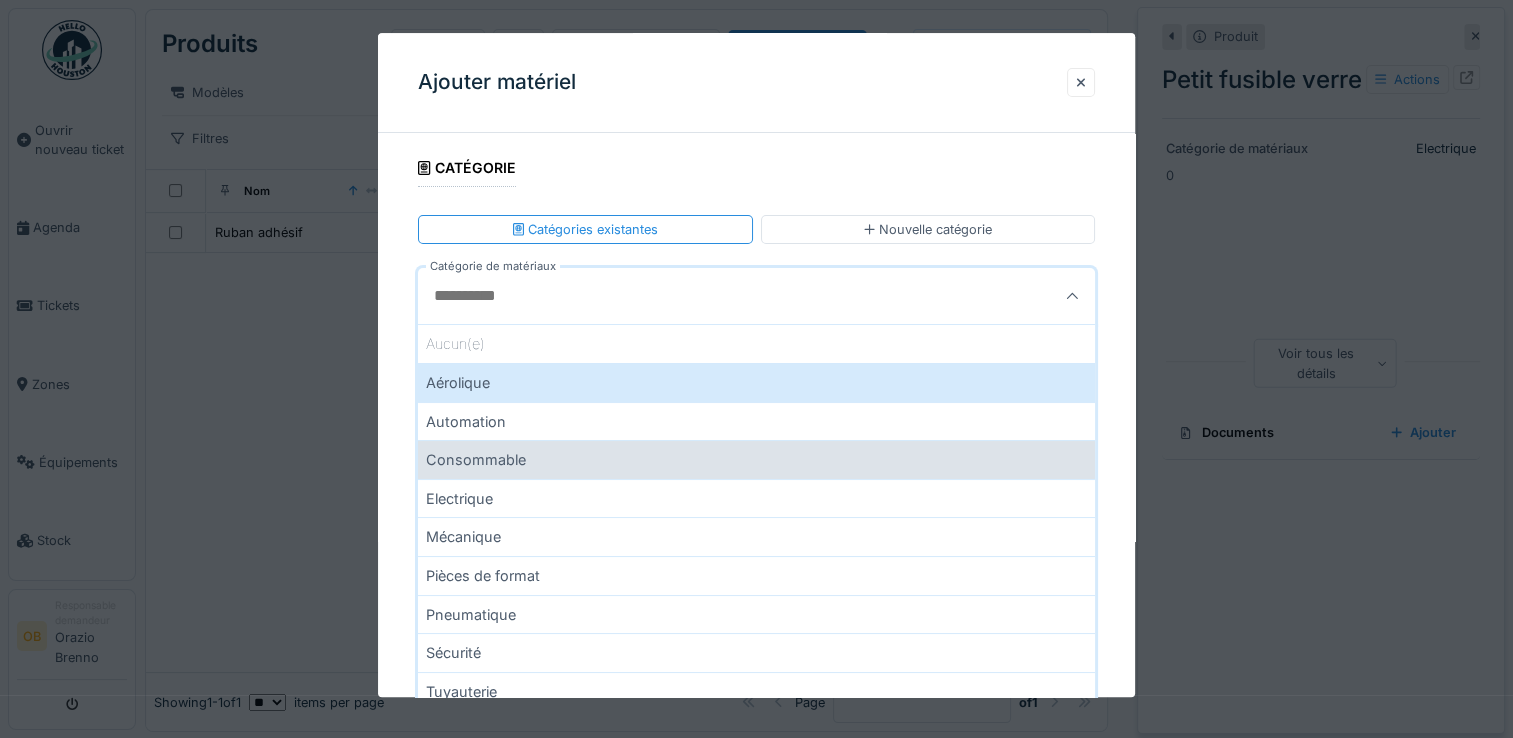 click on "Consommable" at bounding box center [756, 459] 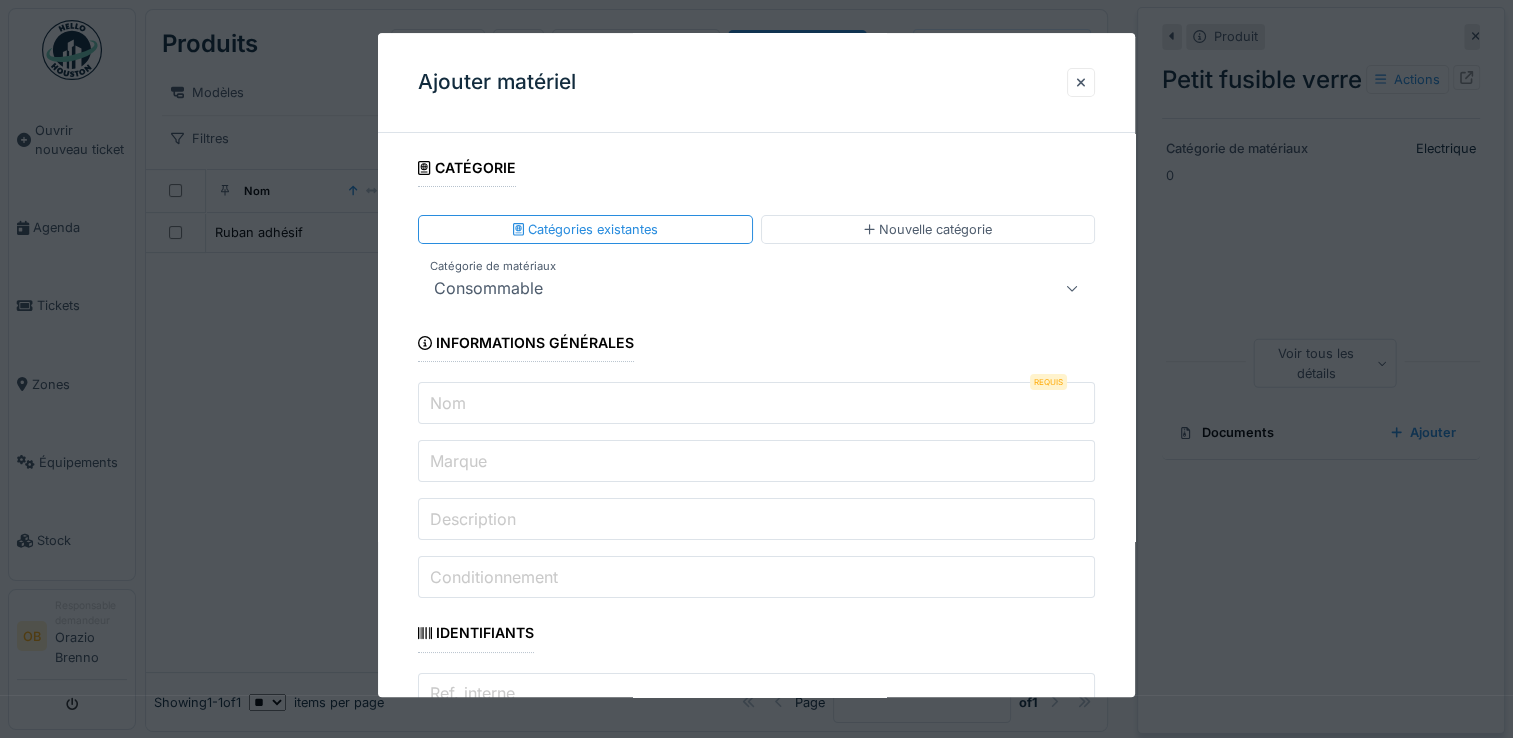 click on "Nom" at bounding box center (756, 404) 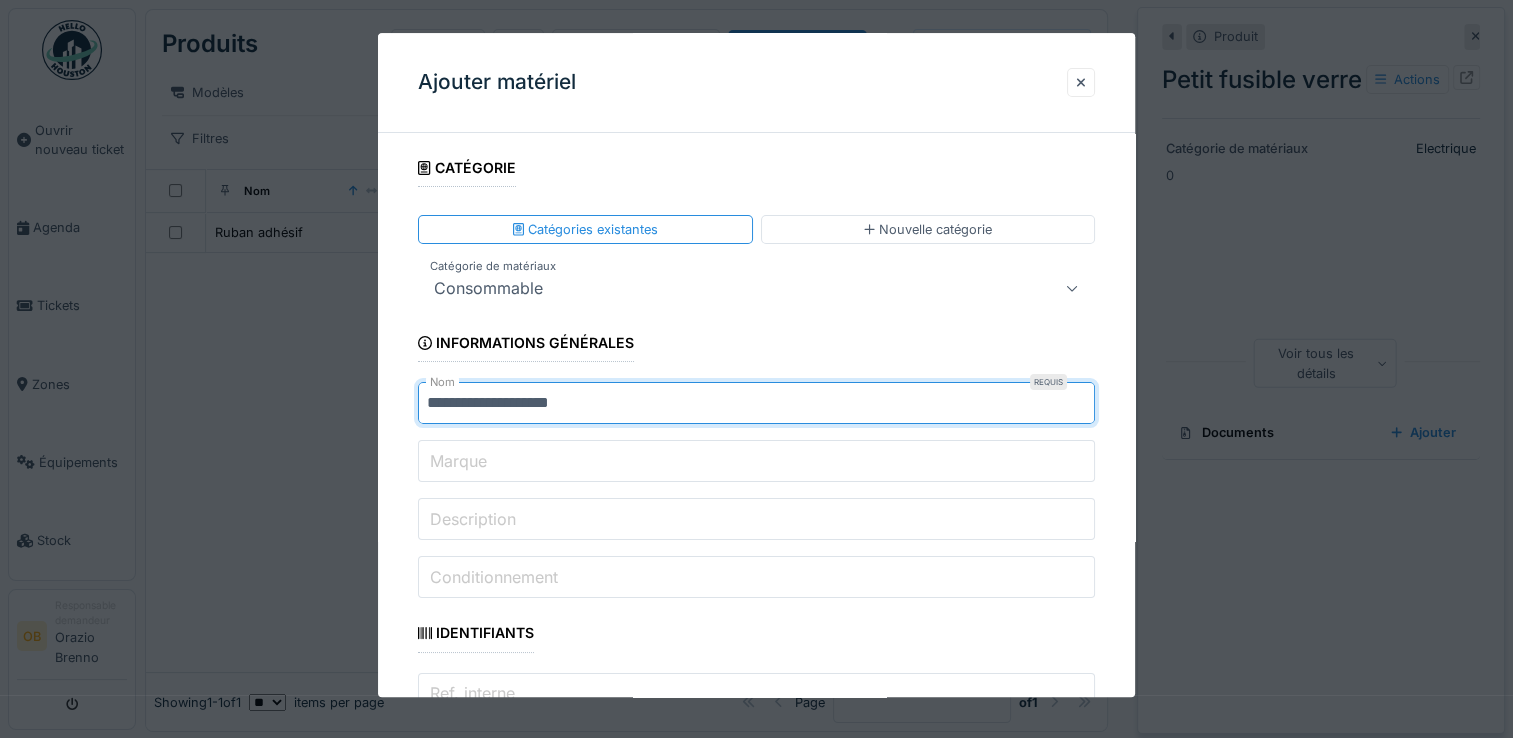 type on "**********" 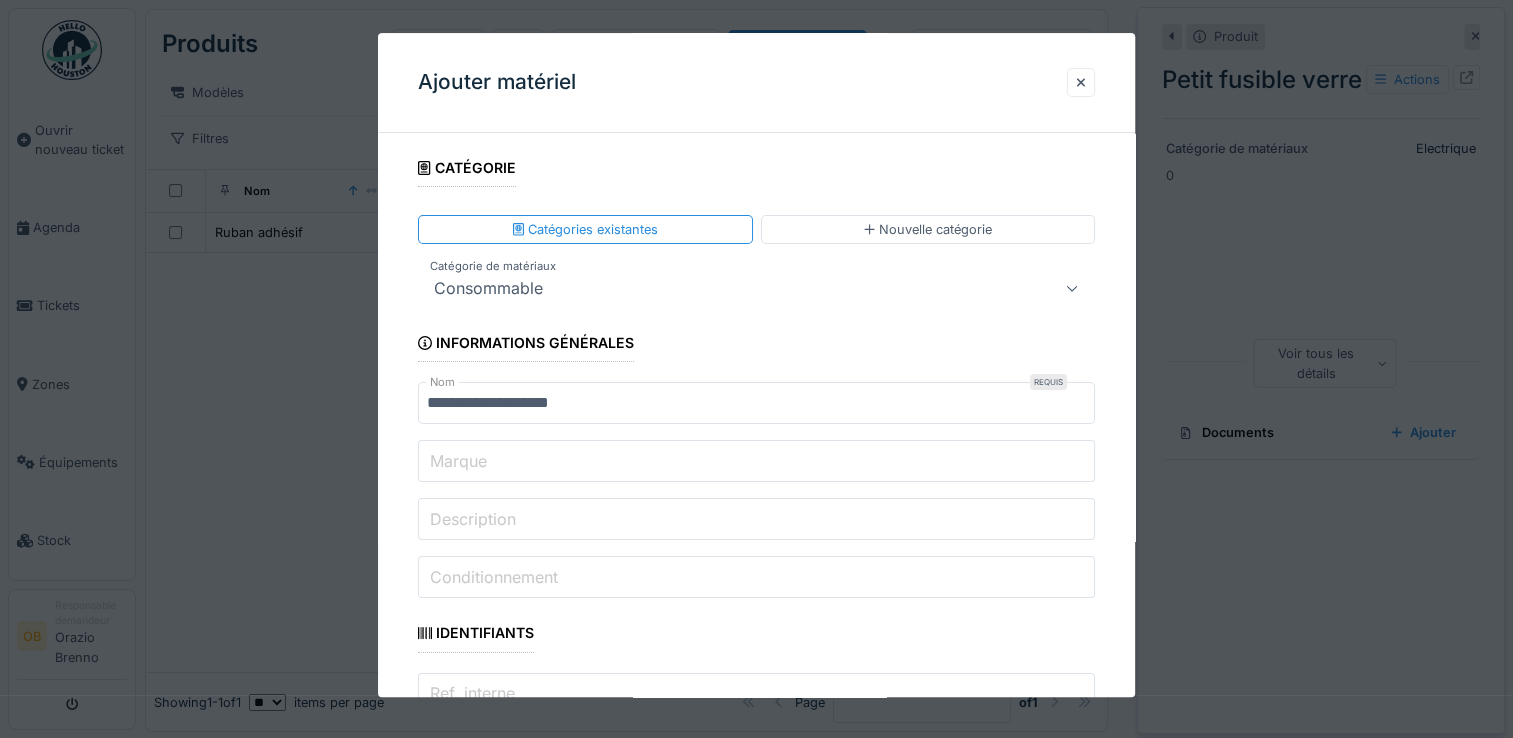 click on "**********" at bounding box center (756, 1869) 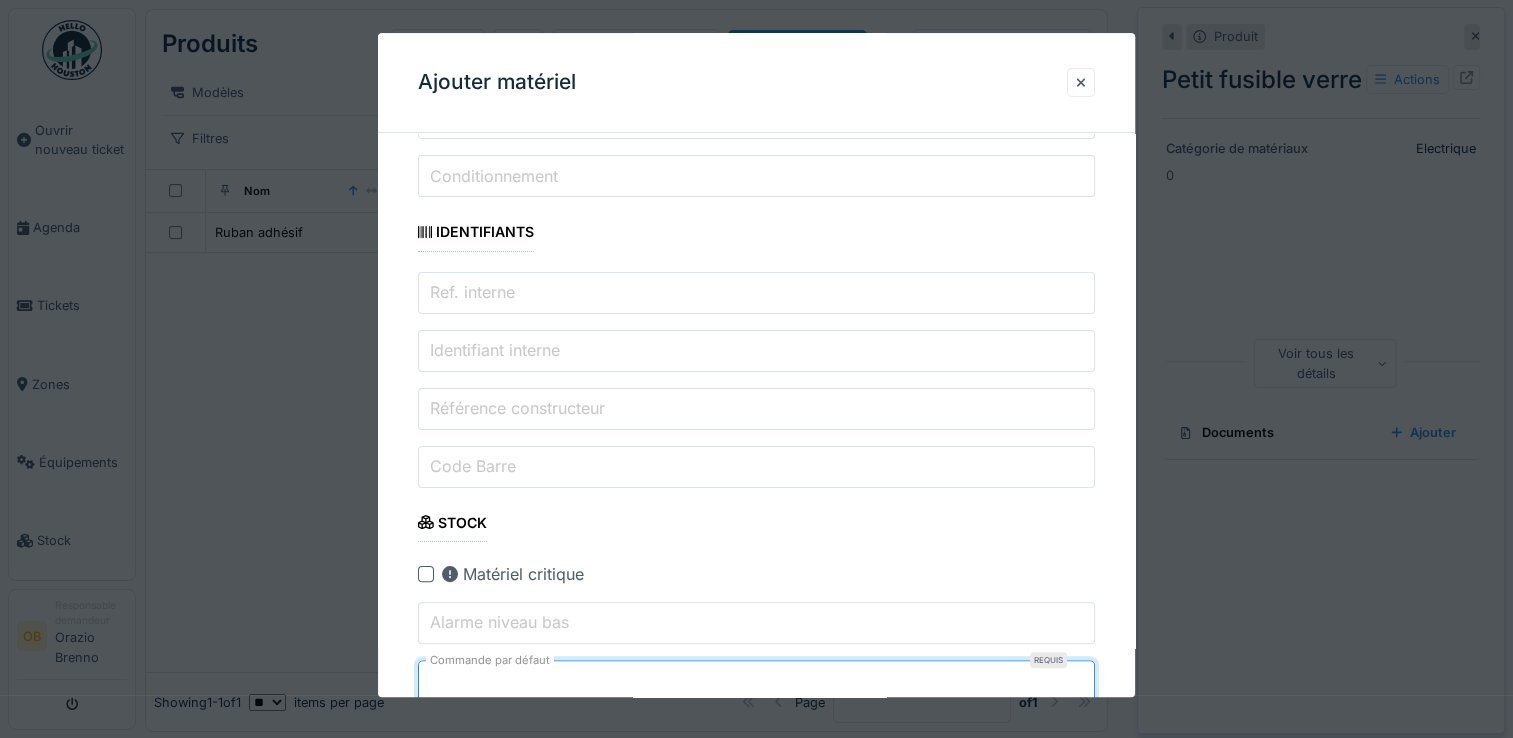 type on "*" 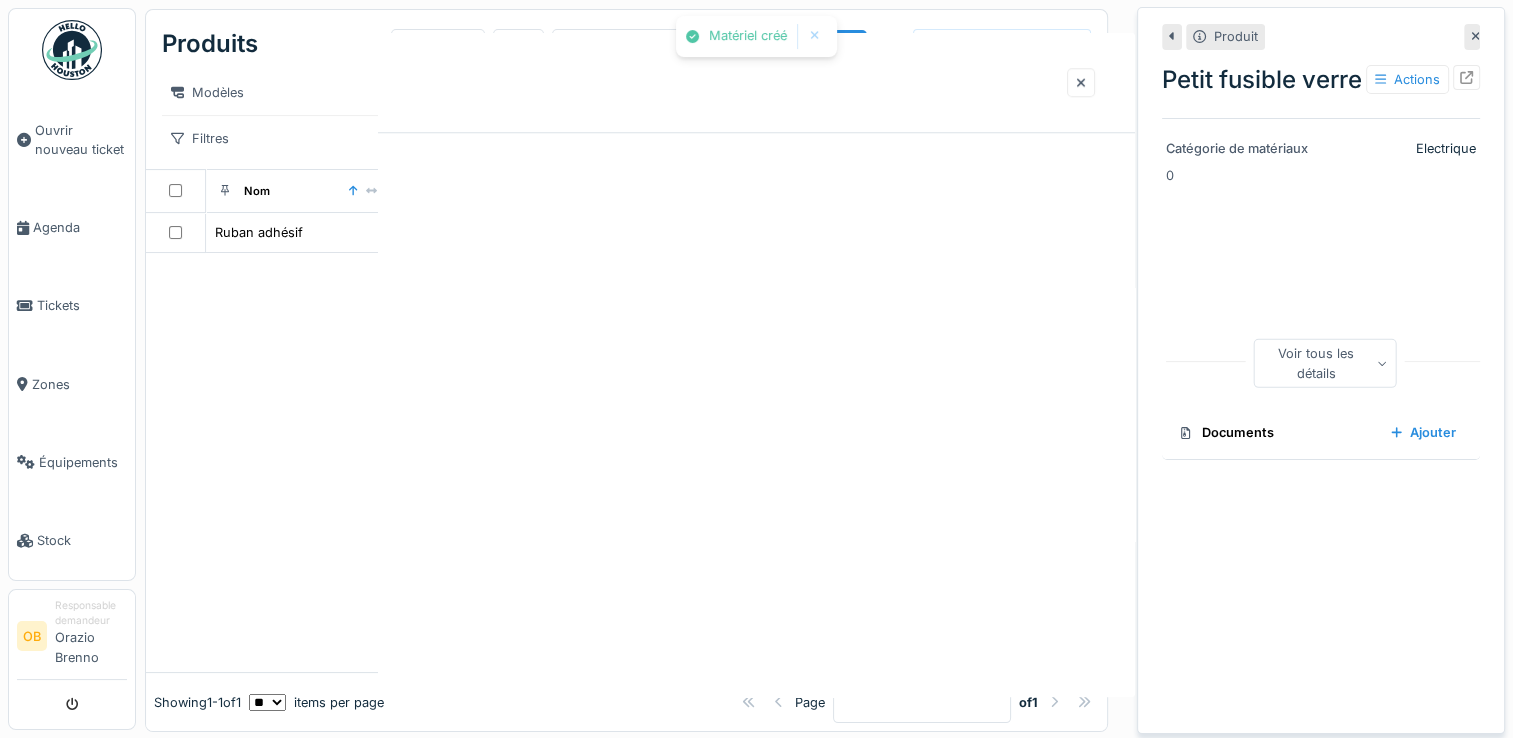 scroll, scrollTop: 0, scrollLeft: 0, axis: both 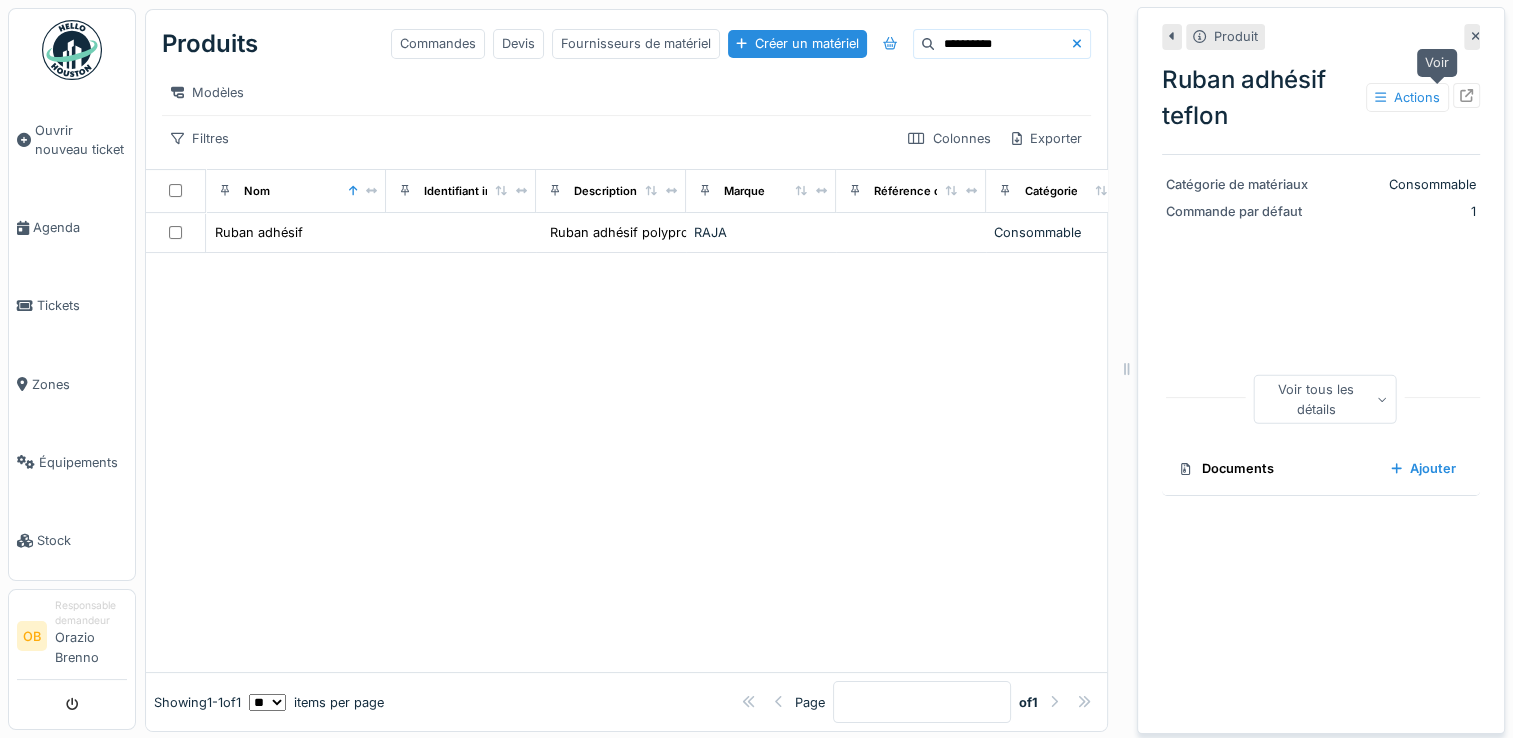 click at bounding box center (1466, 95) 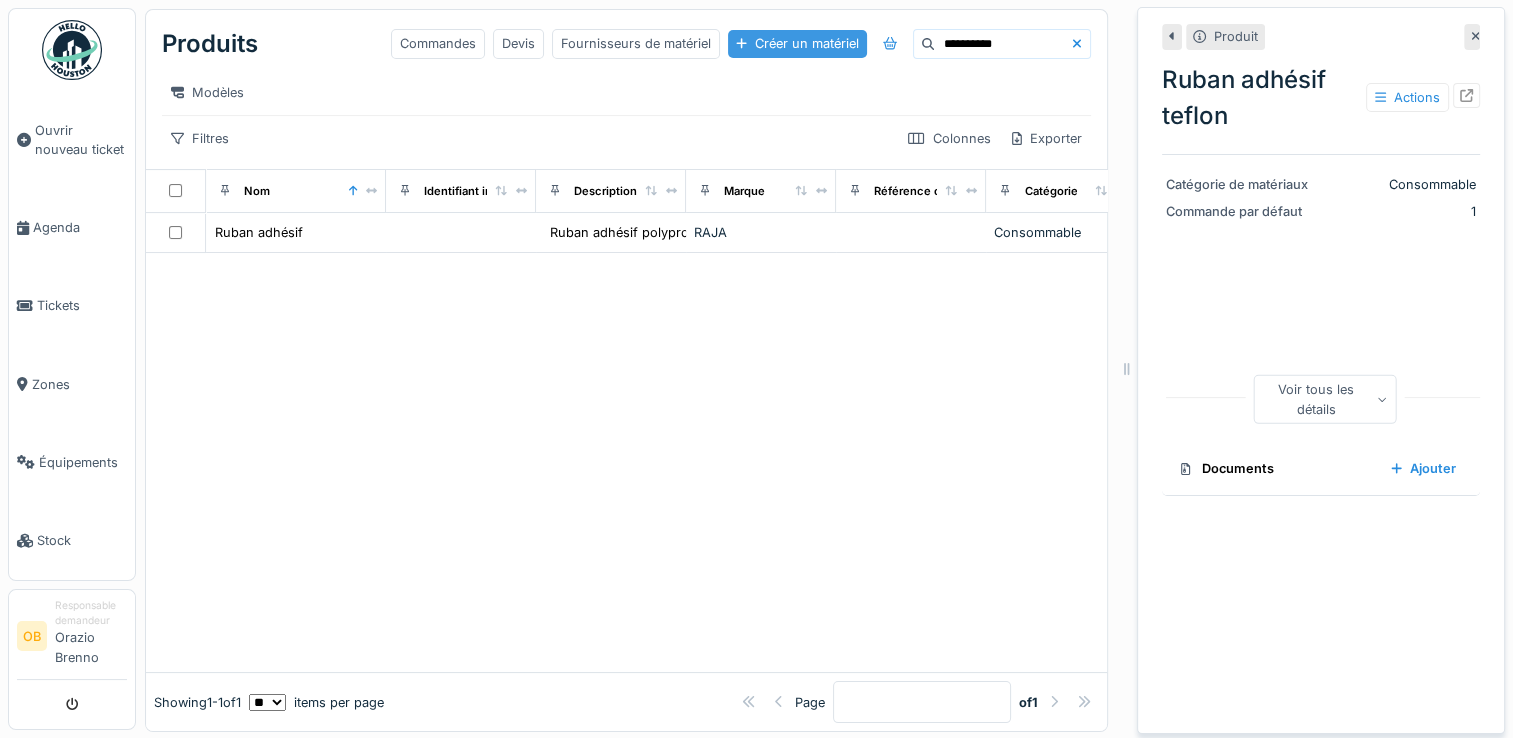 click on "Créer un matériel" at bounding box center (797, 43) 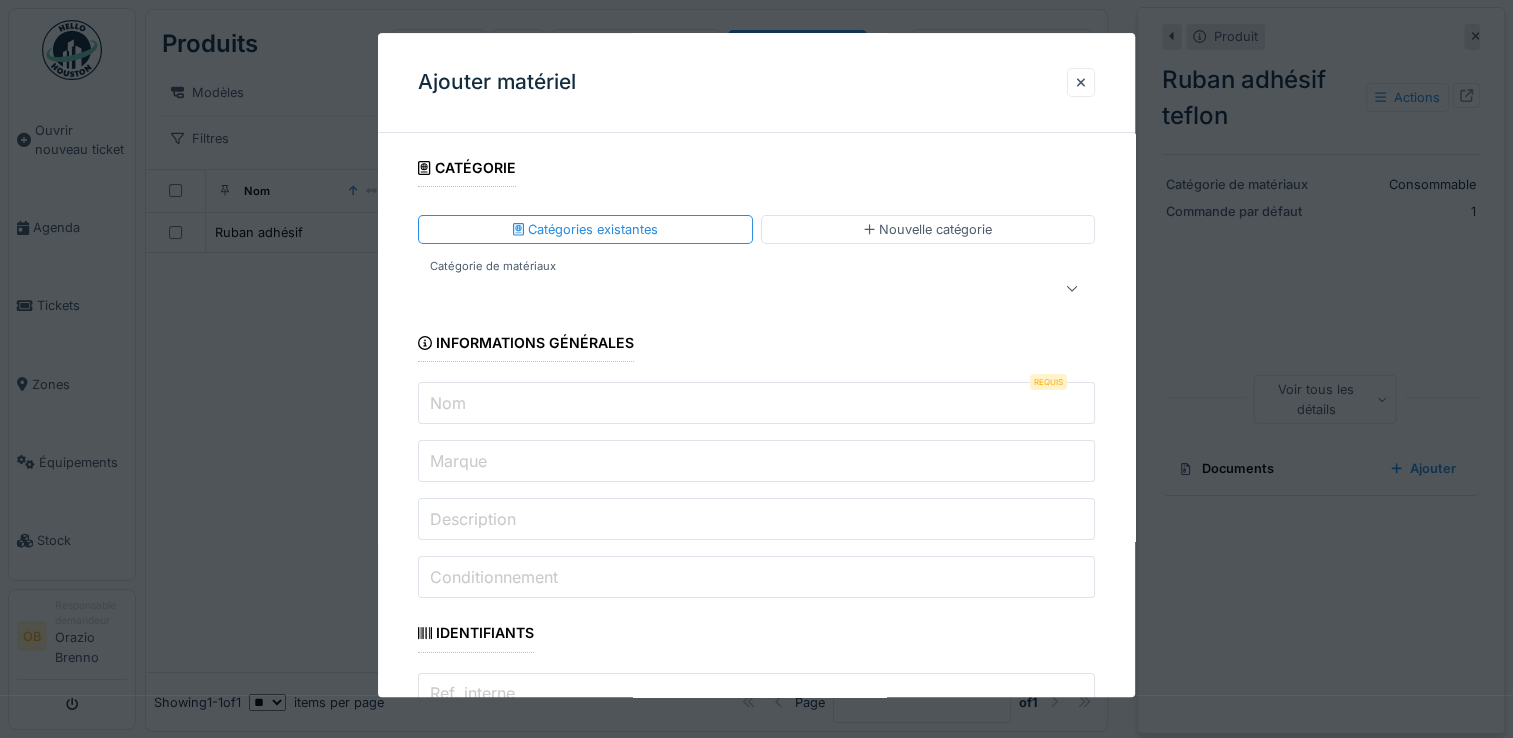 click on "Nom" at bounding box center (756, 404) 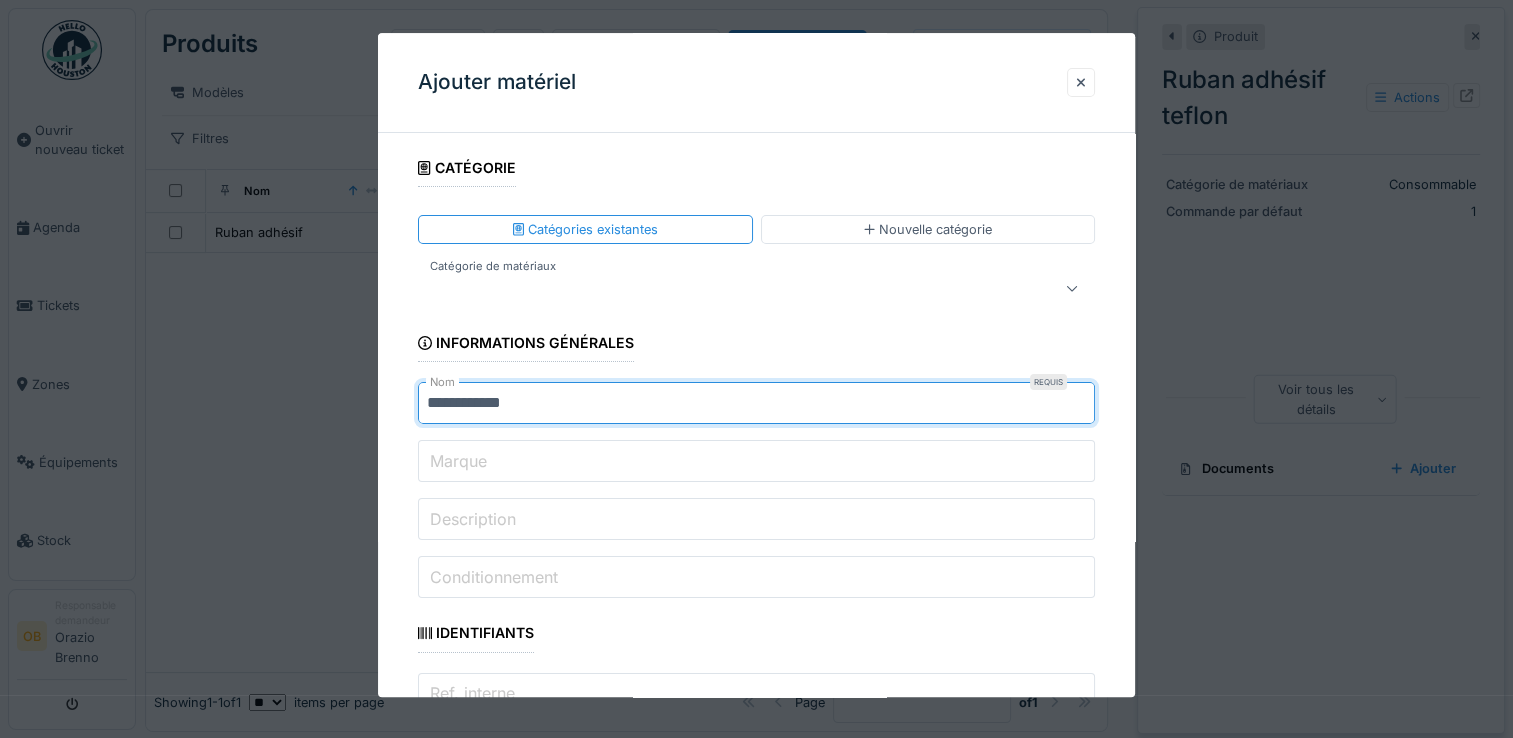 type on "**********" 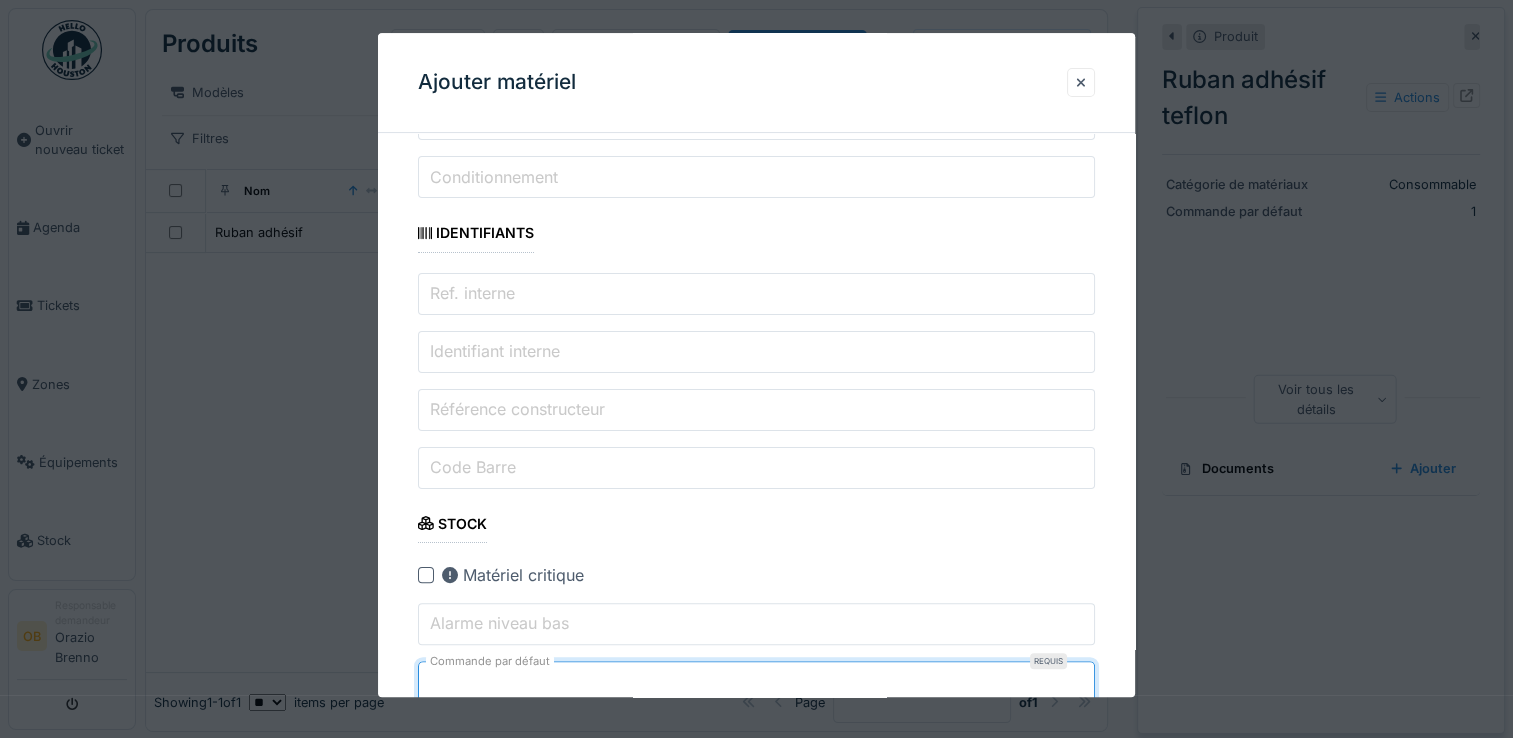 drag, startPoint x: 1086, startPoint y: 679, endPoint x: 1062, endPoint y: 672, distance: 25 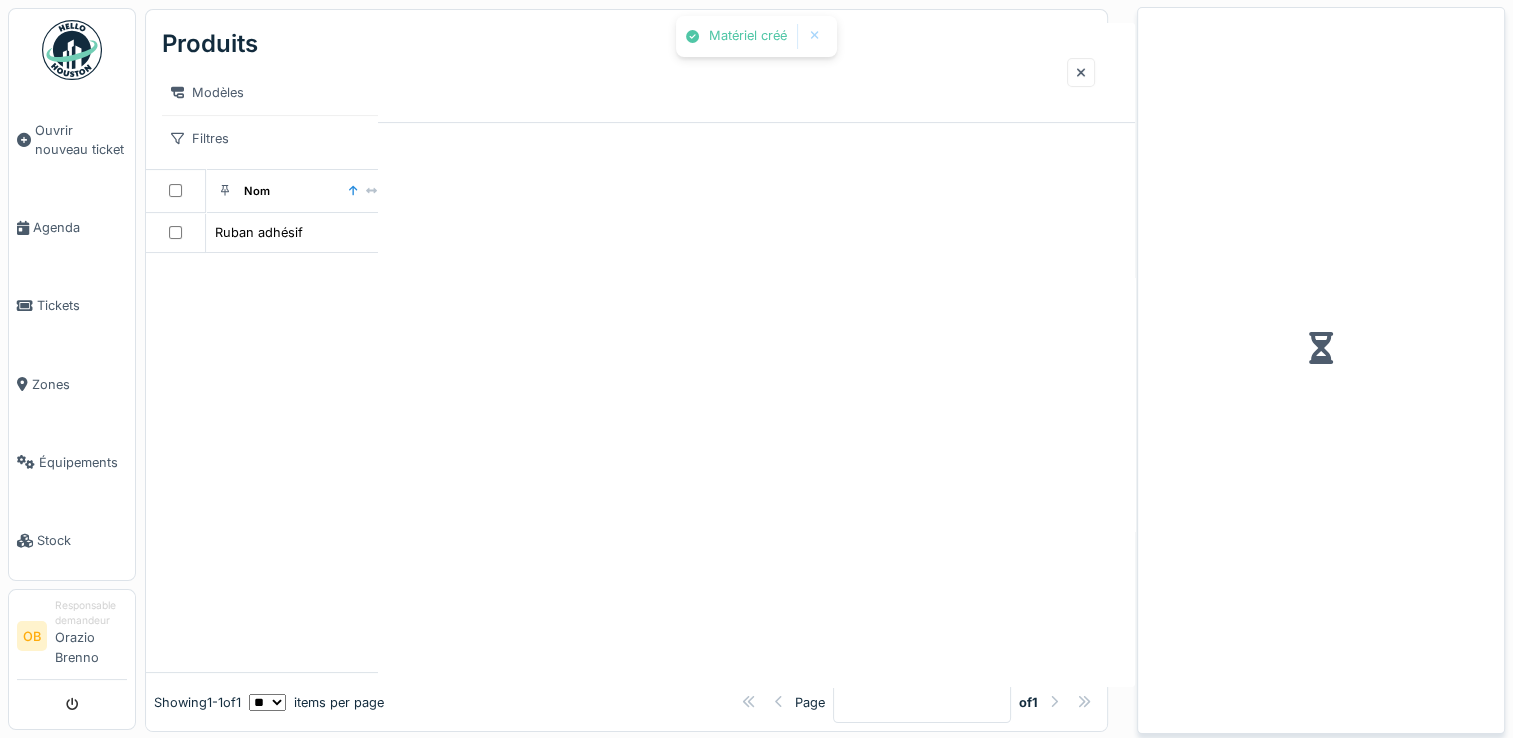 scroll, scrollTop: 0, scrollLeft: 0, axis: both 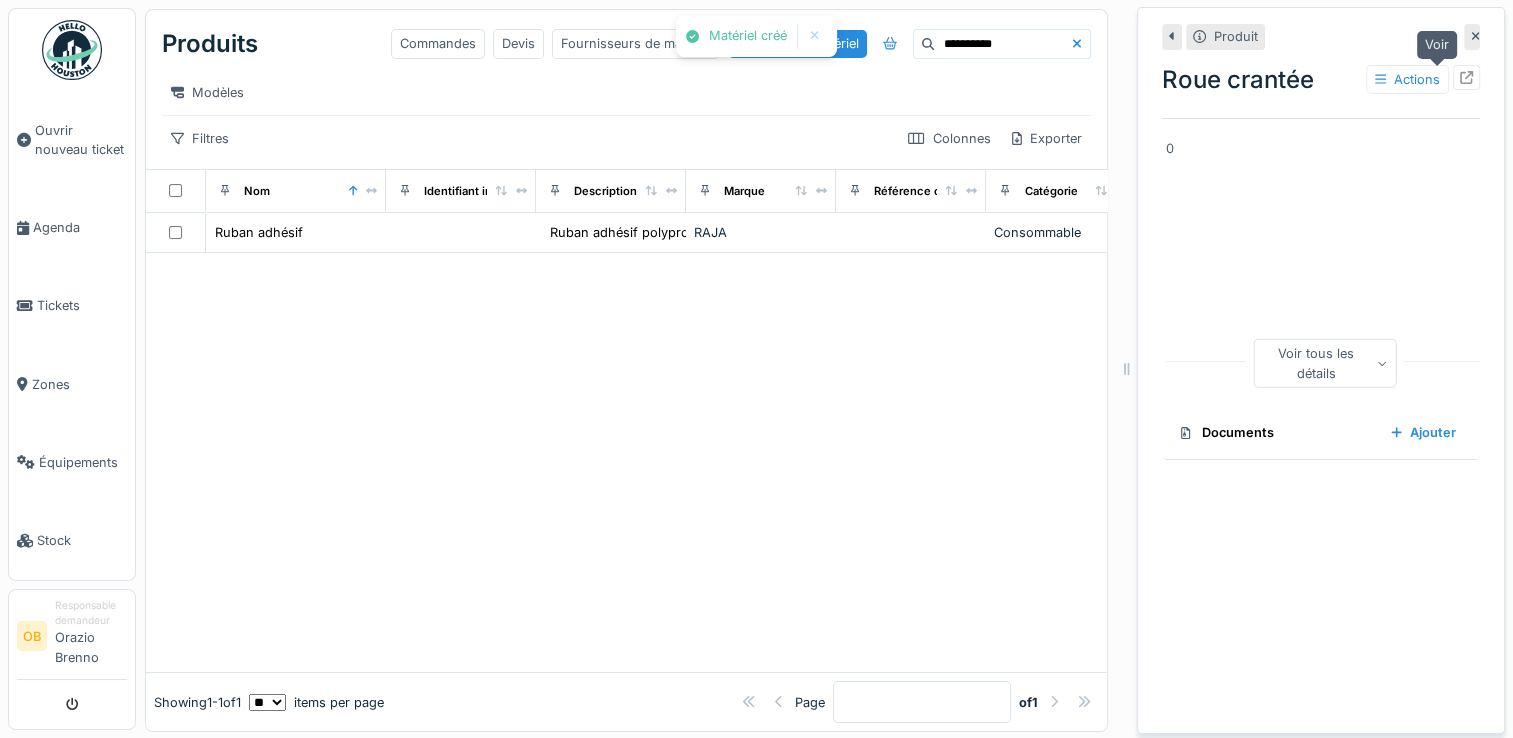 click at bounding box center [1466, 77] 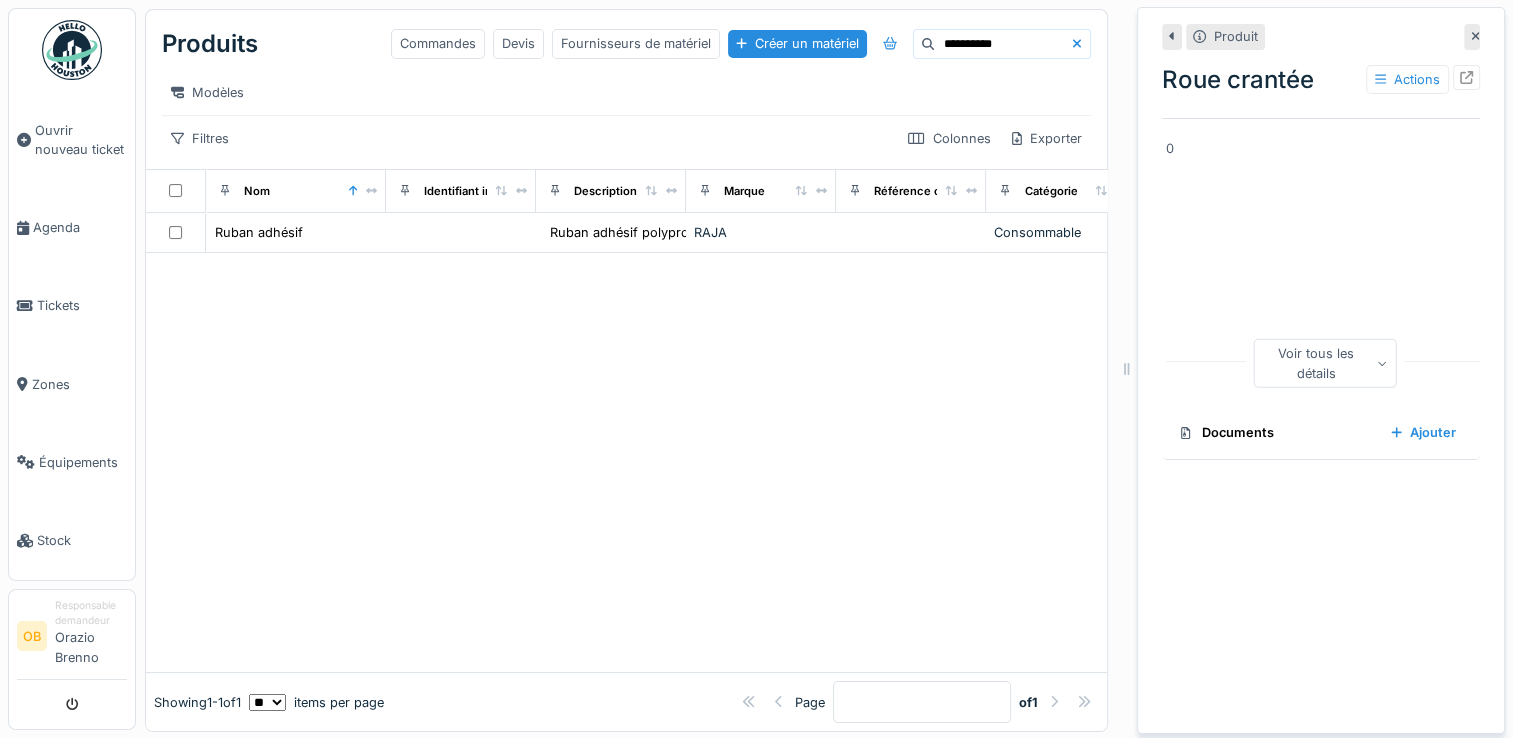 drag, startPoint x: 963, startPoint y: 46, endPoint x: 857, endPoint y: 38, distance: 106.30146 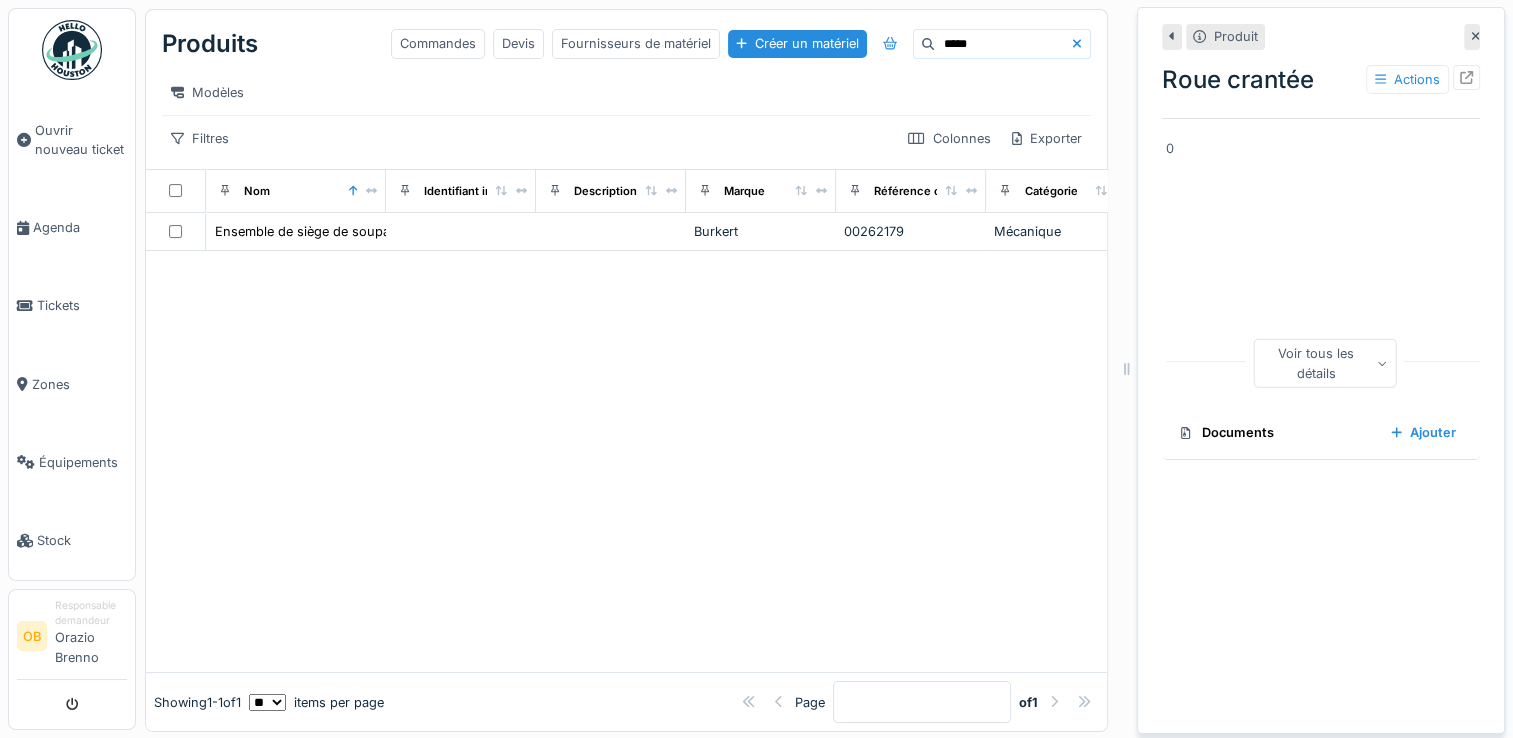 click on "*****" at bounding box center (1003, 44) 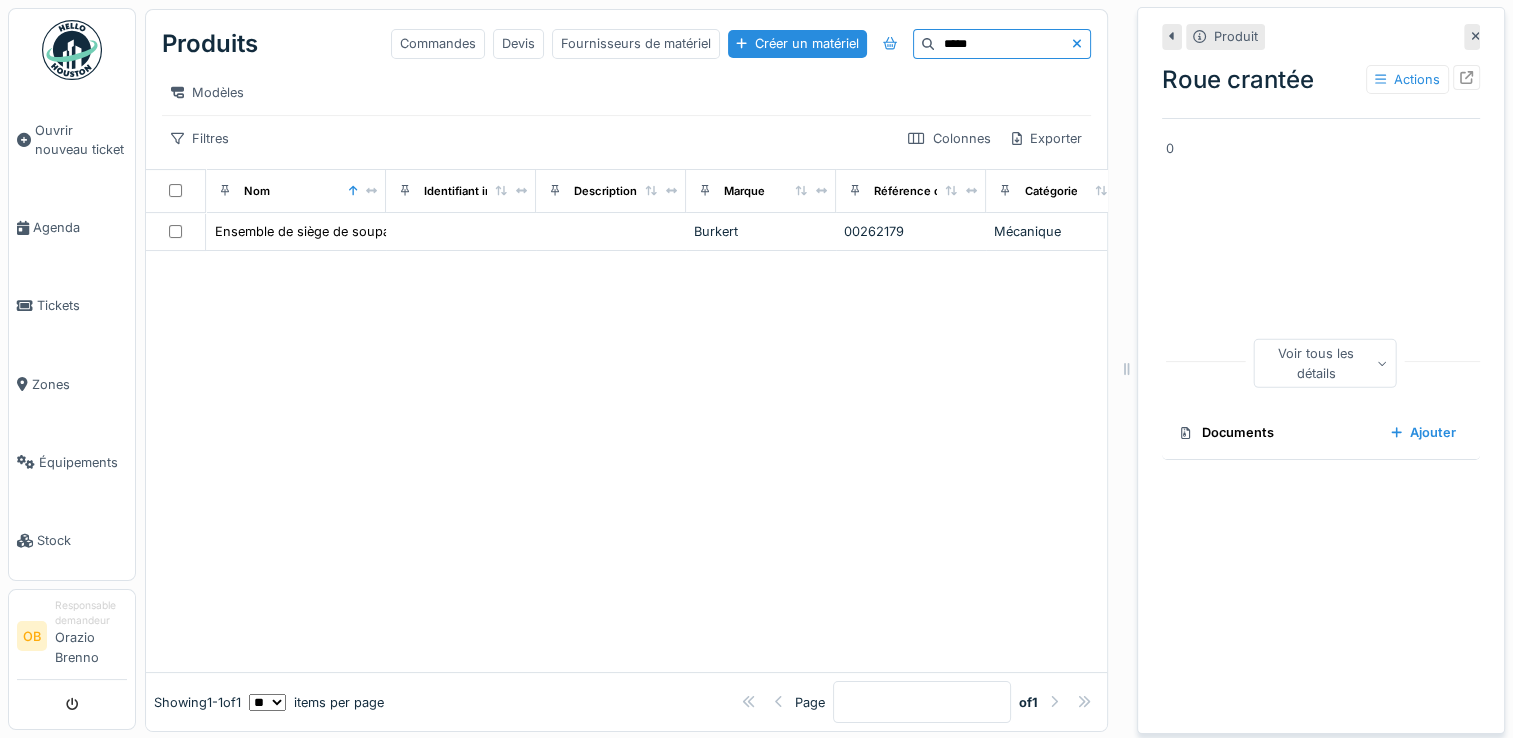 click on "*****" at bounding box center [1003, 44] 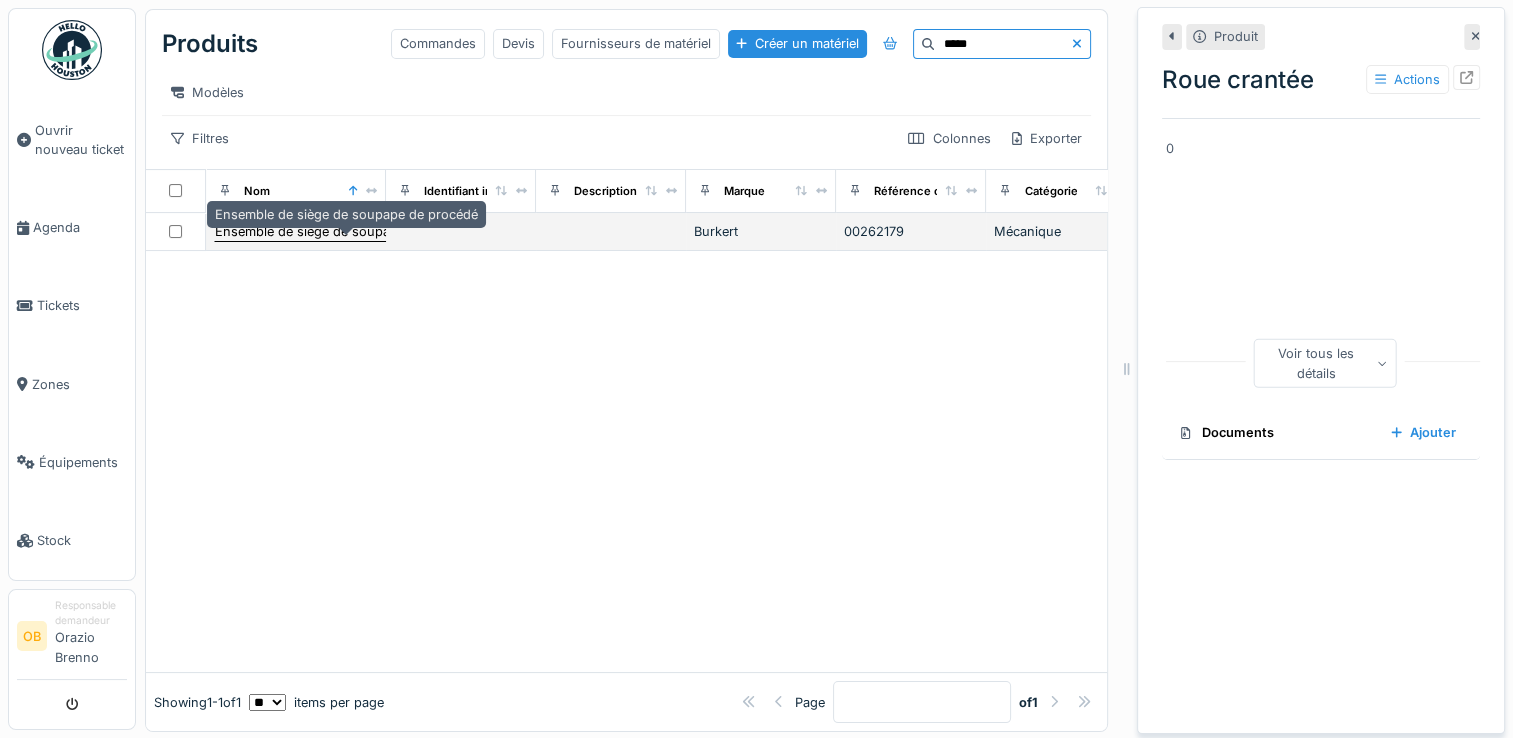 click on "Ensemble de siège de soupape de procédé" at bounding box center (346, 231) 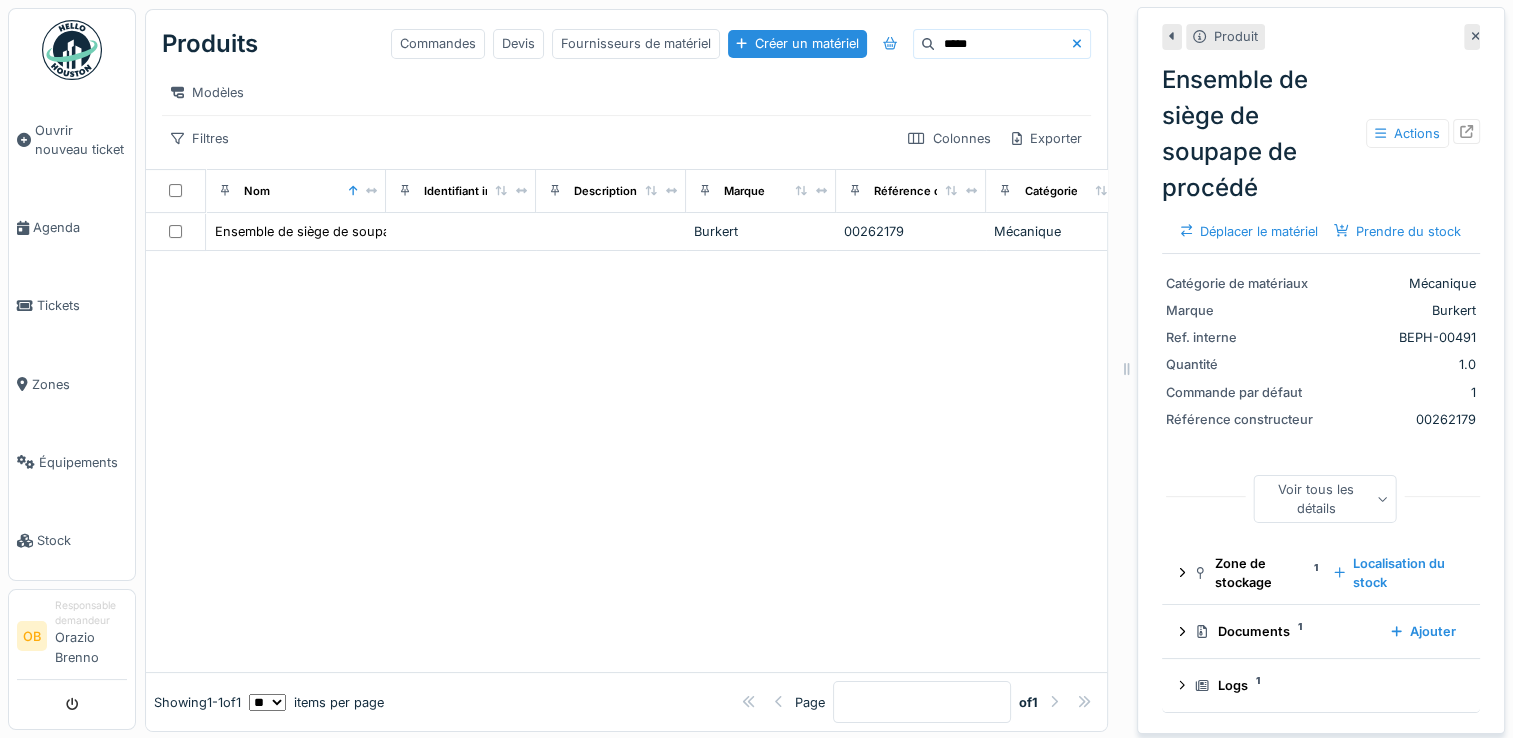 drag, startPoint x: 920, startPoint y: 49, endPoint x: 645, endPoint y: 124, distance: 285.04385 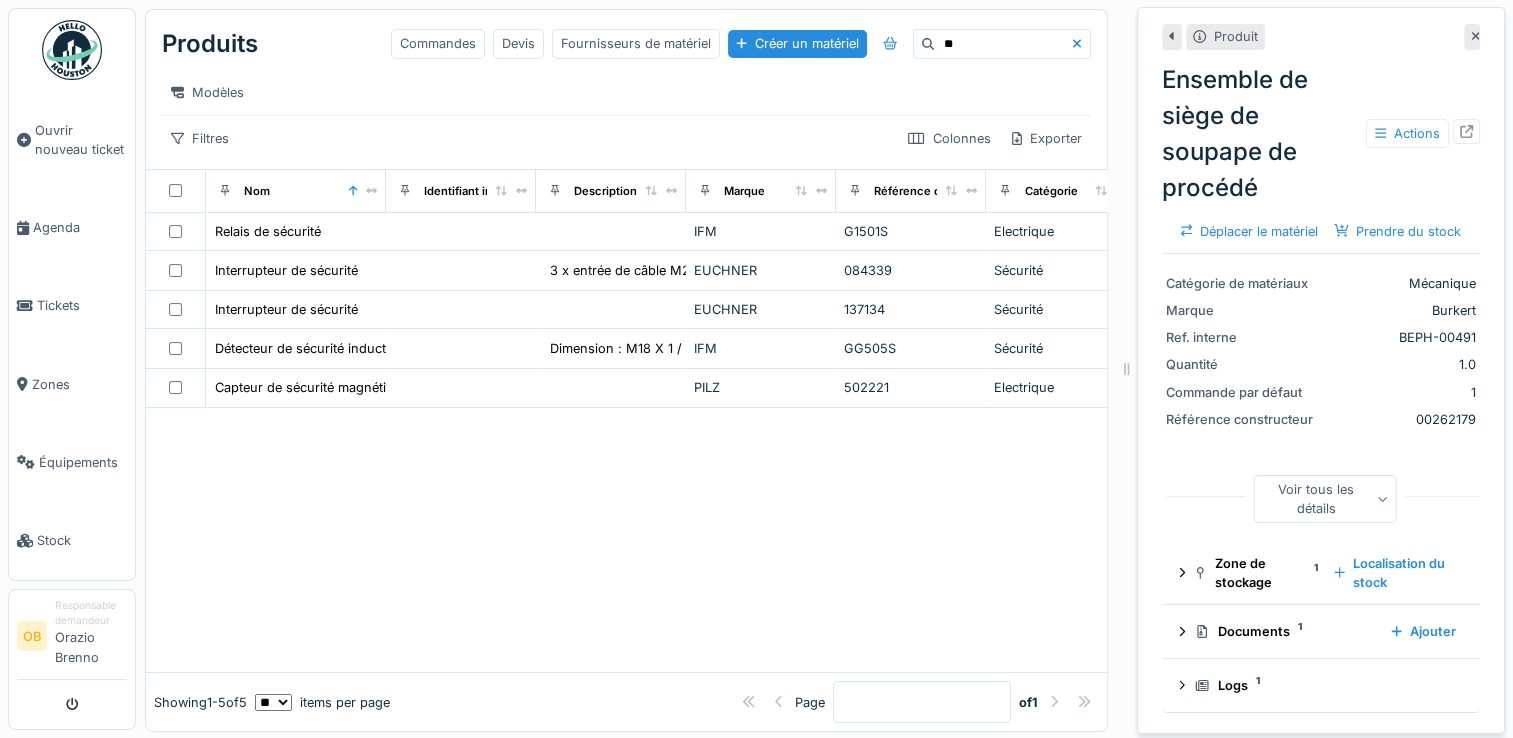 type on "*" 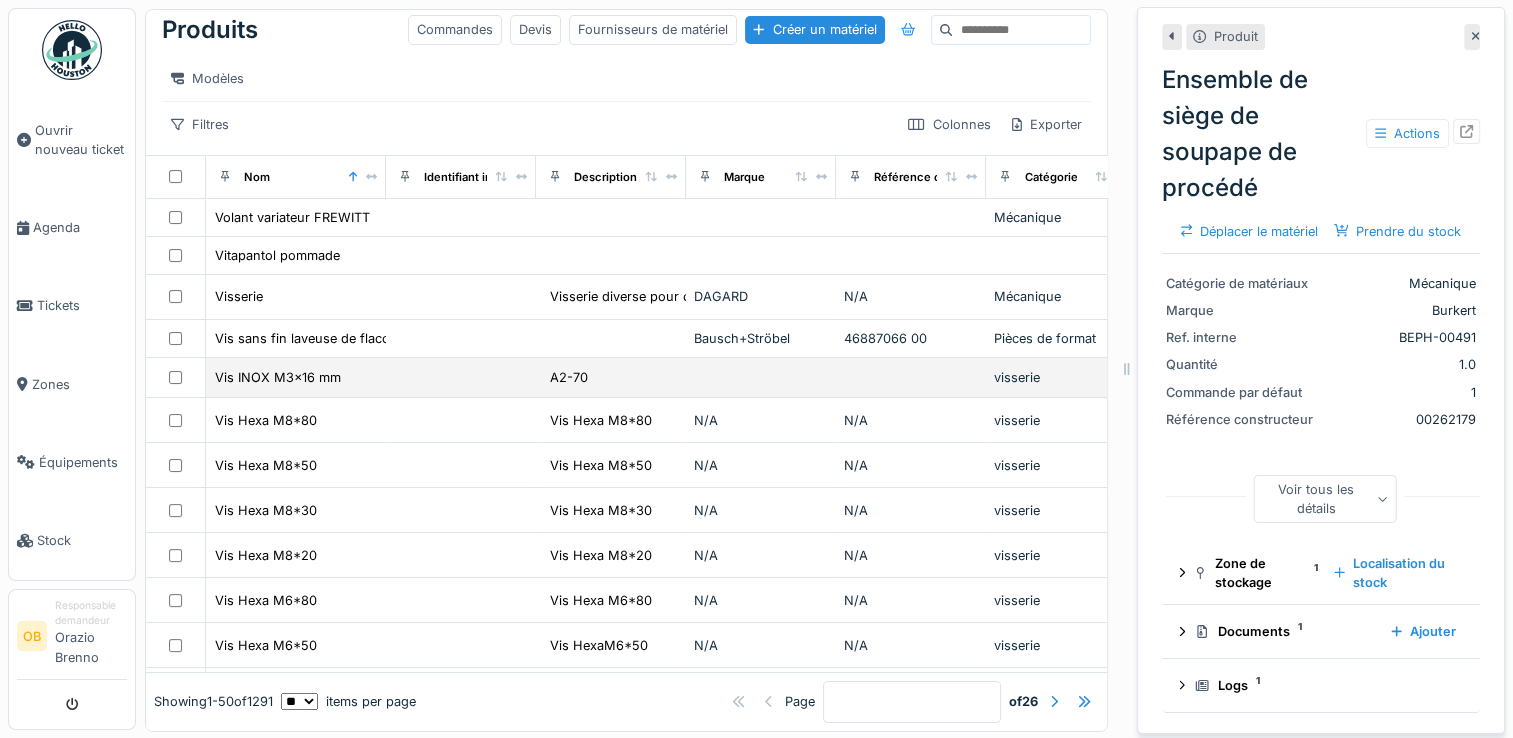 scroll, scrollTop: 0, scrollLeft: 0, axis: both 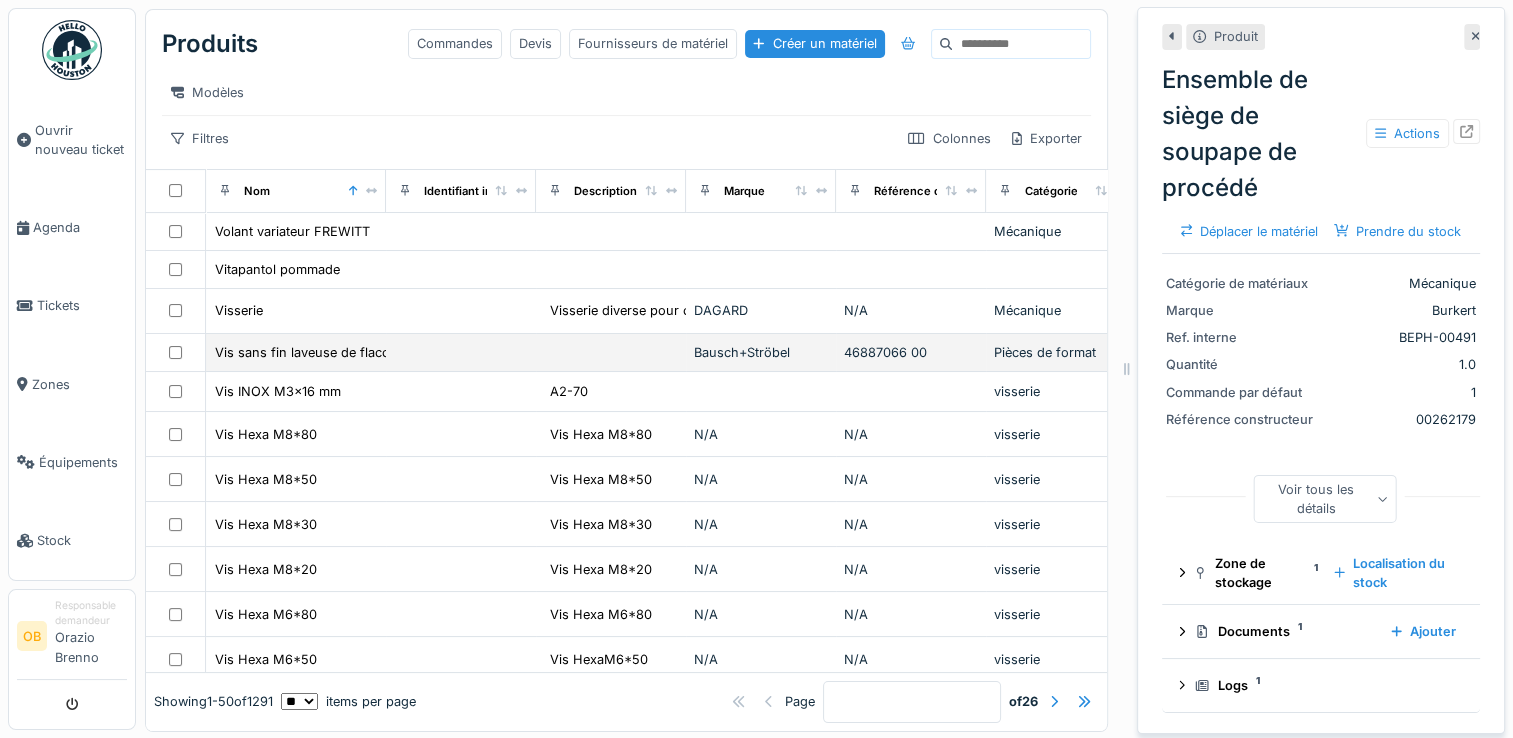 drag, startPoint x: 1008, startPoint y: 373, endPoint x: 1080, endPoint y: 536, distance: 178.19371 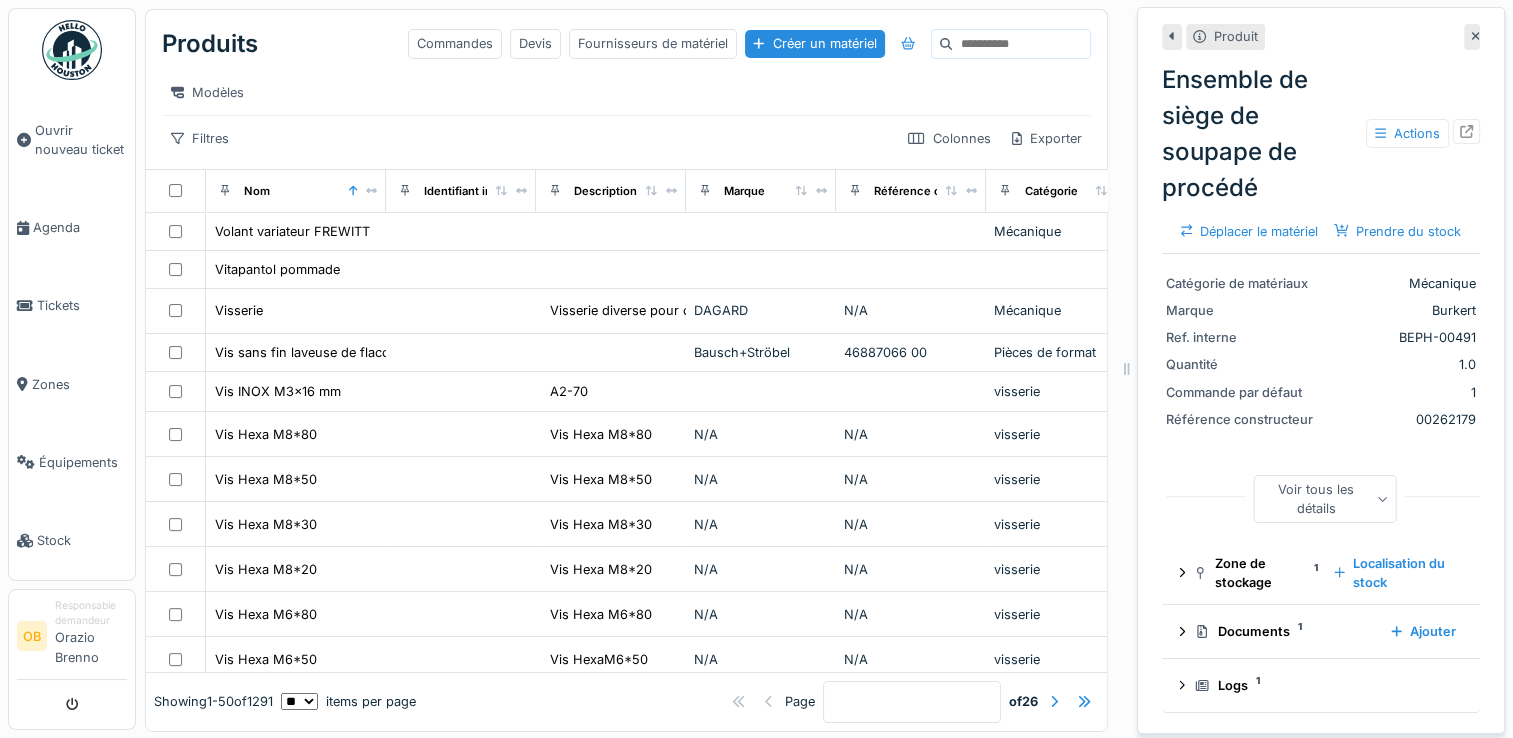 scroll, scrollTop: 1236, scrollLeft: 0, axis: vertical 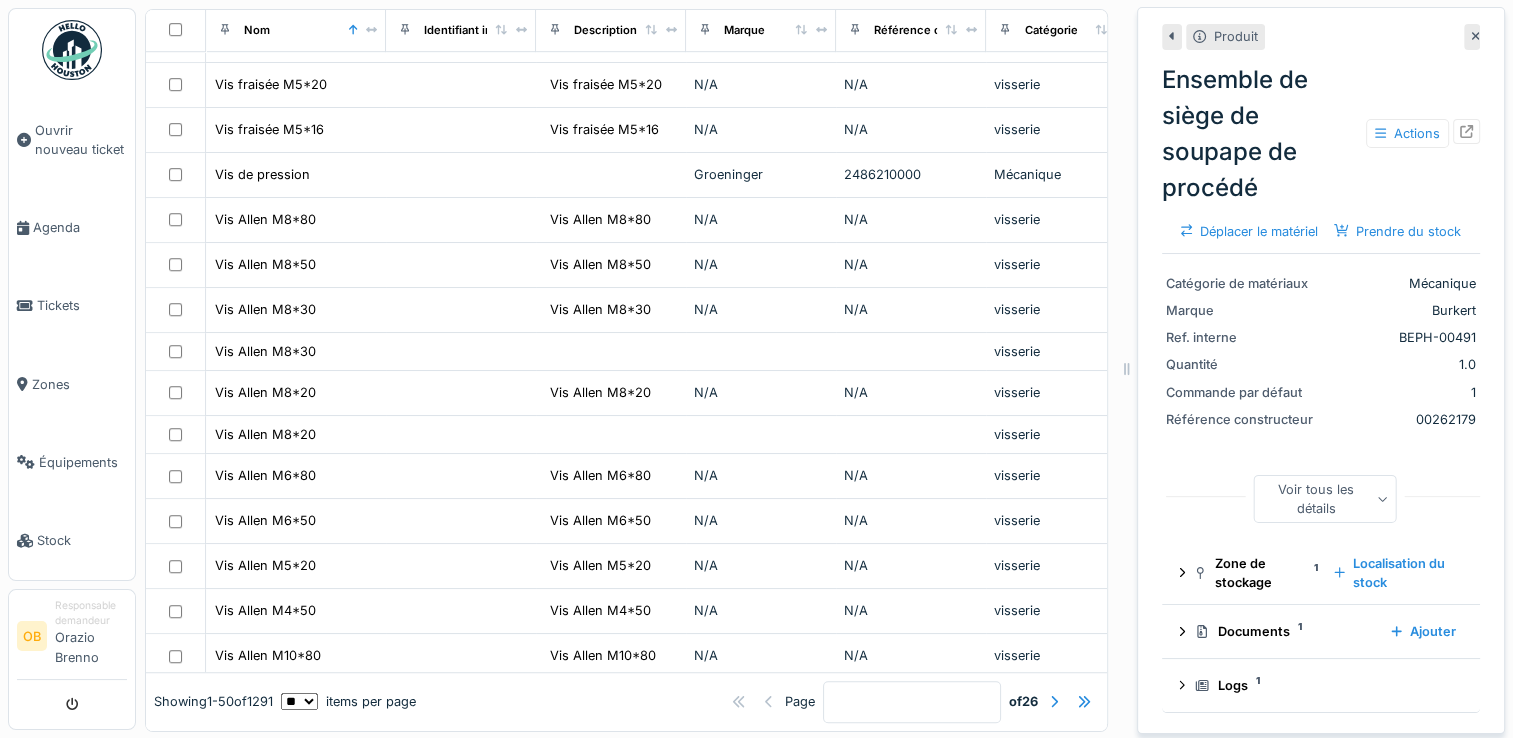 click at bounding box center [1476, 36] 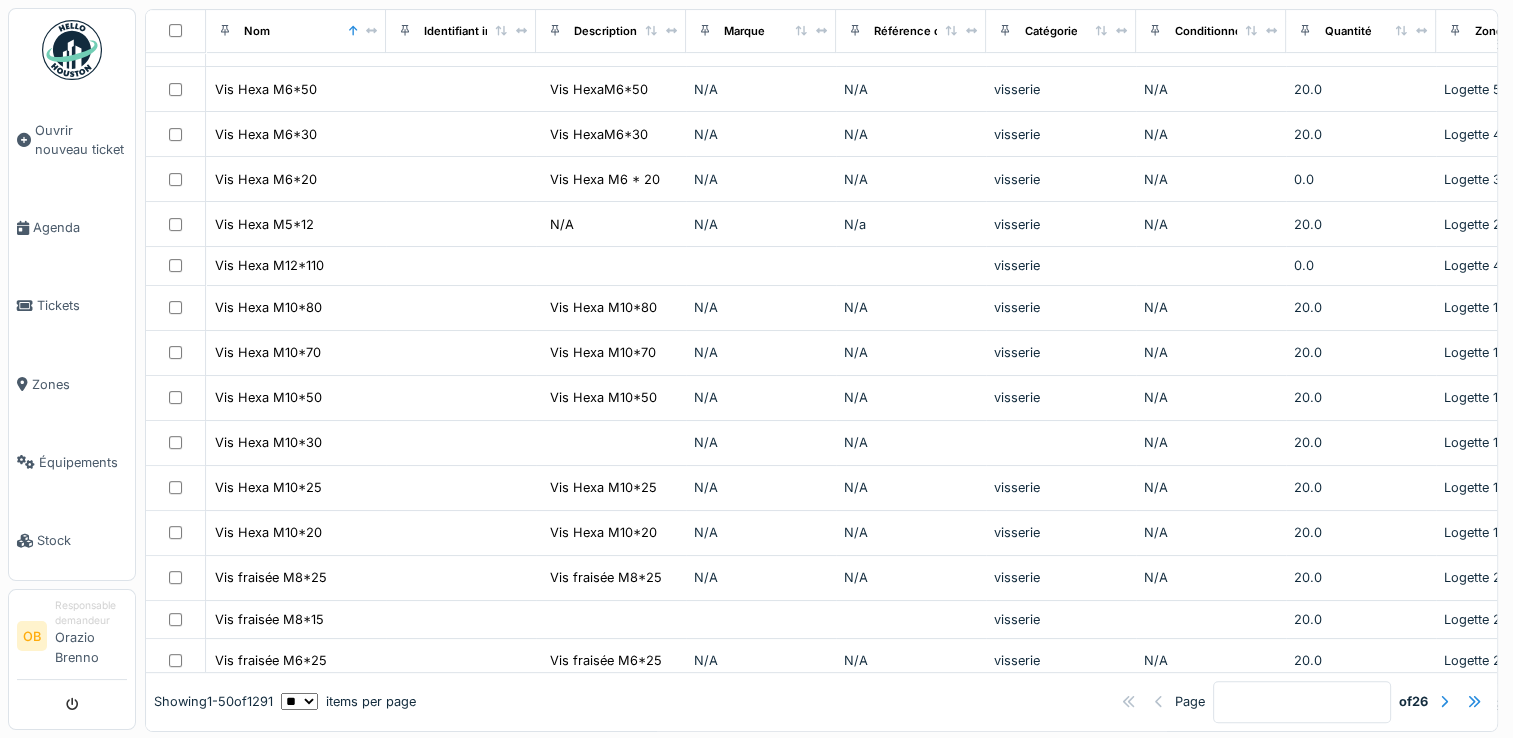 scroll, scrollTop: 0, scrollLeft: 0, axis: both 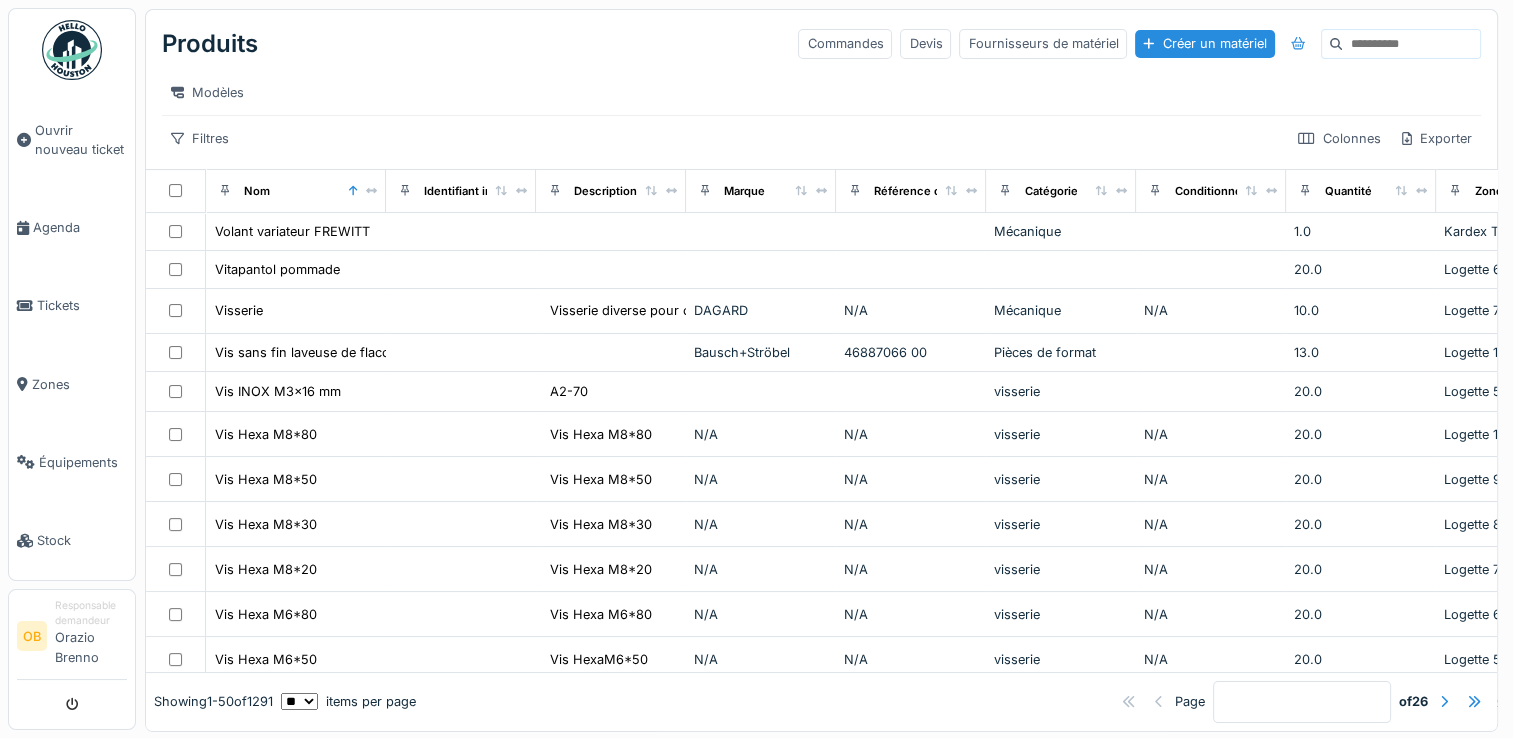 click at bounding box center [1411, 44] 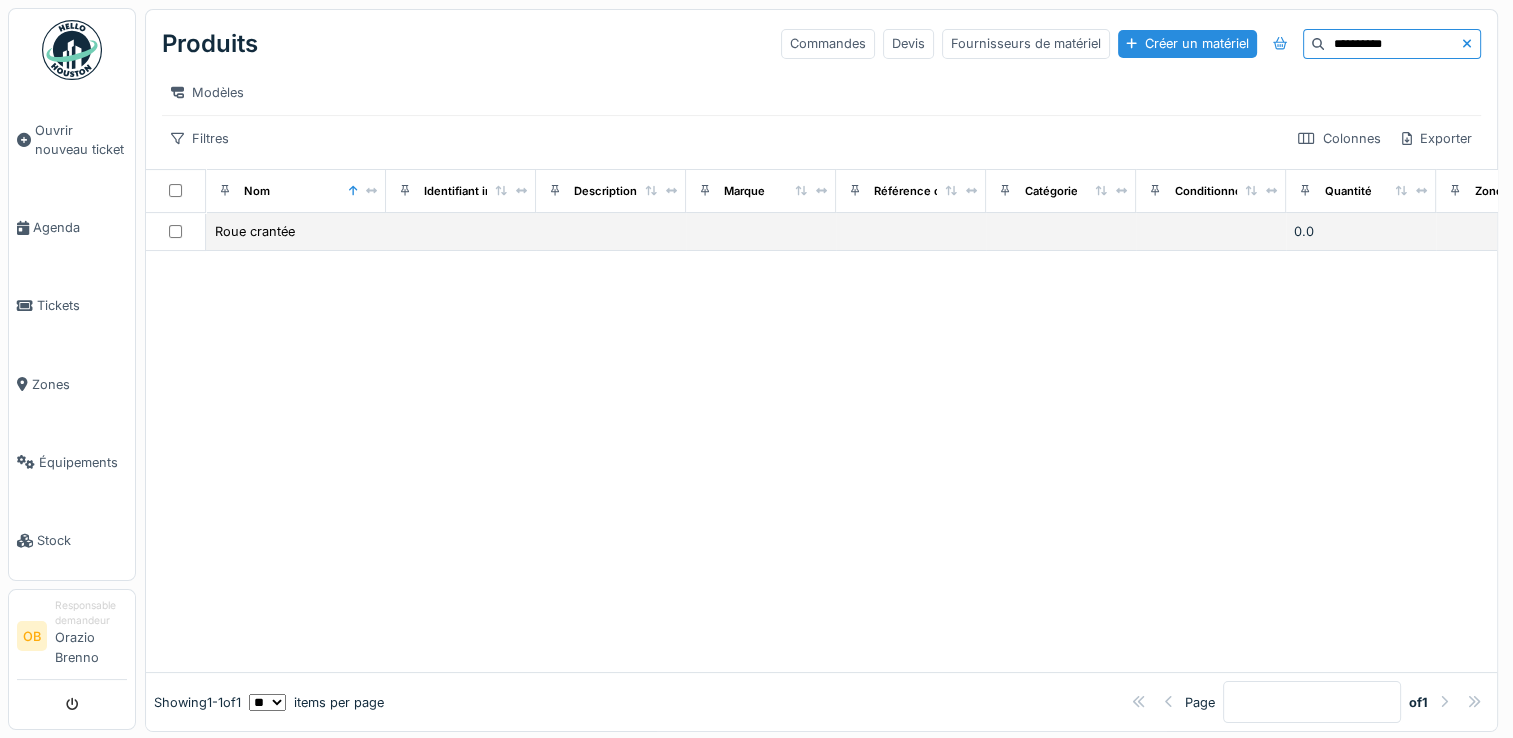 type on "**********" 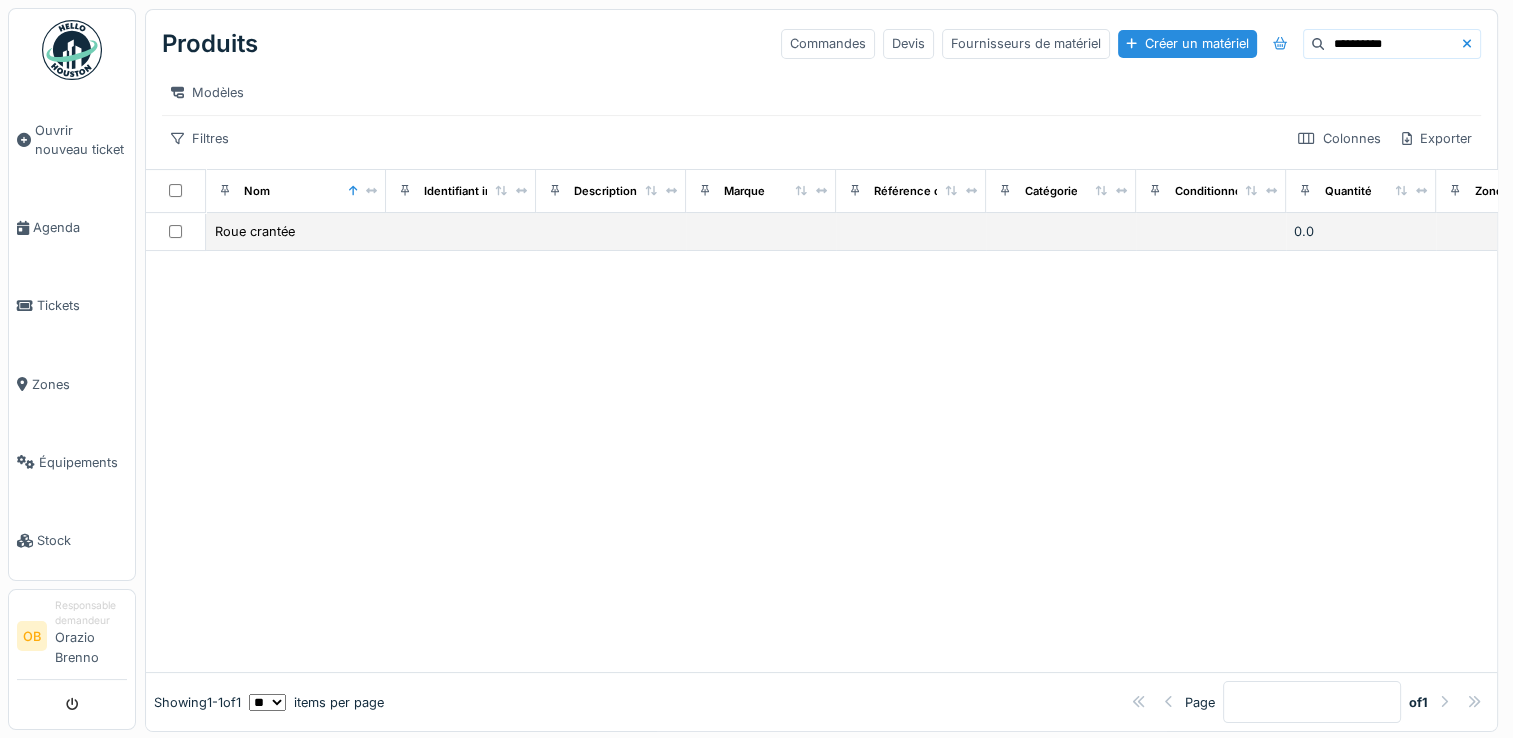click at bounding box center (461, 232) 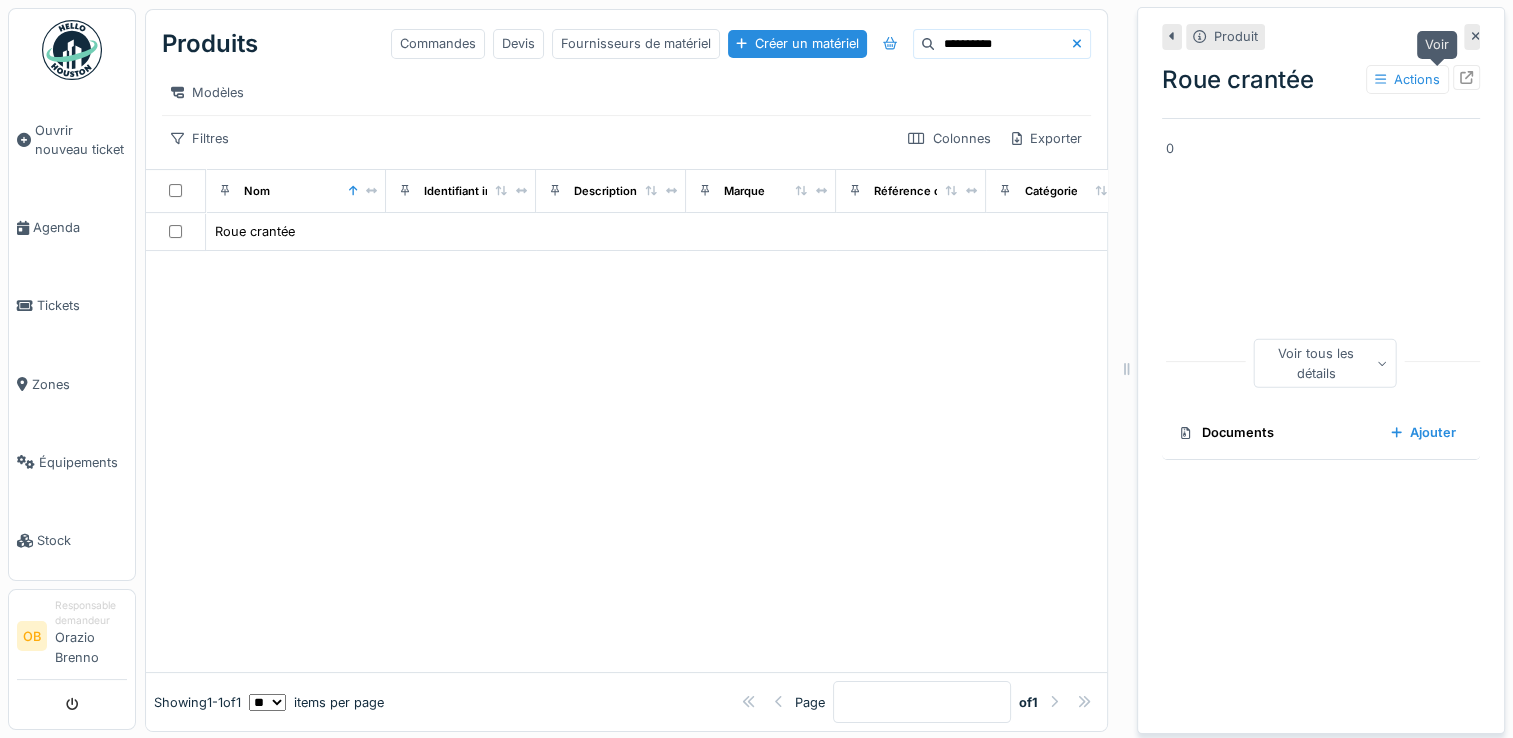 click at bounding box center (1466, 77) 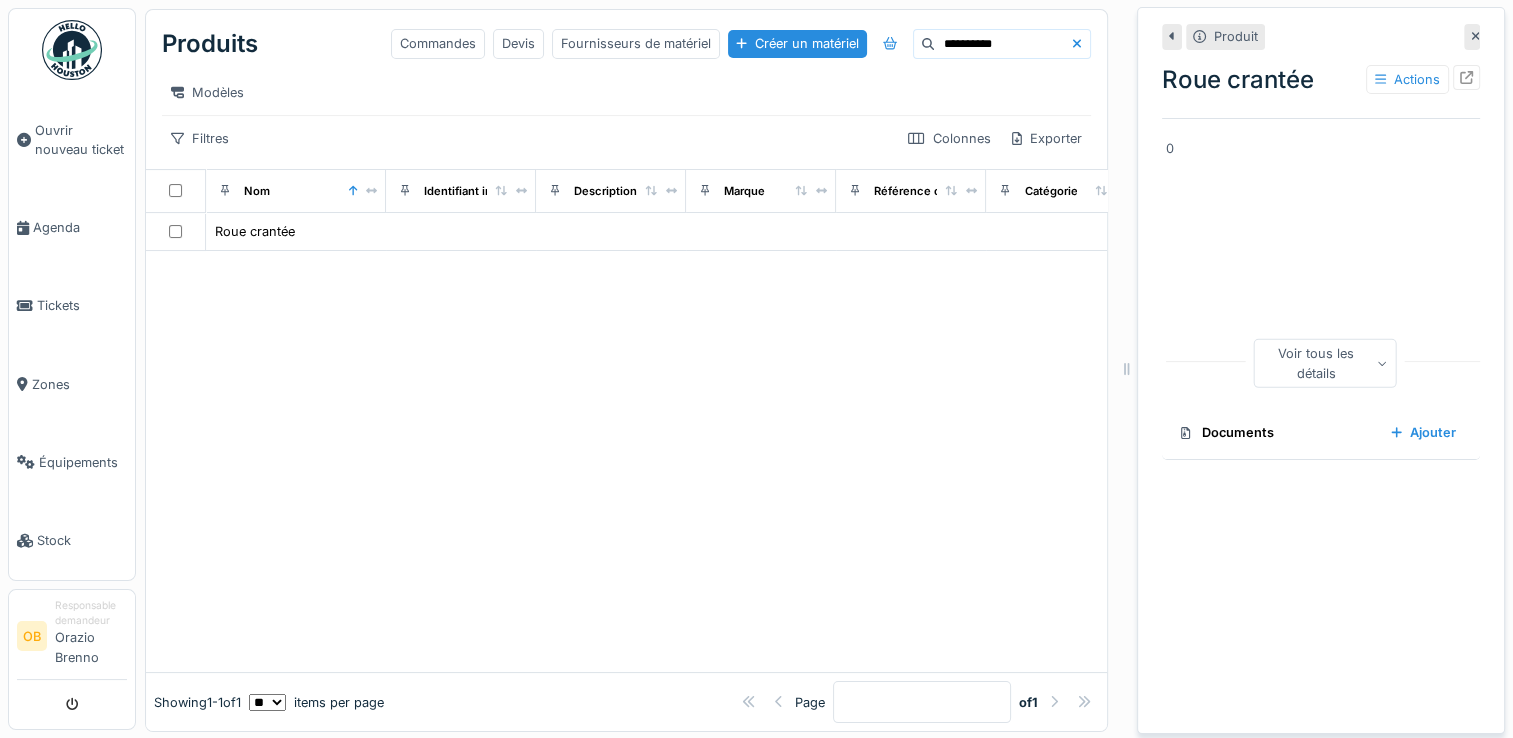 click on "**********" at bounding box center (741, 44) 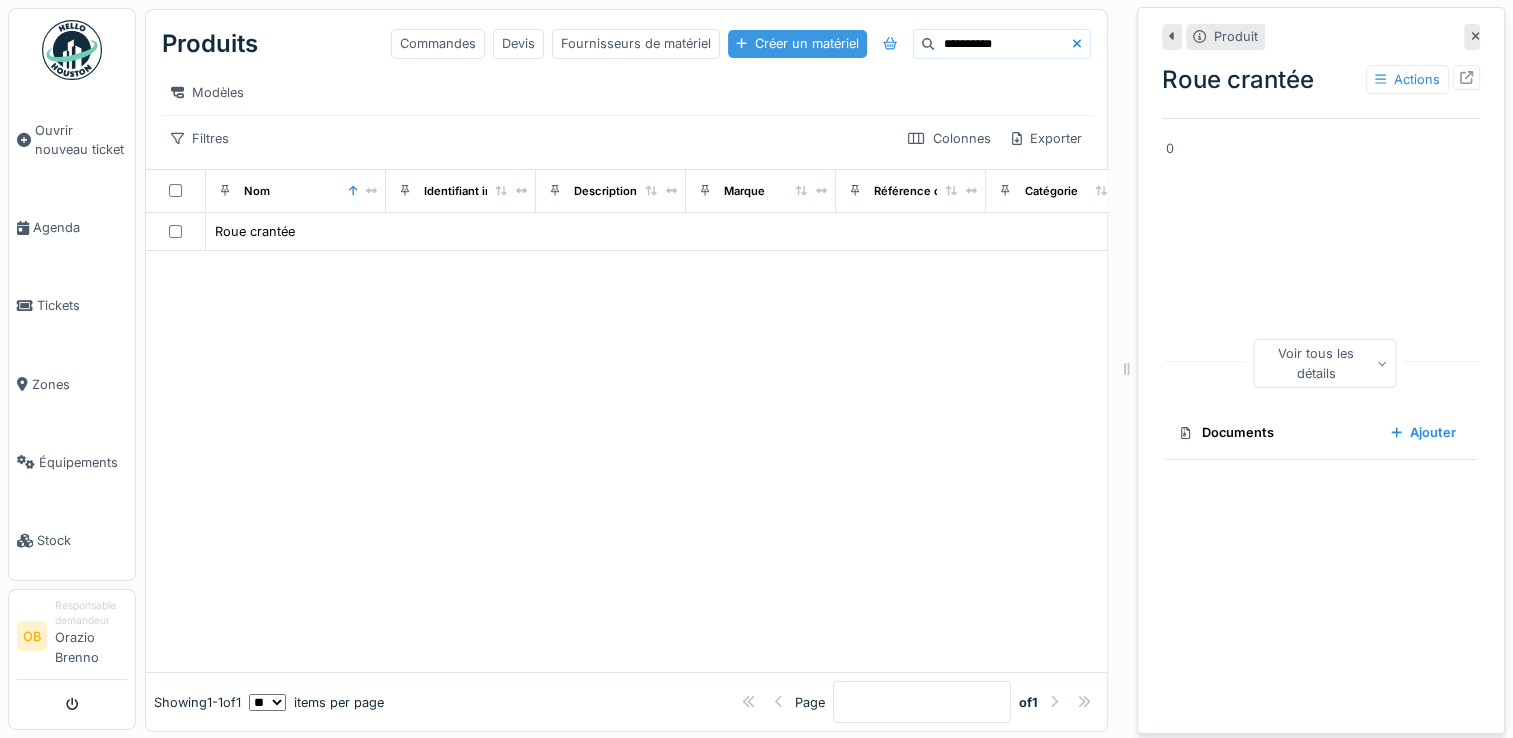 click on "Créer un matériel" at bounding box center (797, 43) 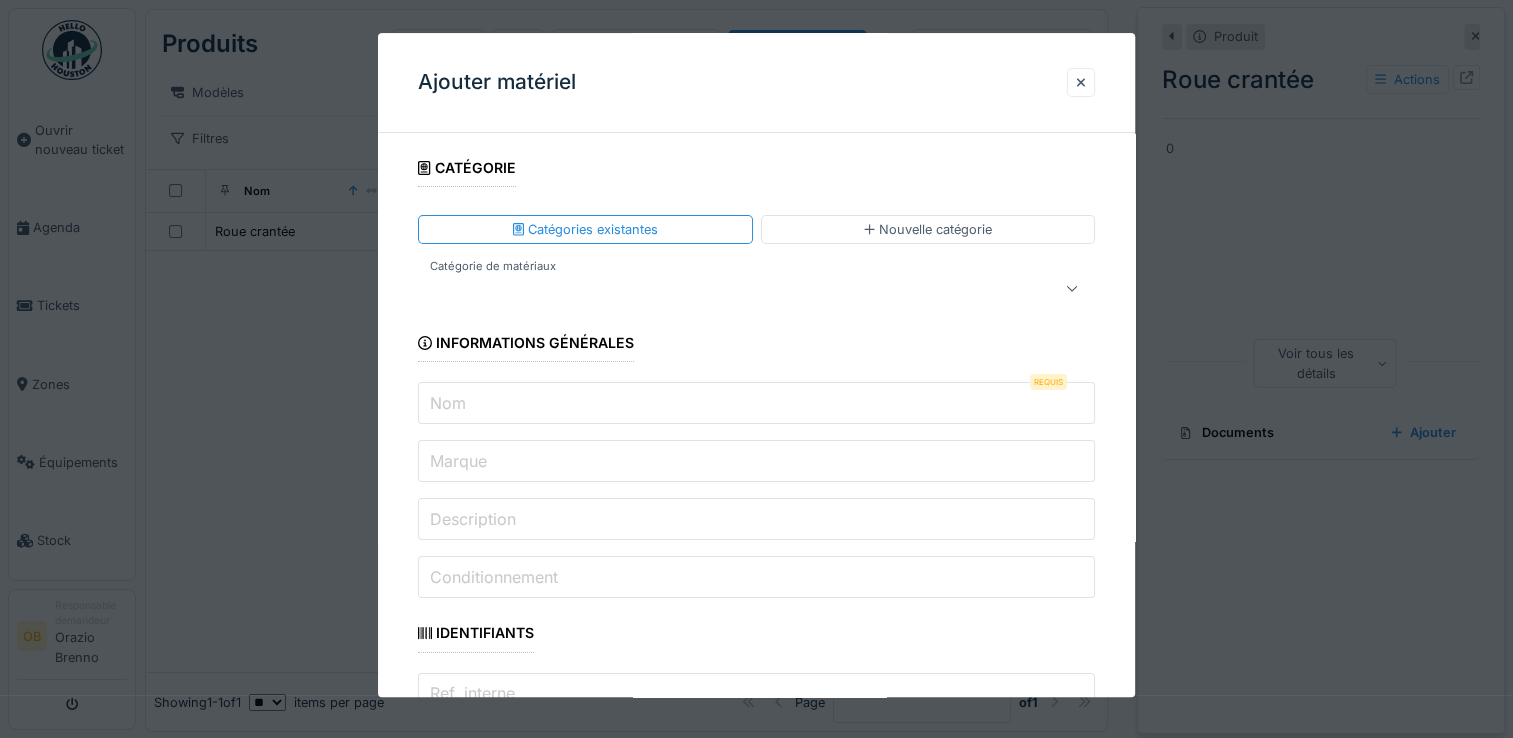 click at bounding box center [722, 289] 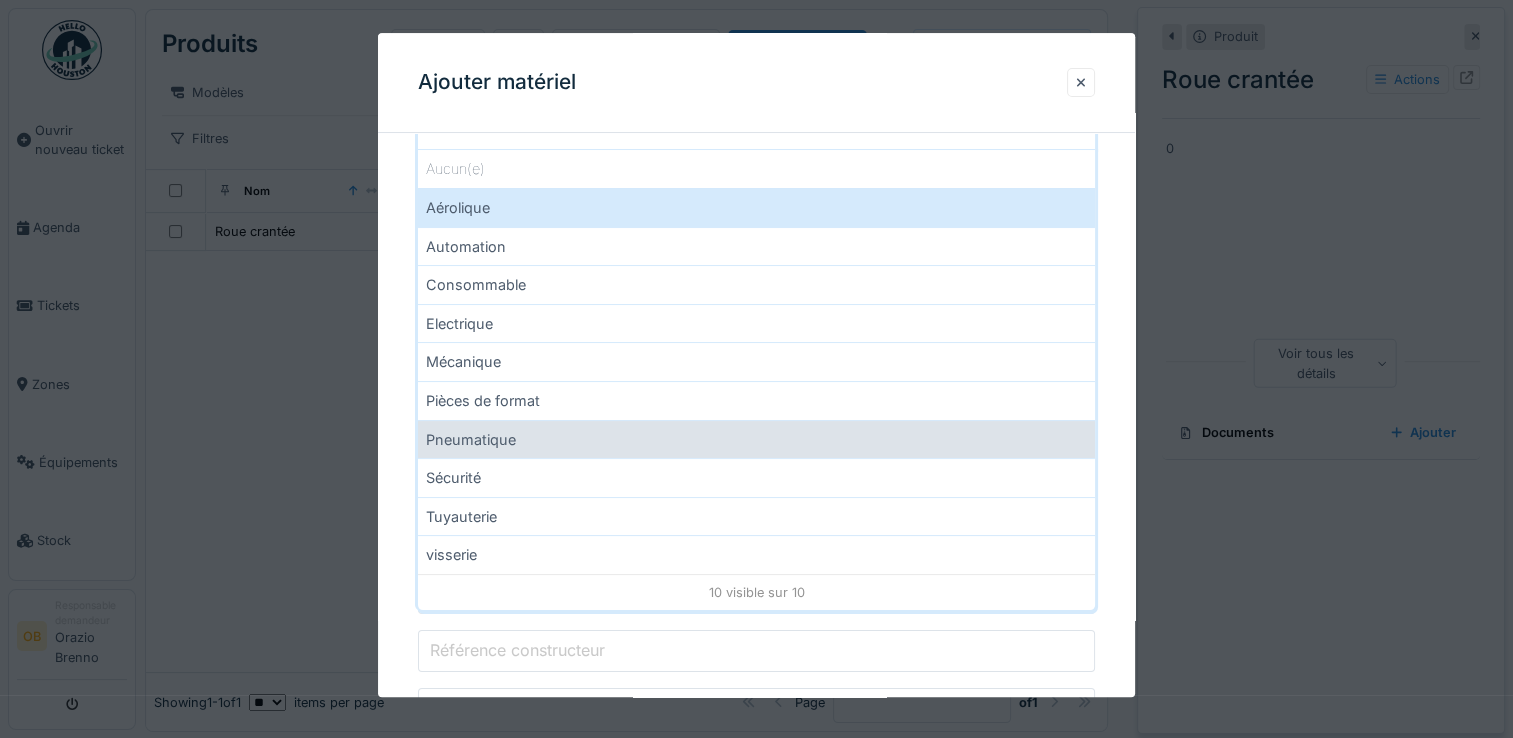 scroll, scrollTop: 133, scrollLeft: 0, axis: vertical 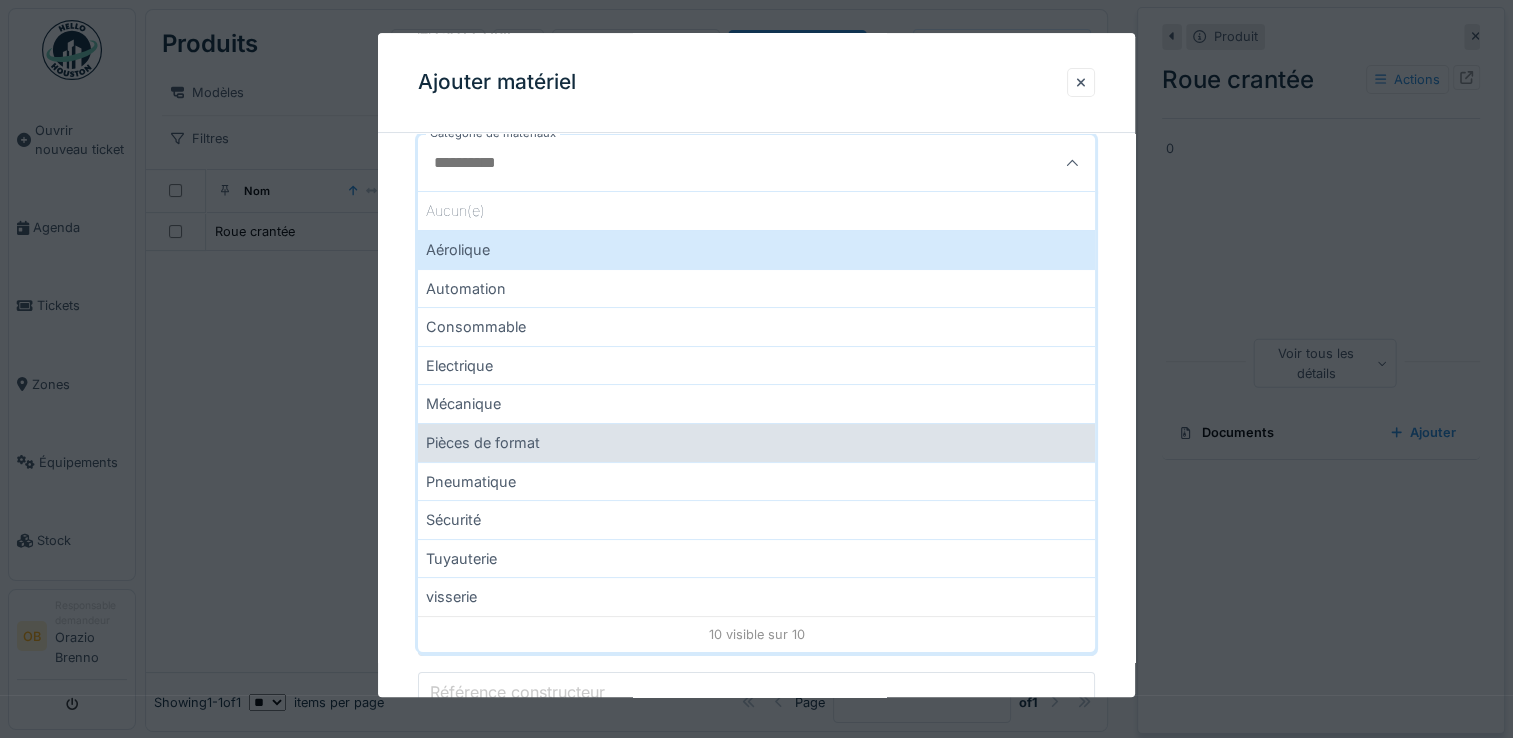 click on "Pièces de format" at bounding box center (756, 442) 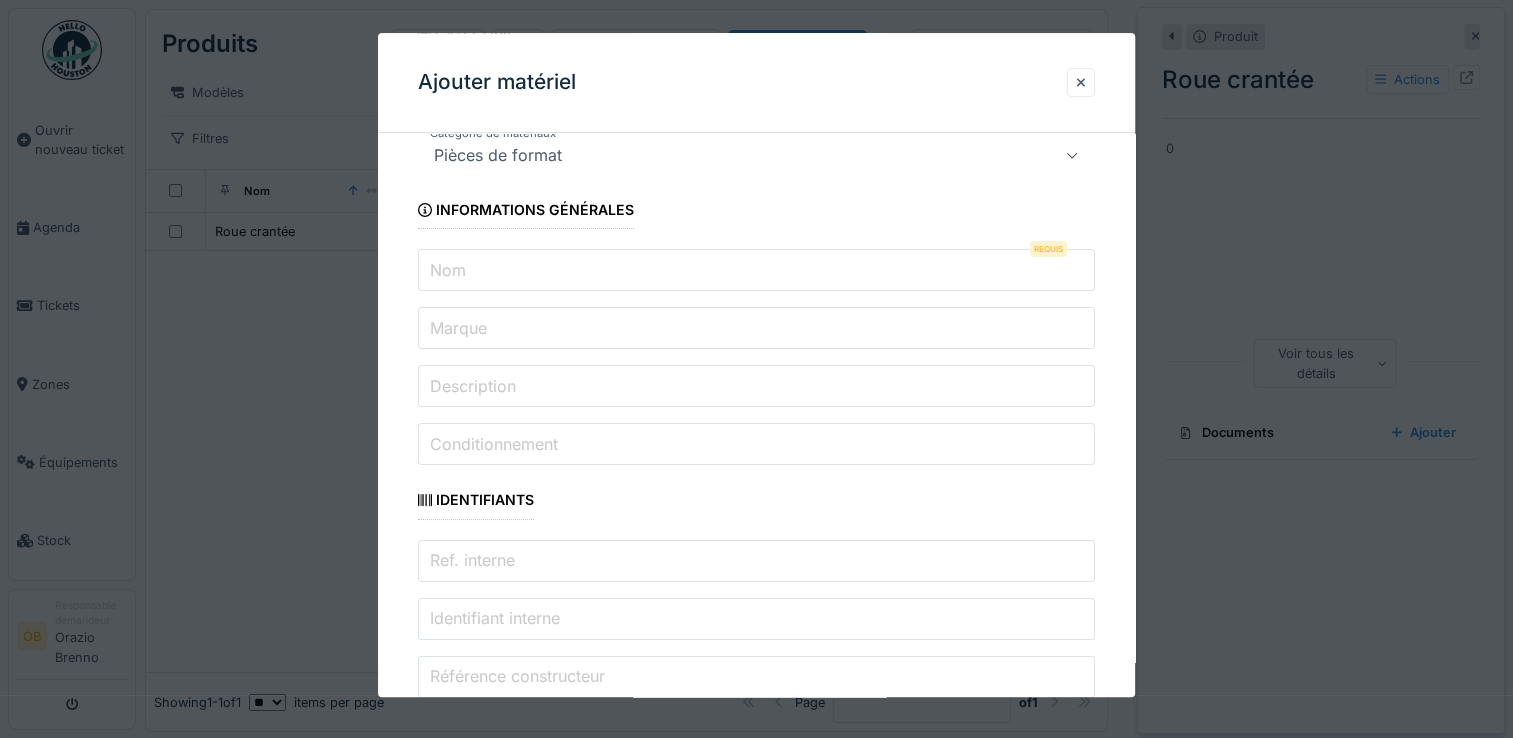 click on "Nom" at bounding box center (756, 271) 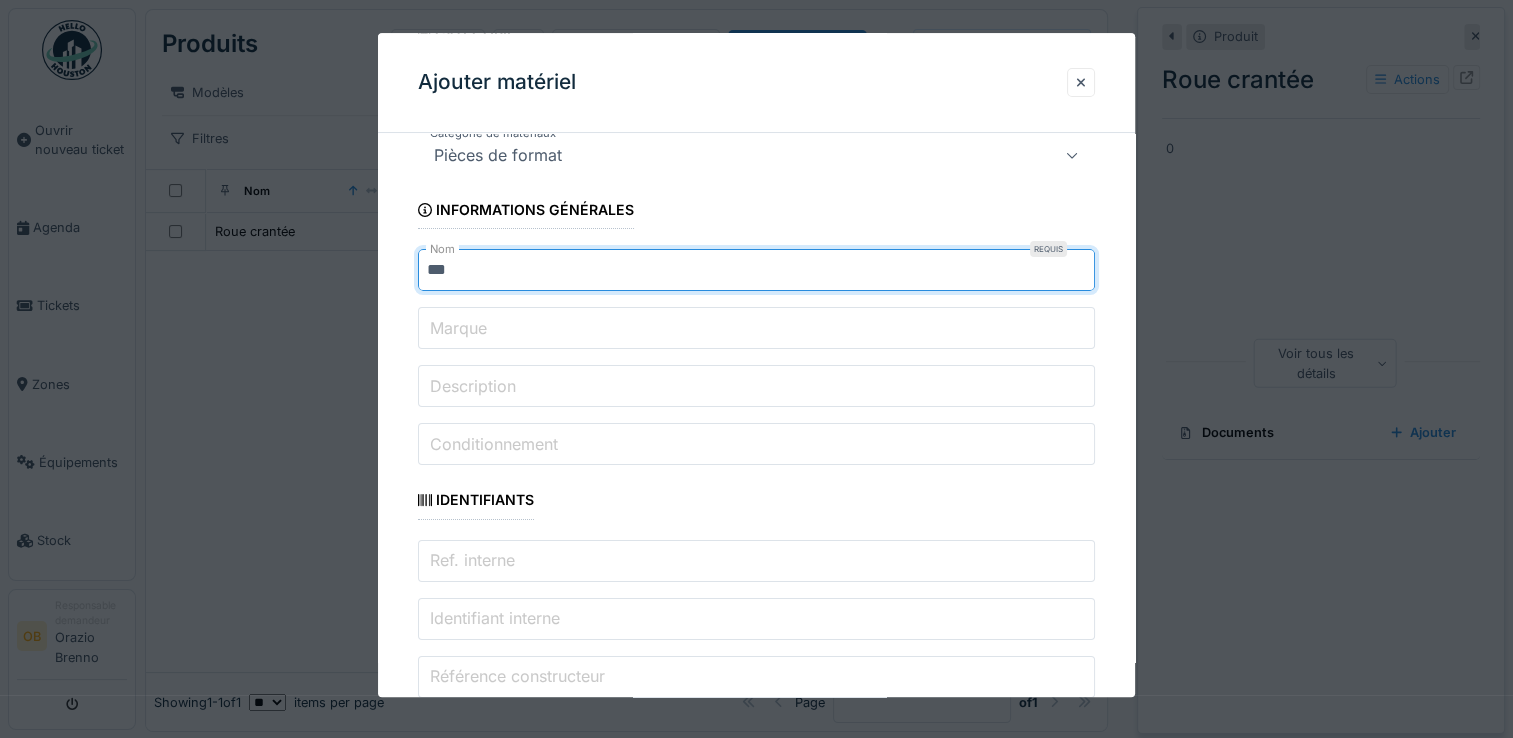 type on "**********" 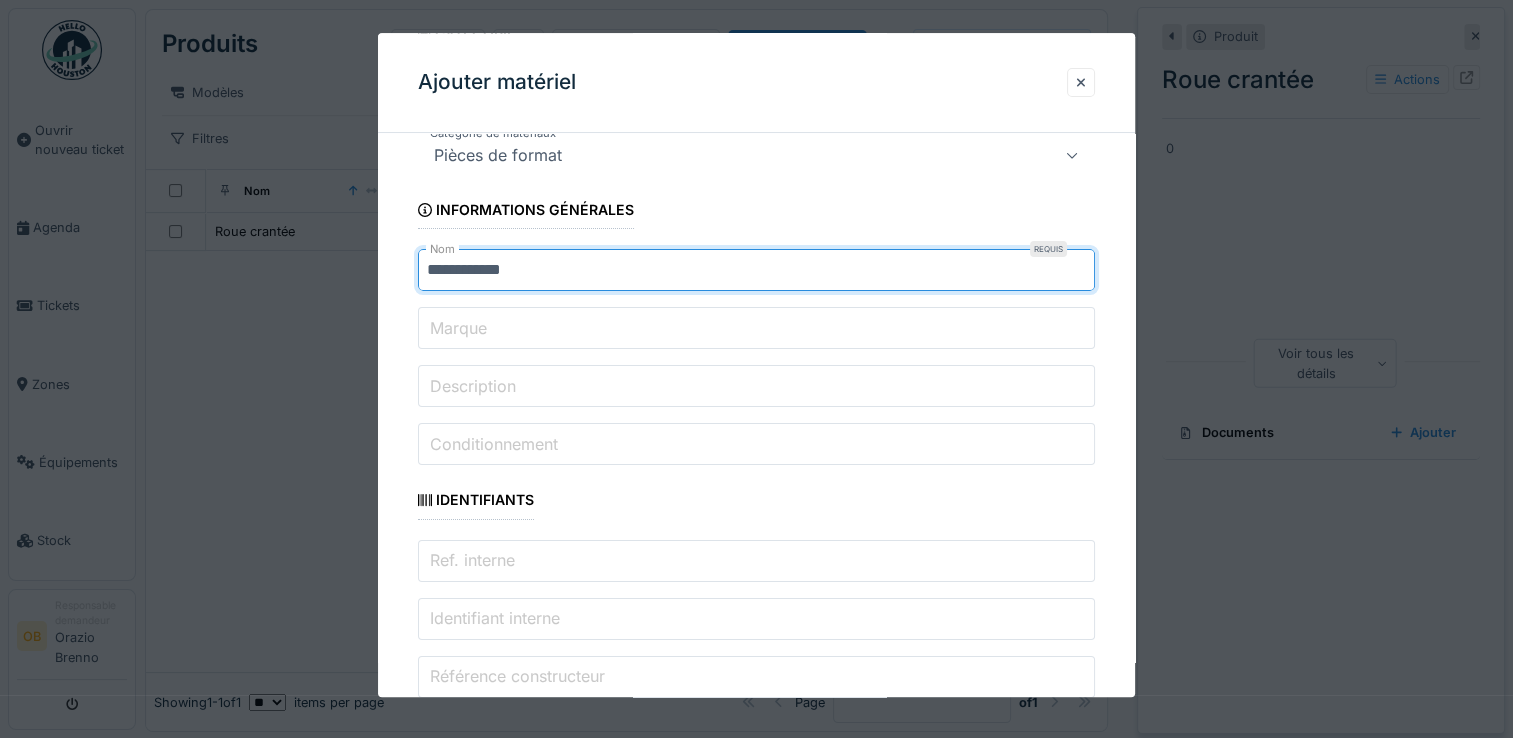click on "**********" at bounding box center (756, 1736) 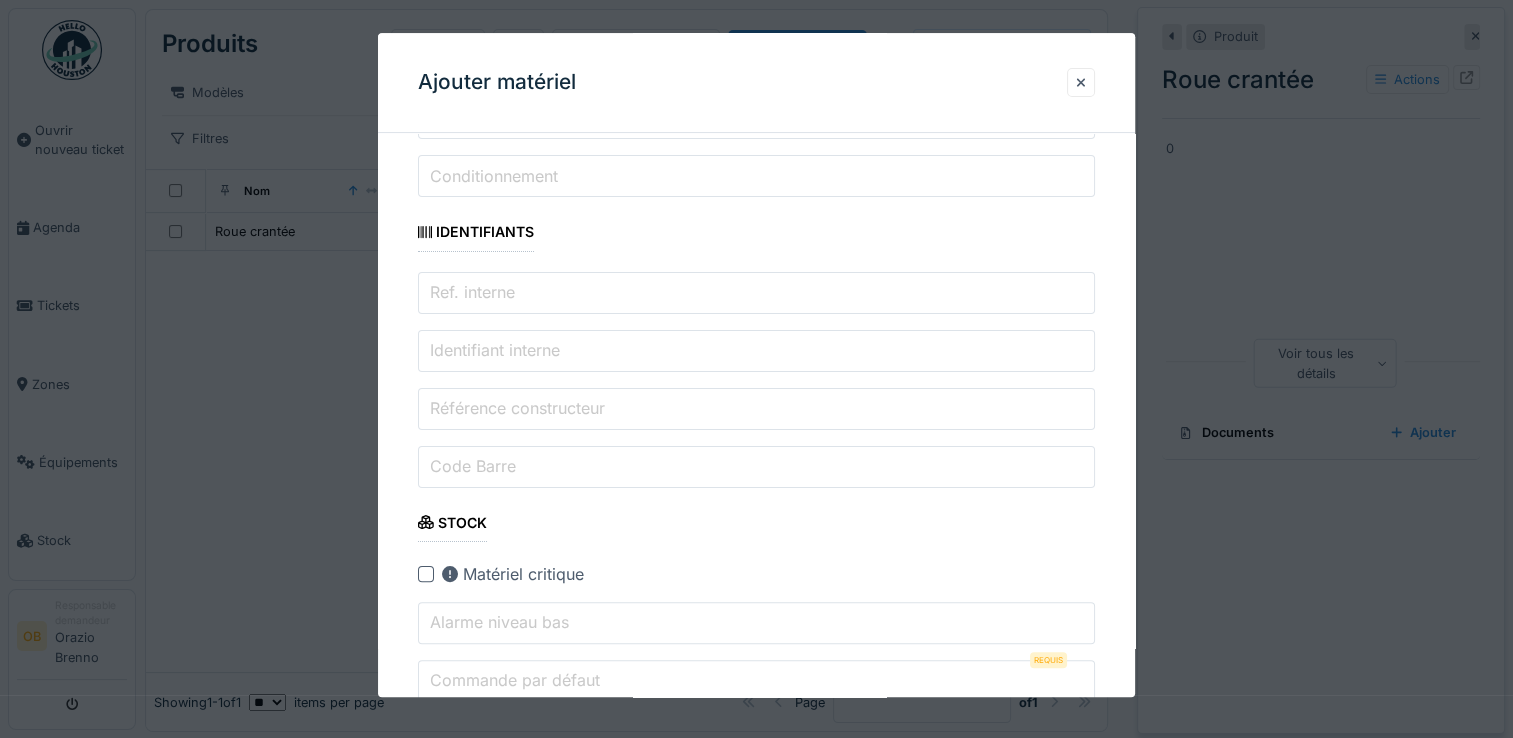 type on "*" 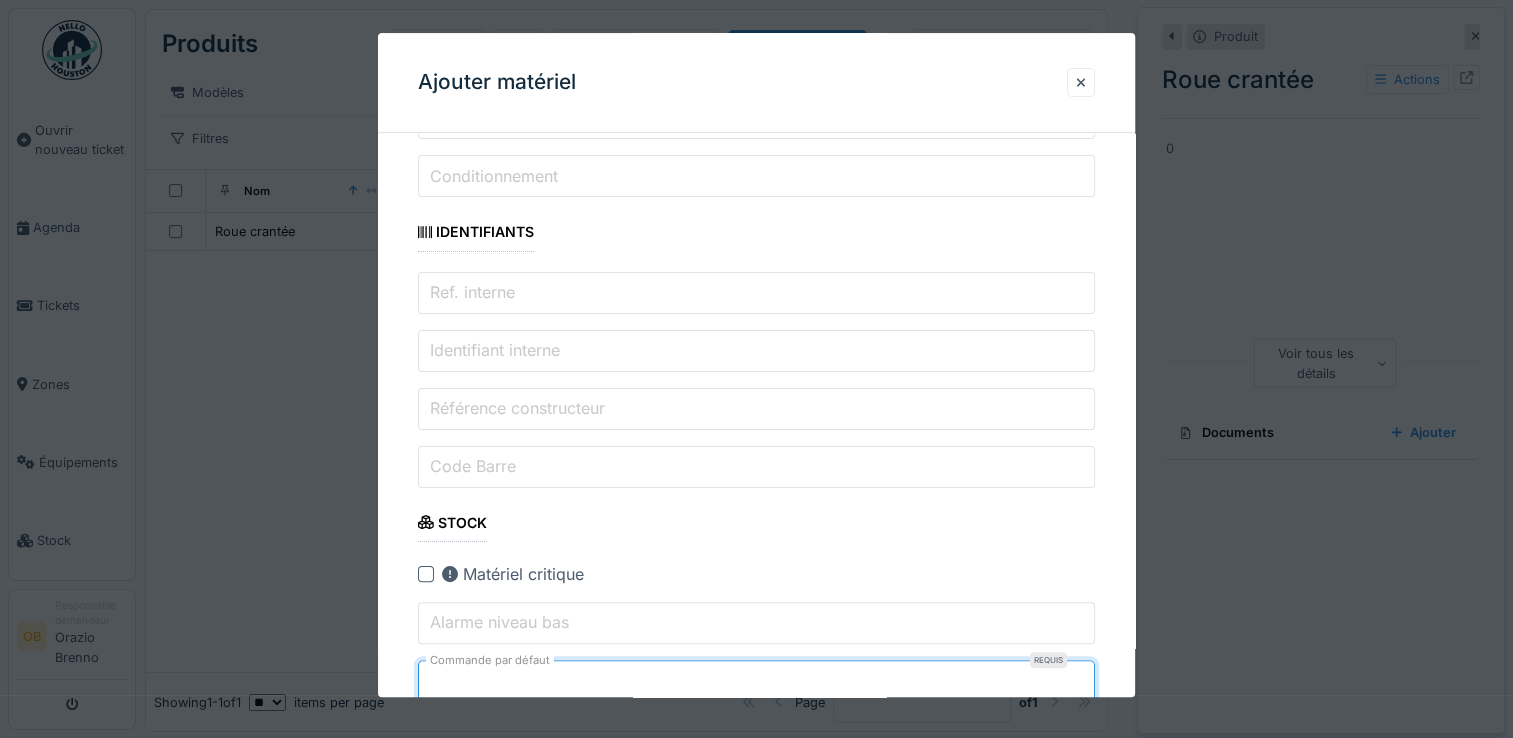 click on "**********" at bounding box center (756, 1468) 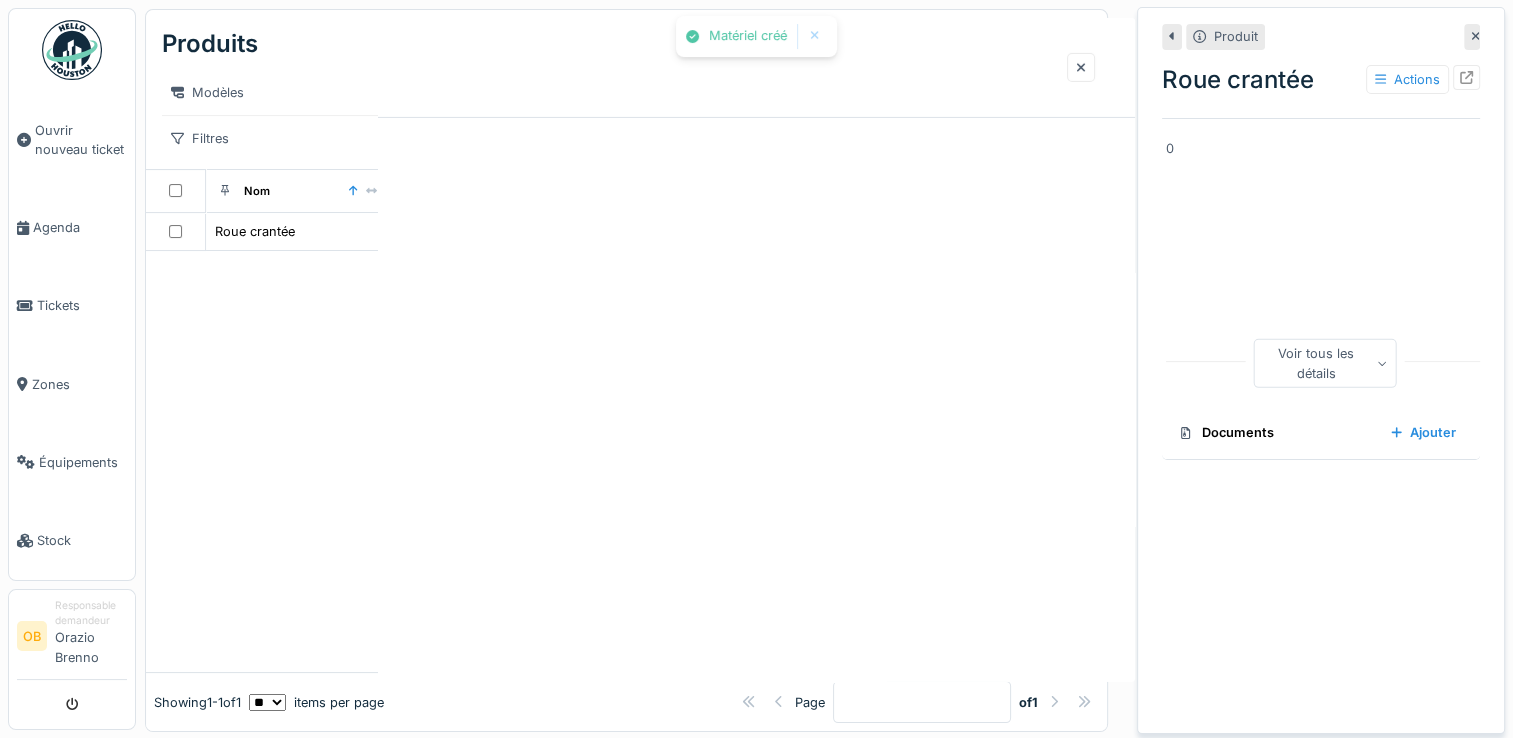 scroll, scrollTop: 0, scrollLeft: 0, axis: both 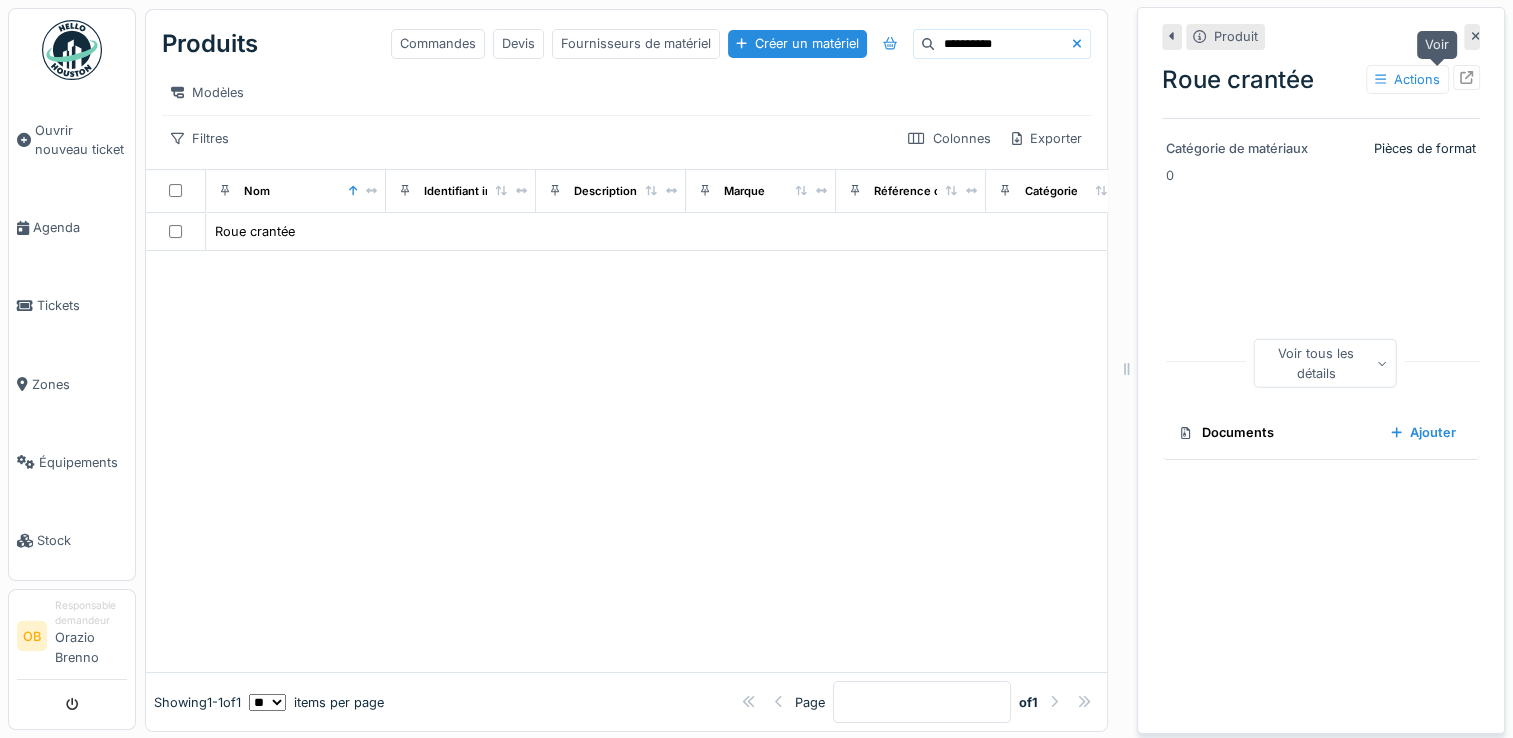 click 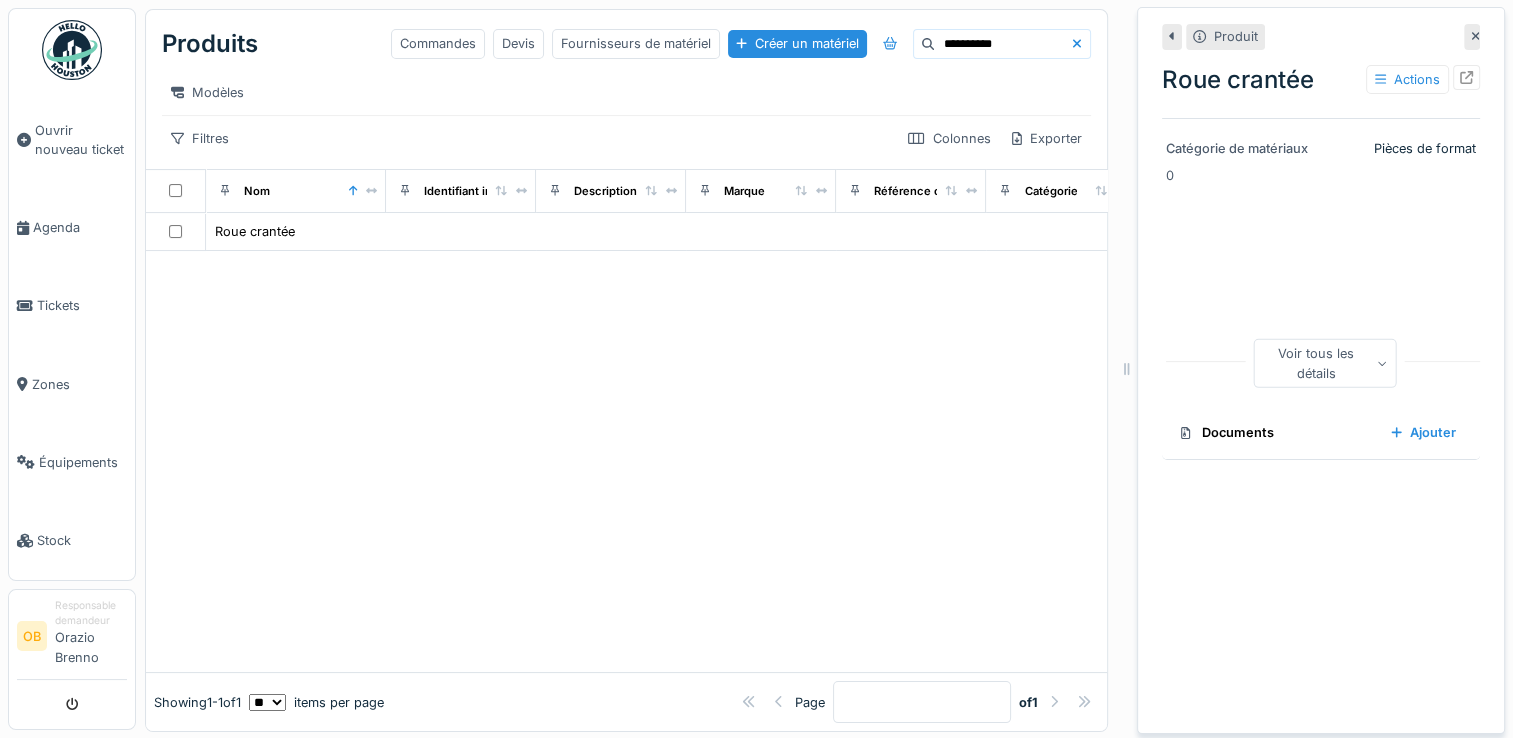 paste 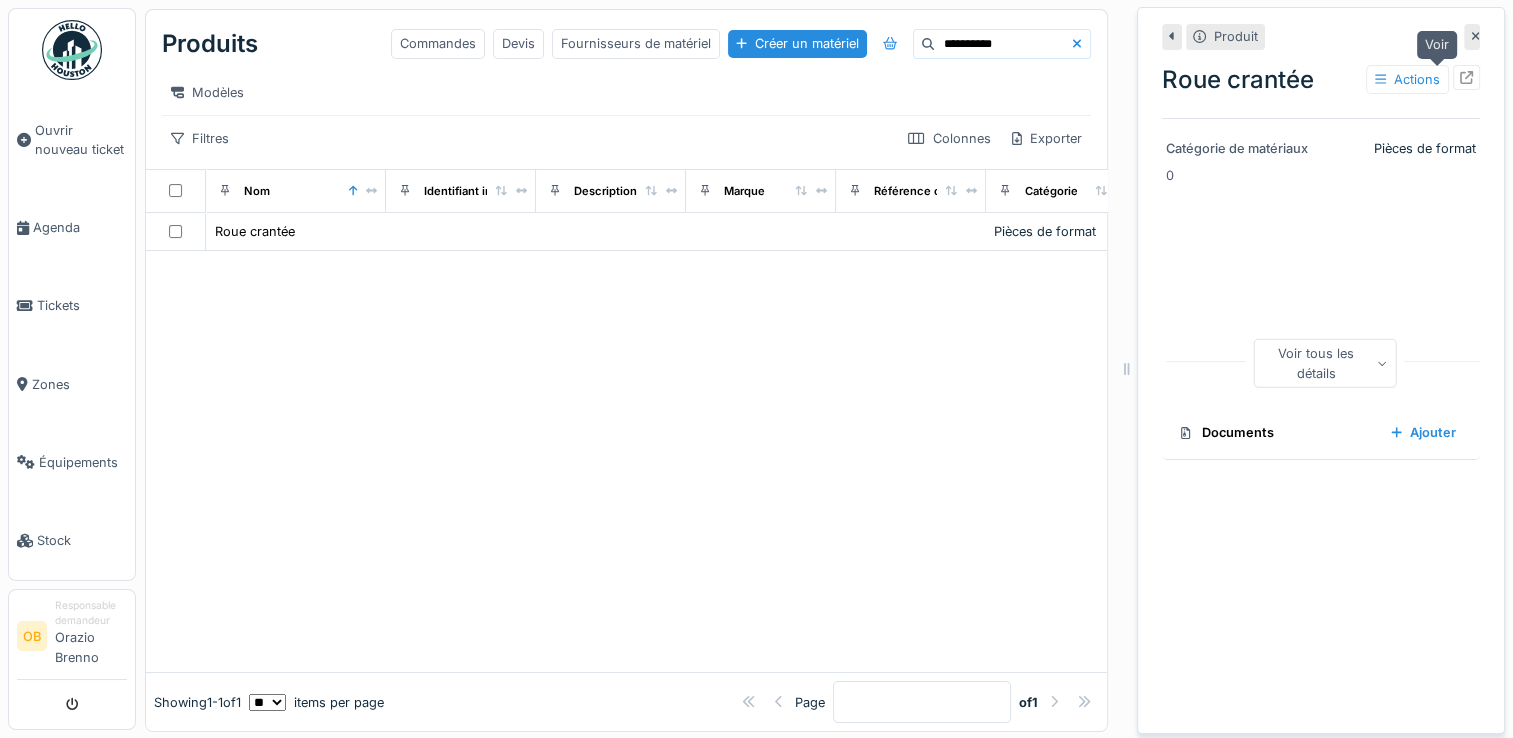click 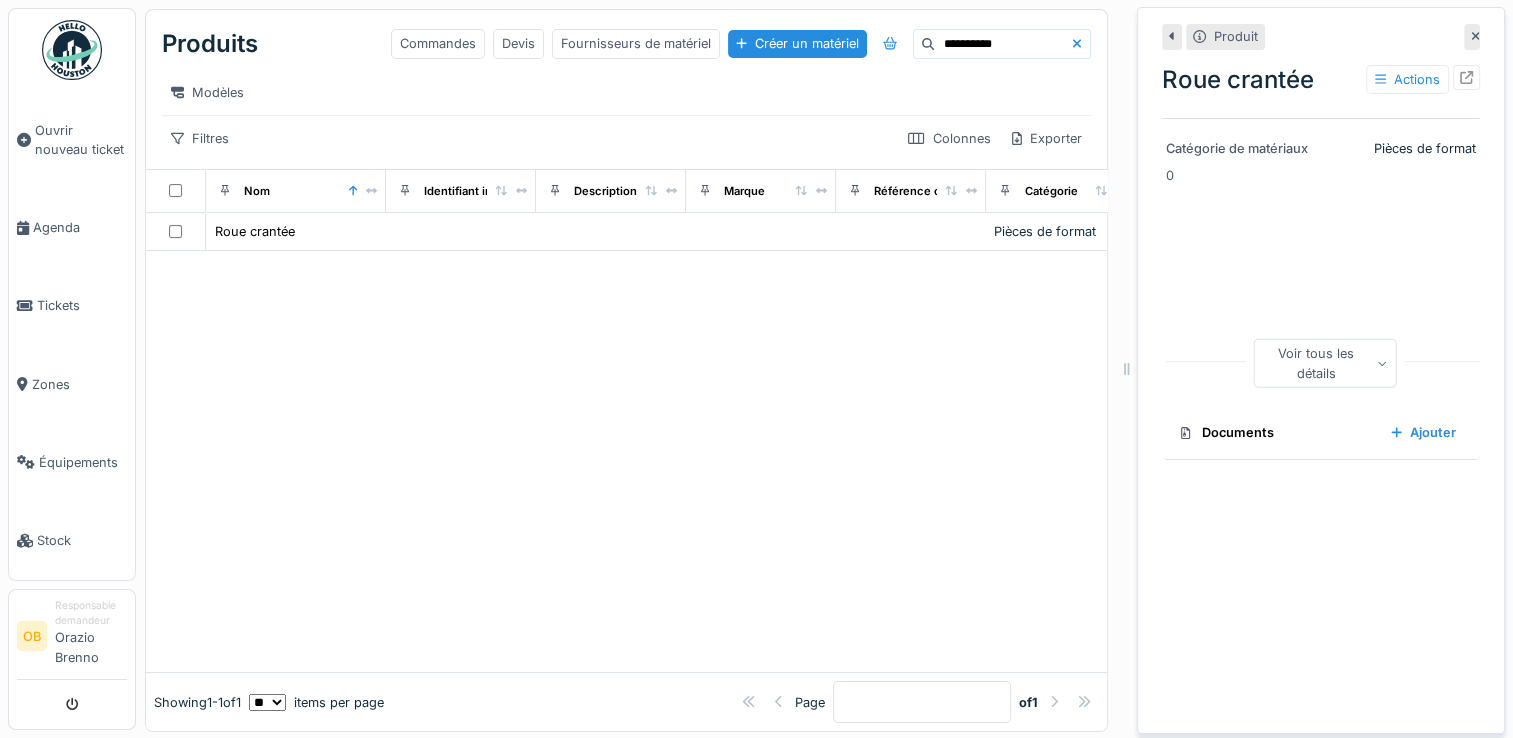 click on "**********" at bounding box center [1003, 44] 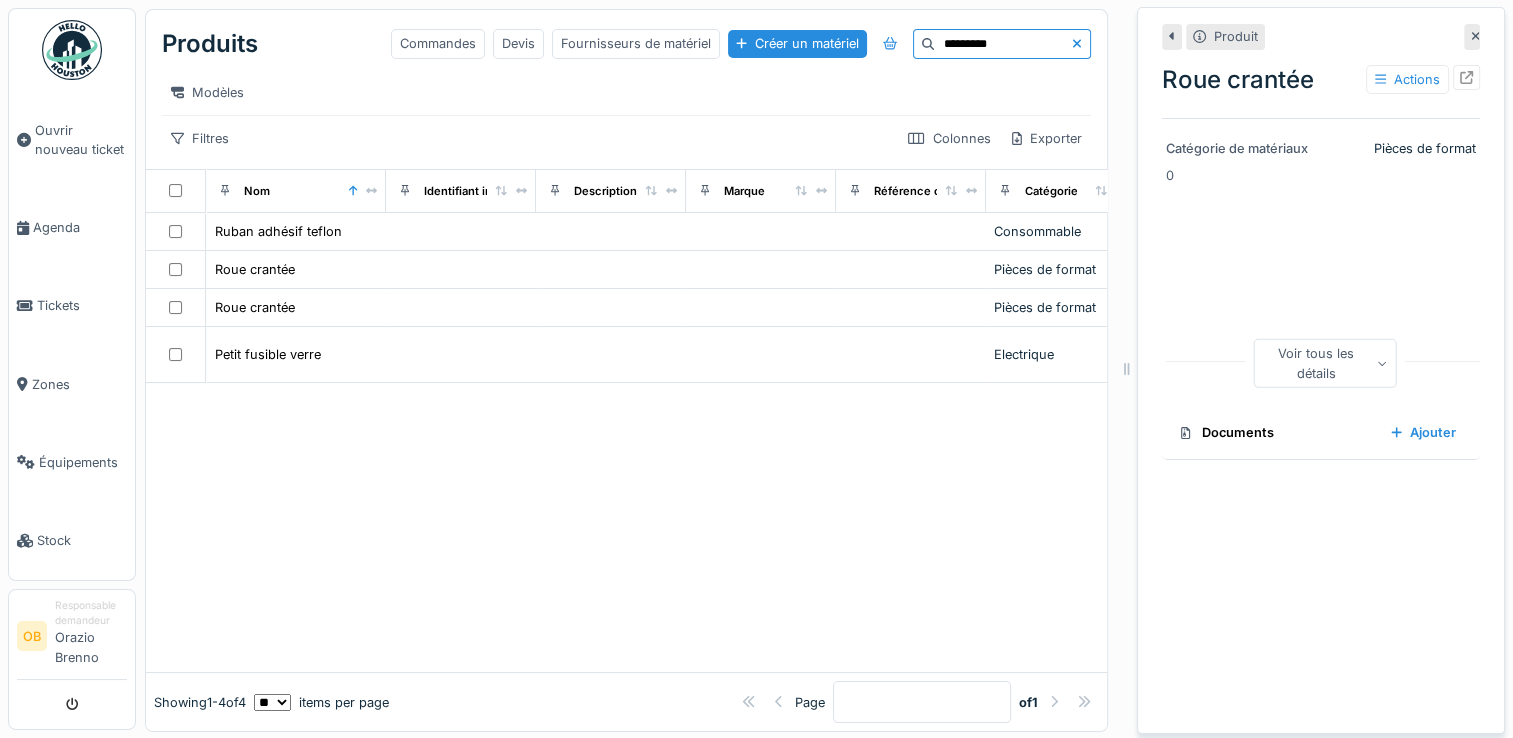 type on "*********" 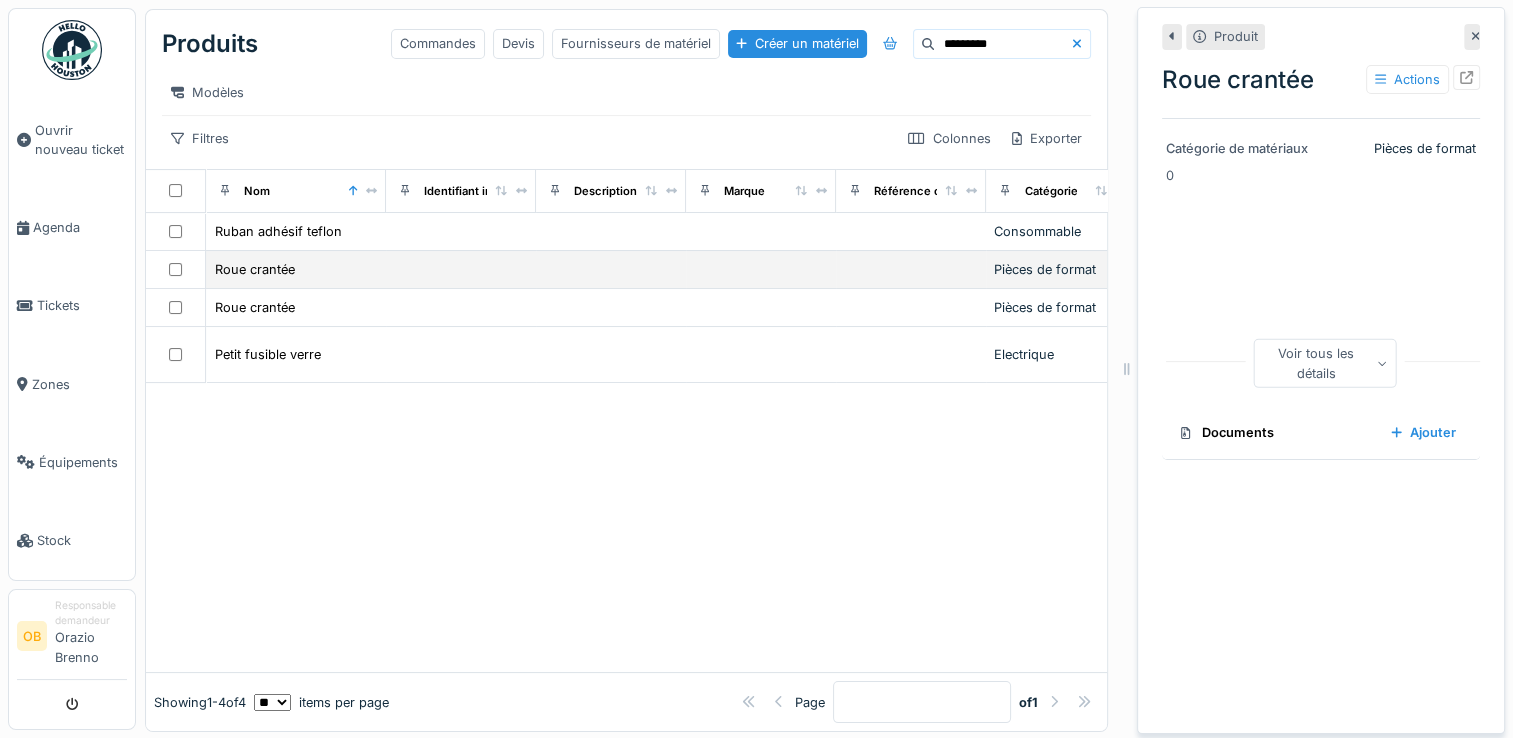 click on "Roue crantée" at bounding box center [296, 269] 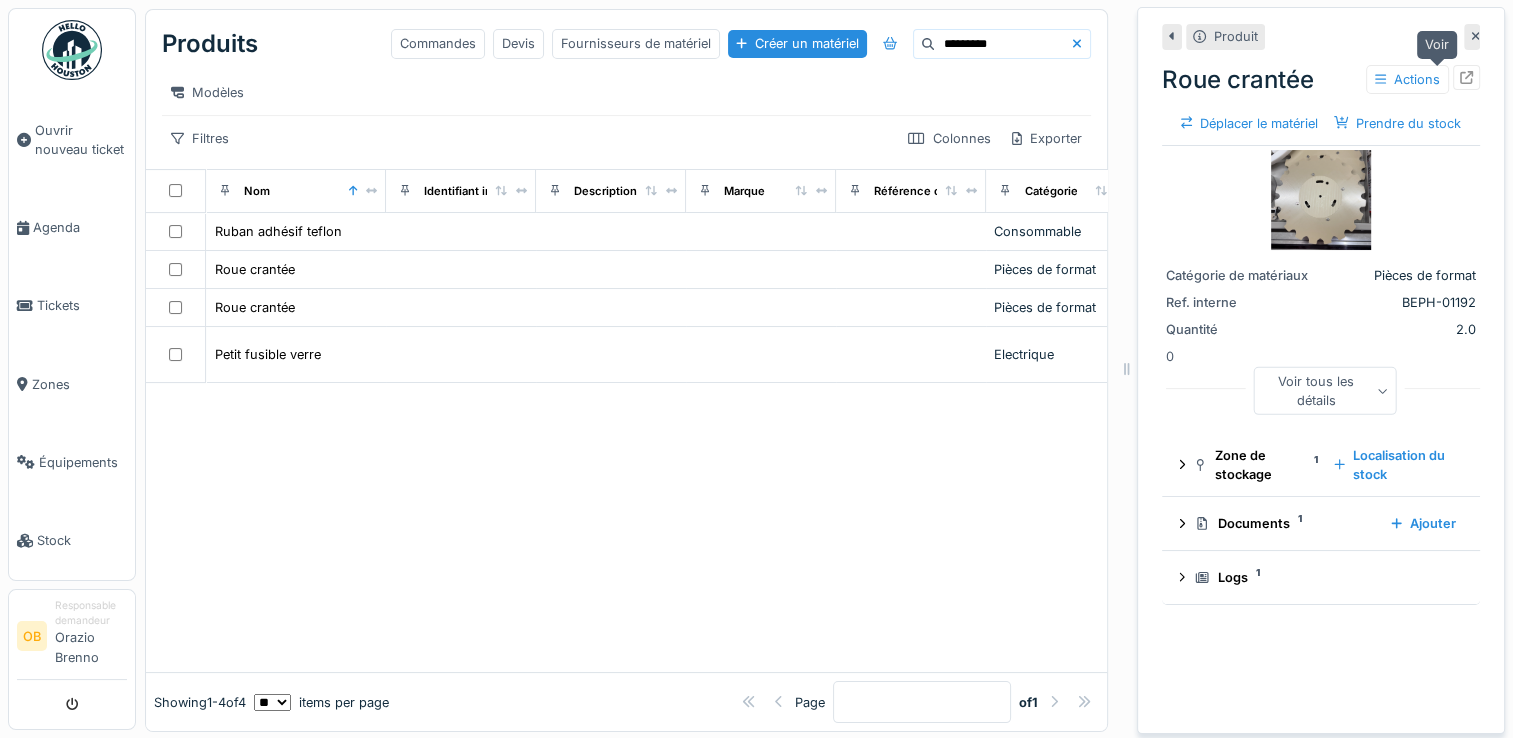 click at bounding box center (1466, 77) 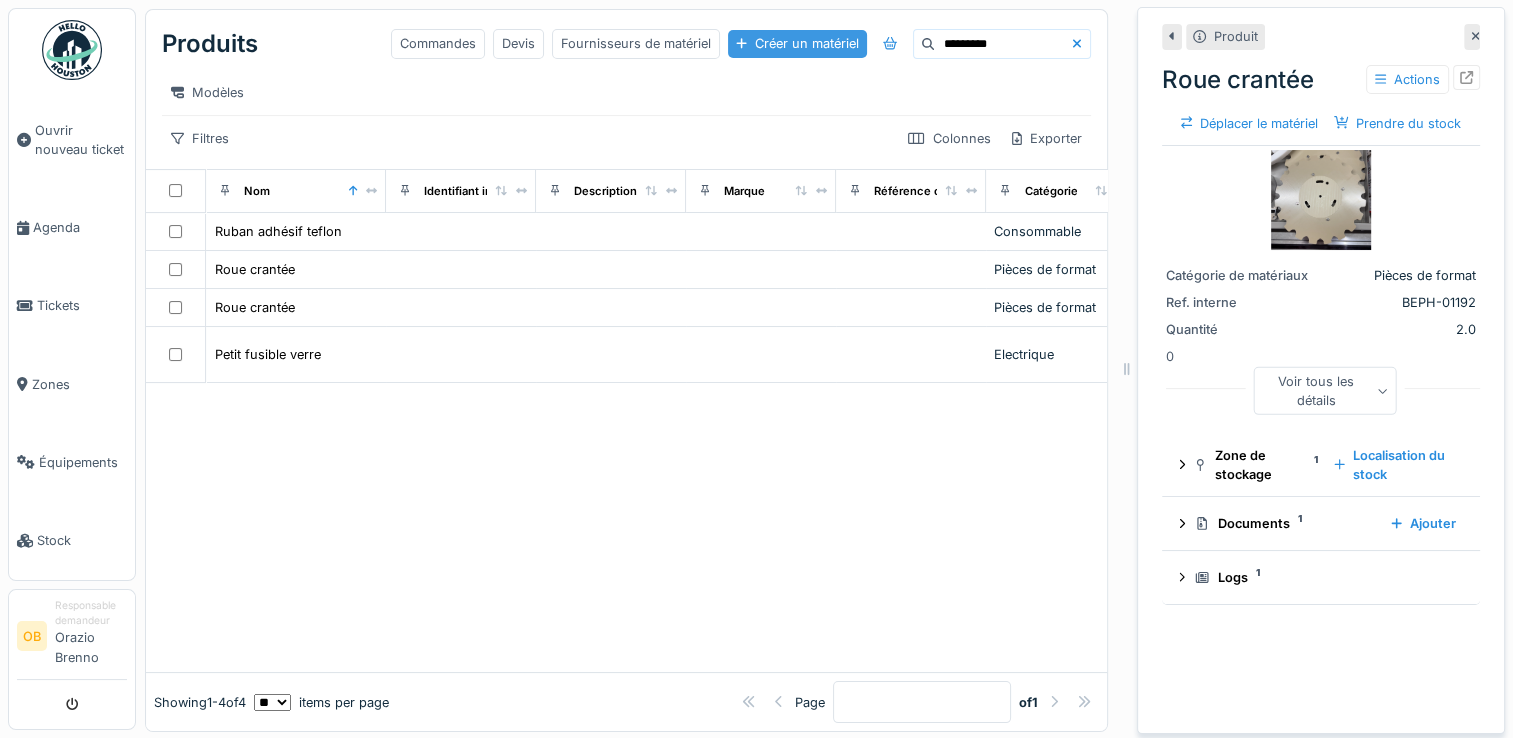 click on "Créer un matériel" at bounding box center (797, 43) 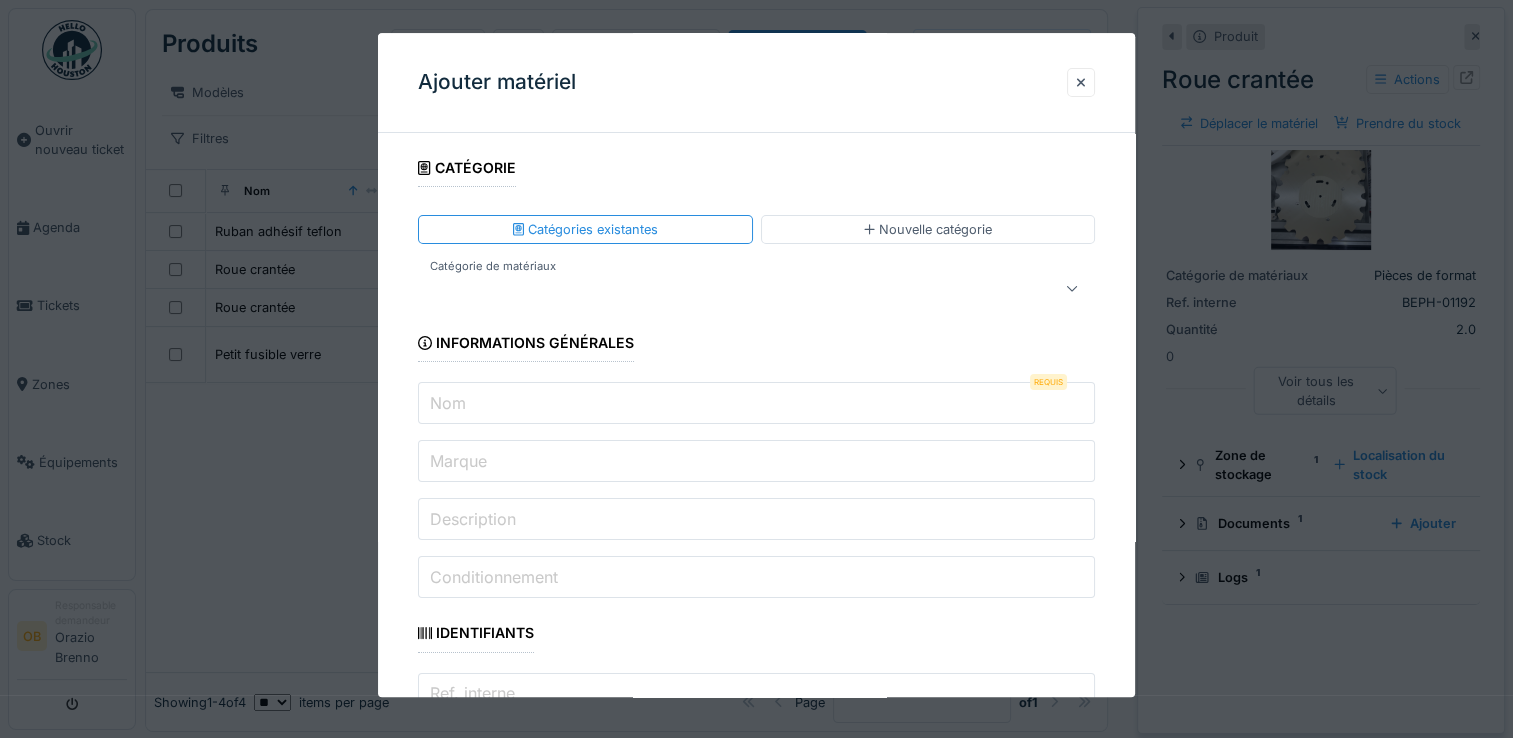 click at bounding box center (722, 289) 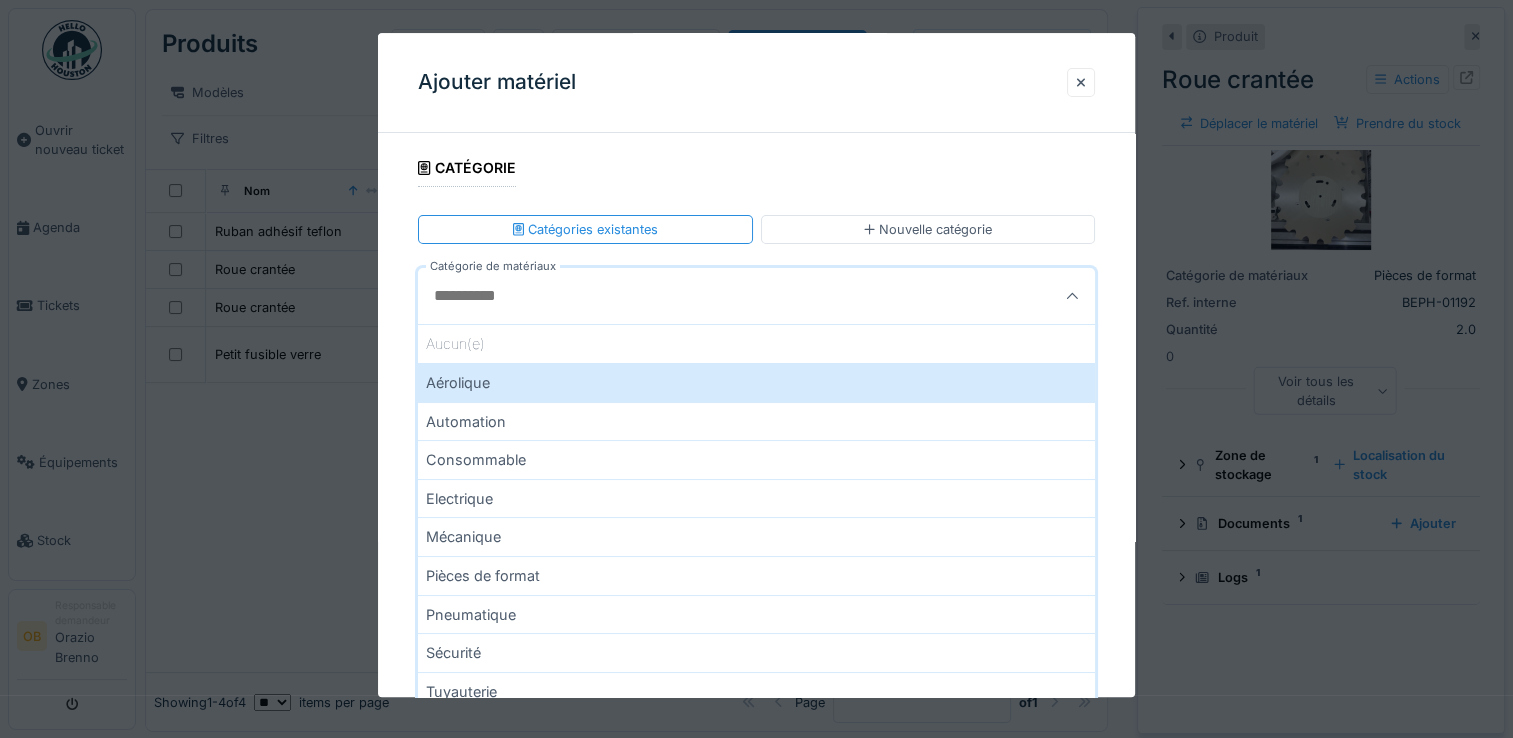 click on "Catégorie de matériaux" at bounding box center (710, 297) 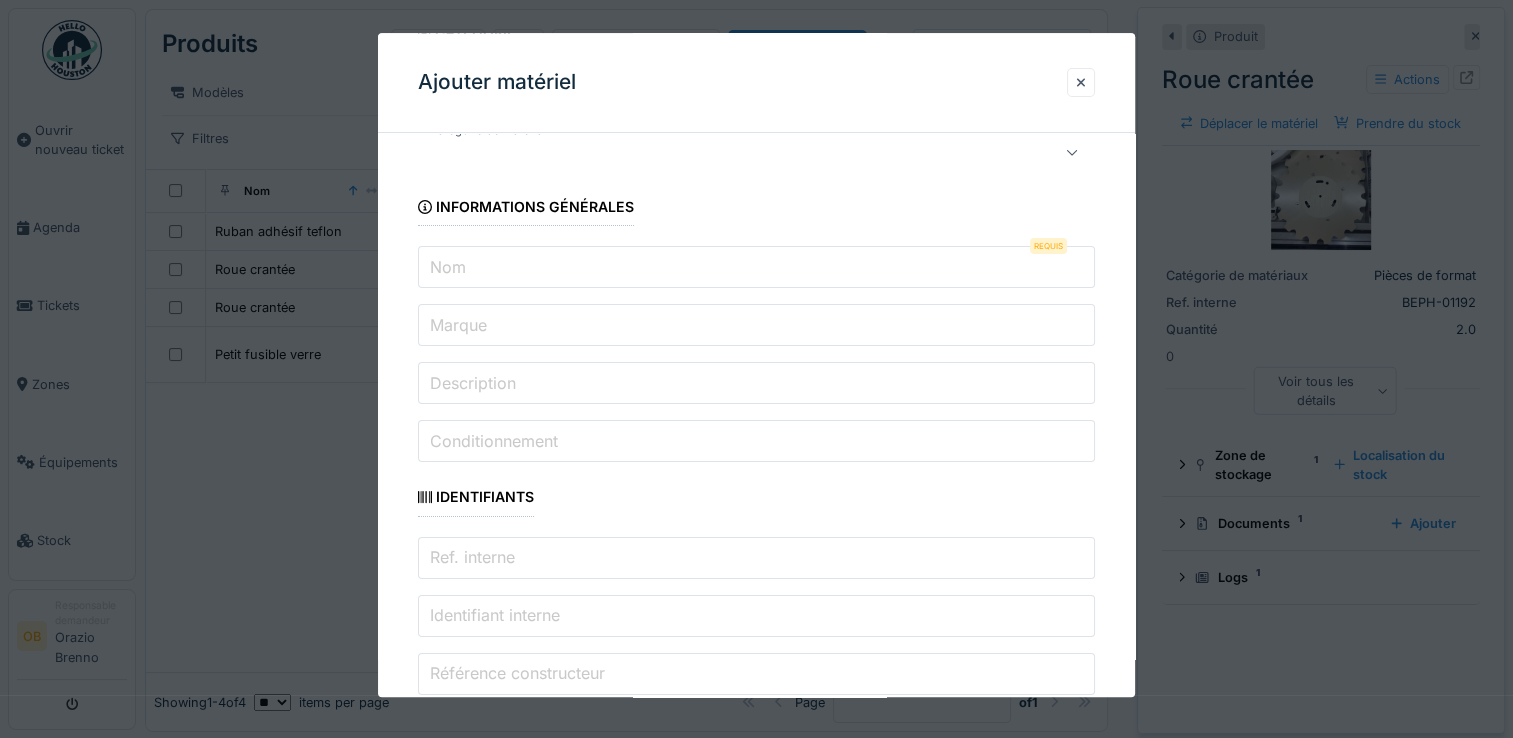 scroll, scrollTop: 0, scrollLeft: 0, axis: both 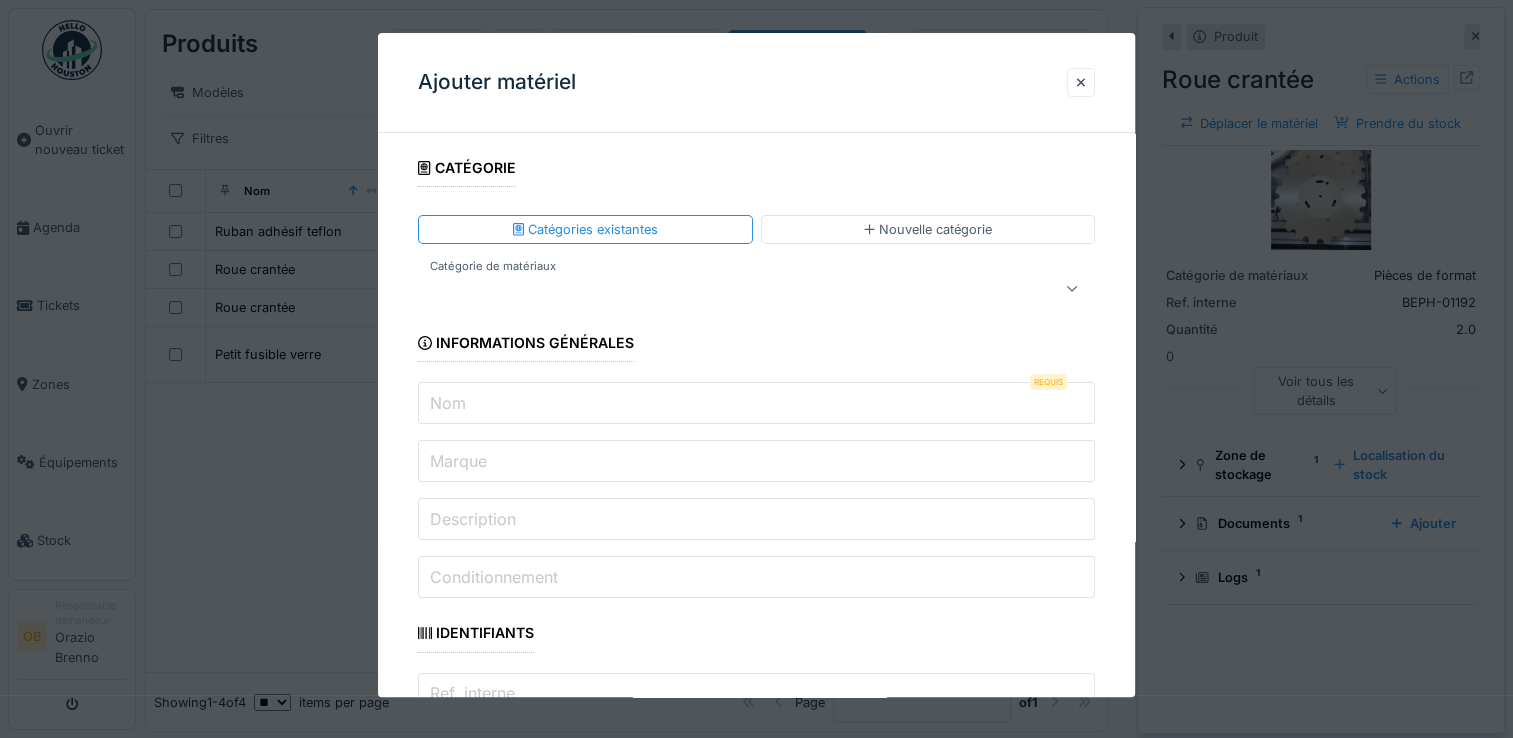 click on "Nom" at bounding box center [756, 404] 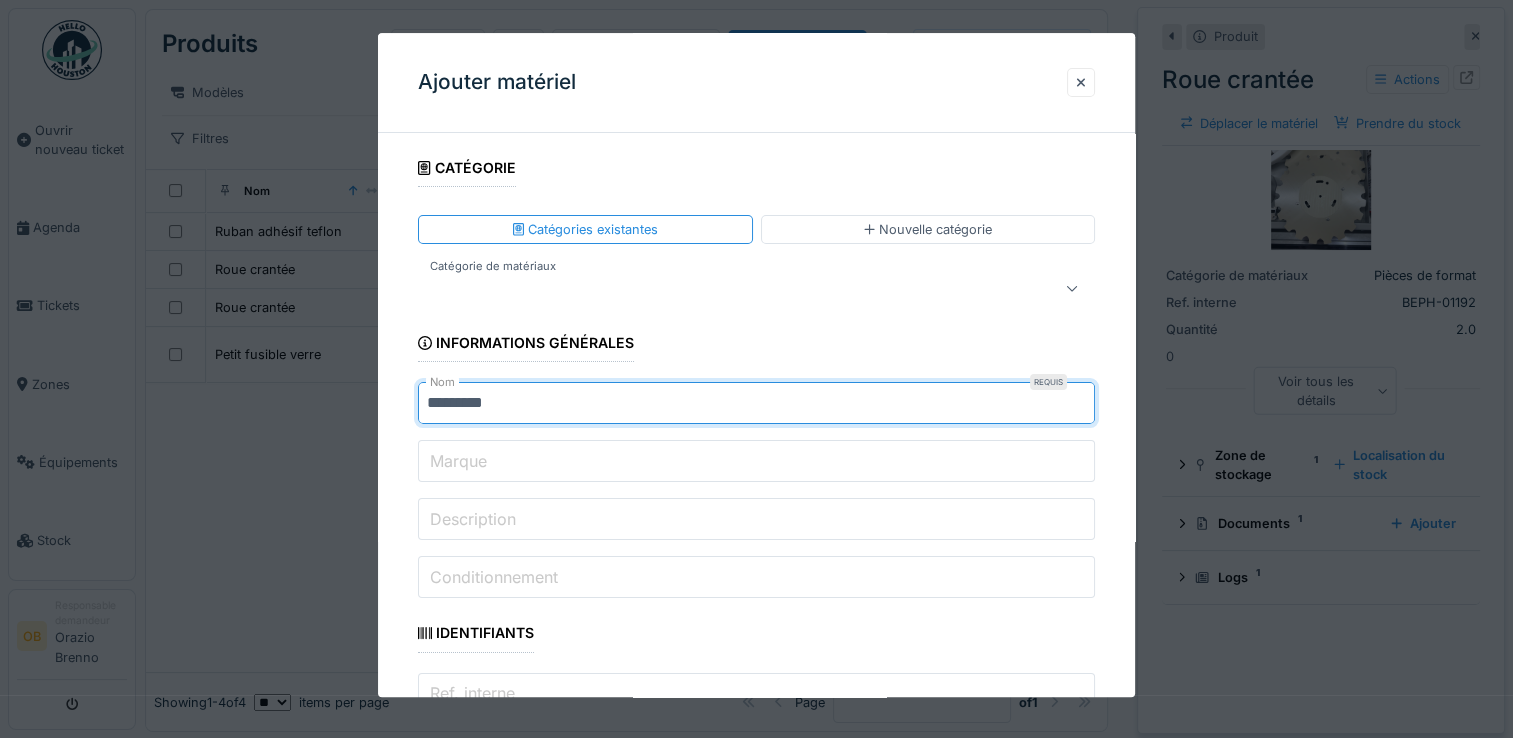 type on "*********" 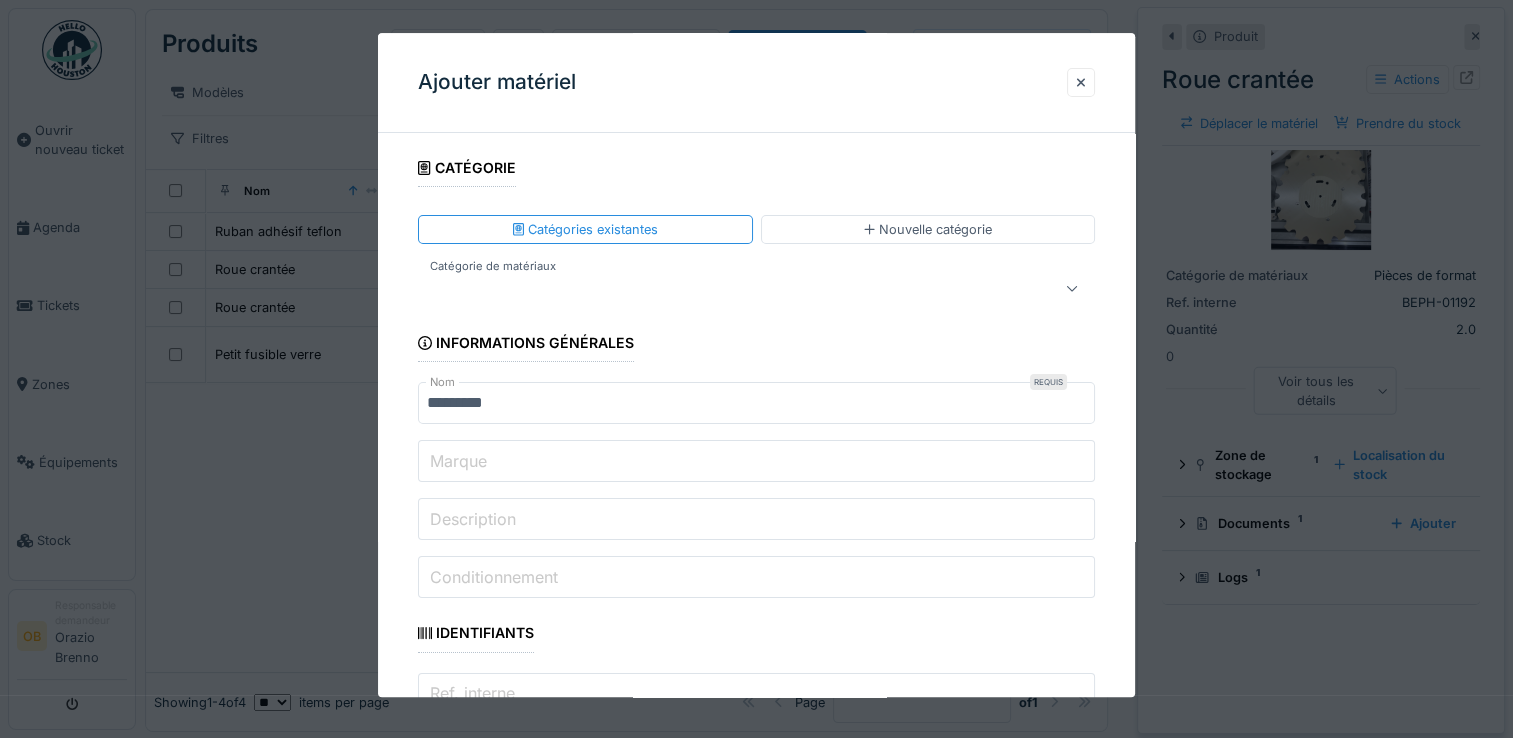 click on "**********" at bounding box center [756, 1869] 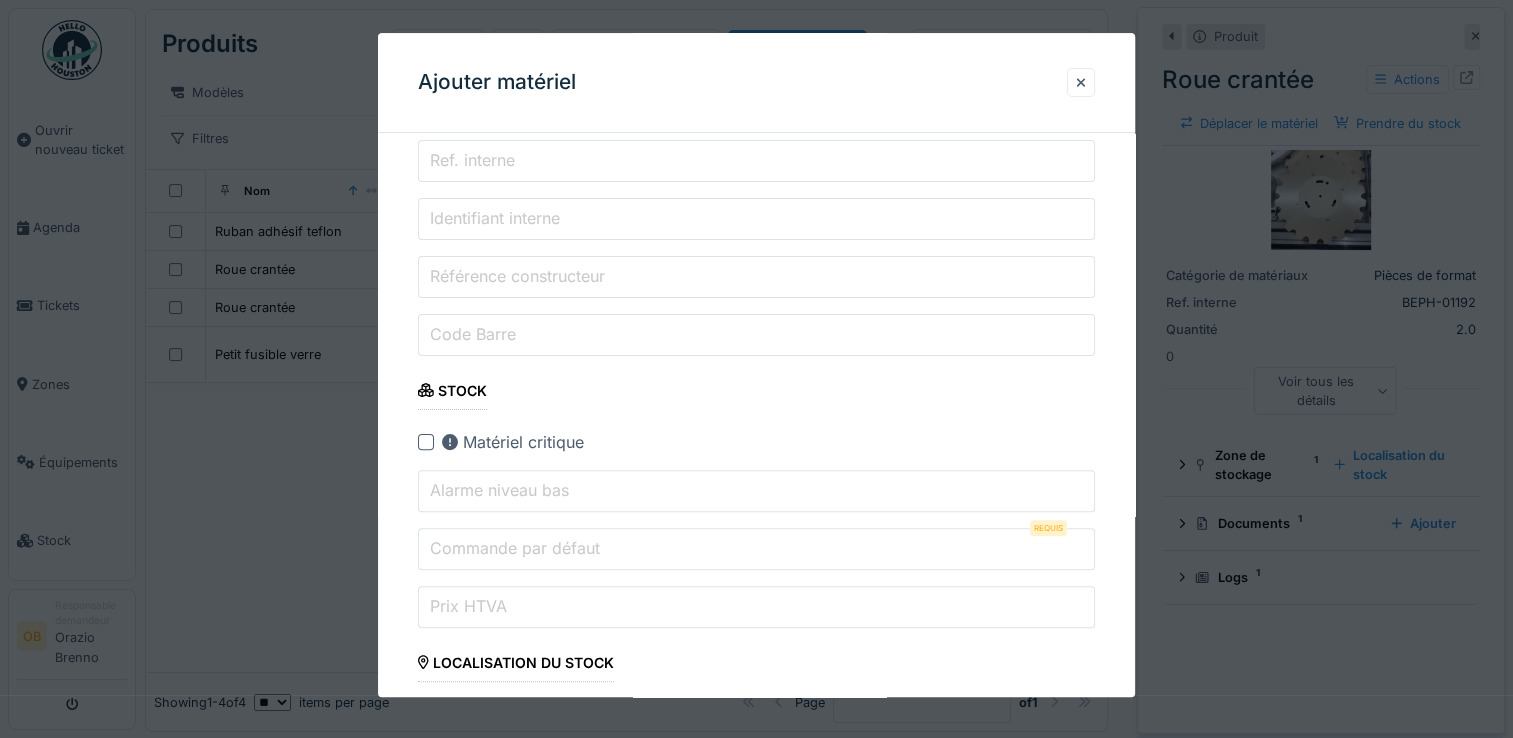 scroll, scrollTop: 666, scrollLeft: 0, axis: vertical 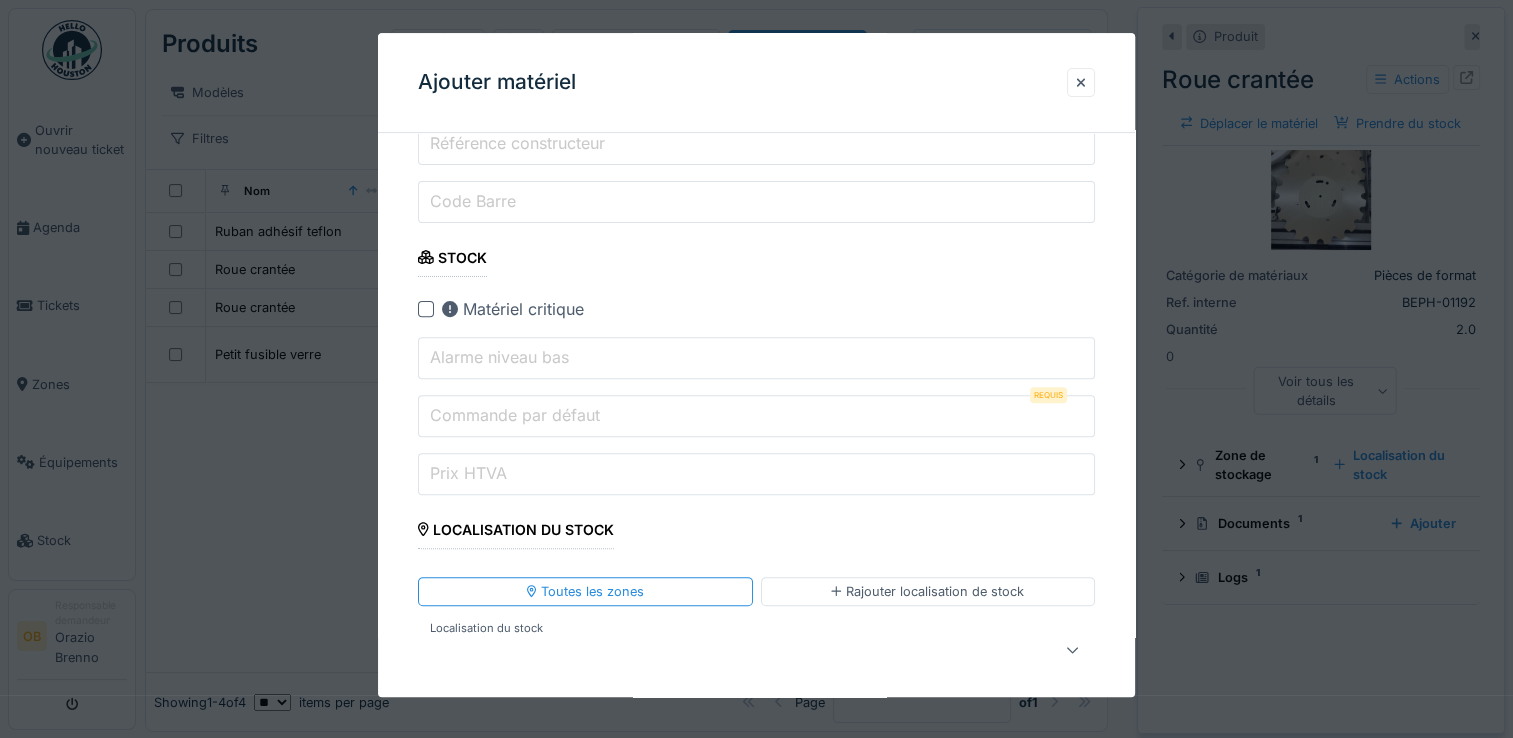 type on "*" 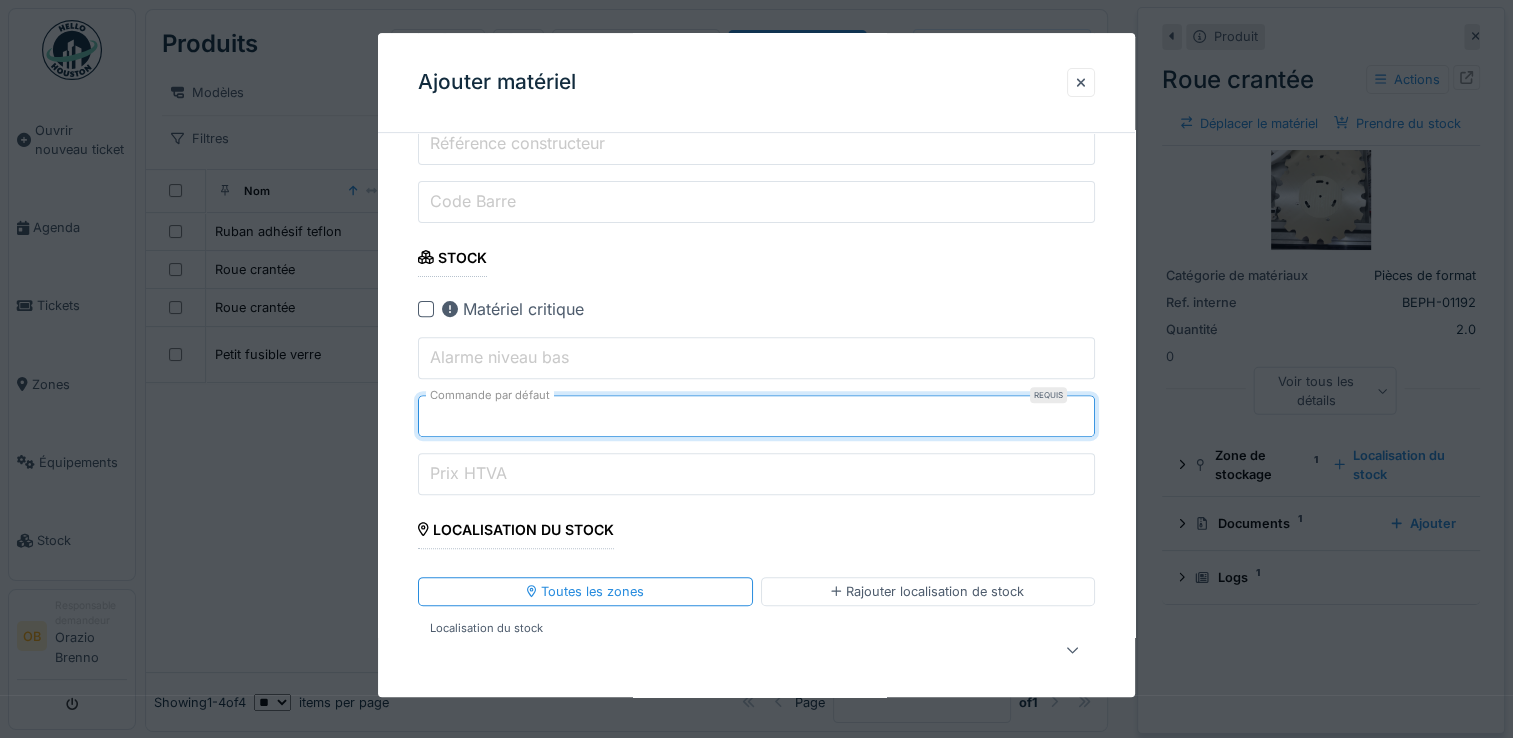 click on "**********" at bounding box center (756, 1203) 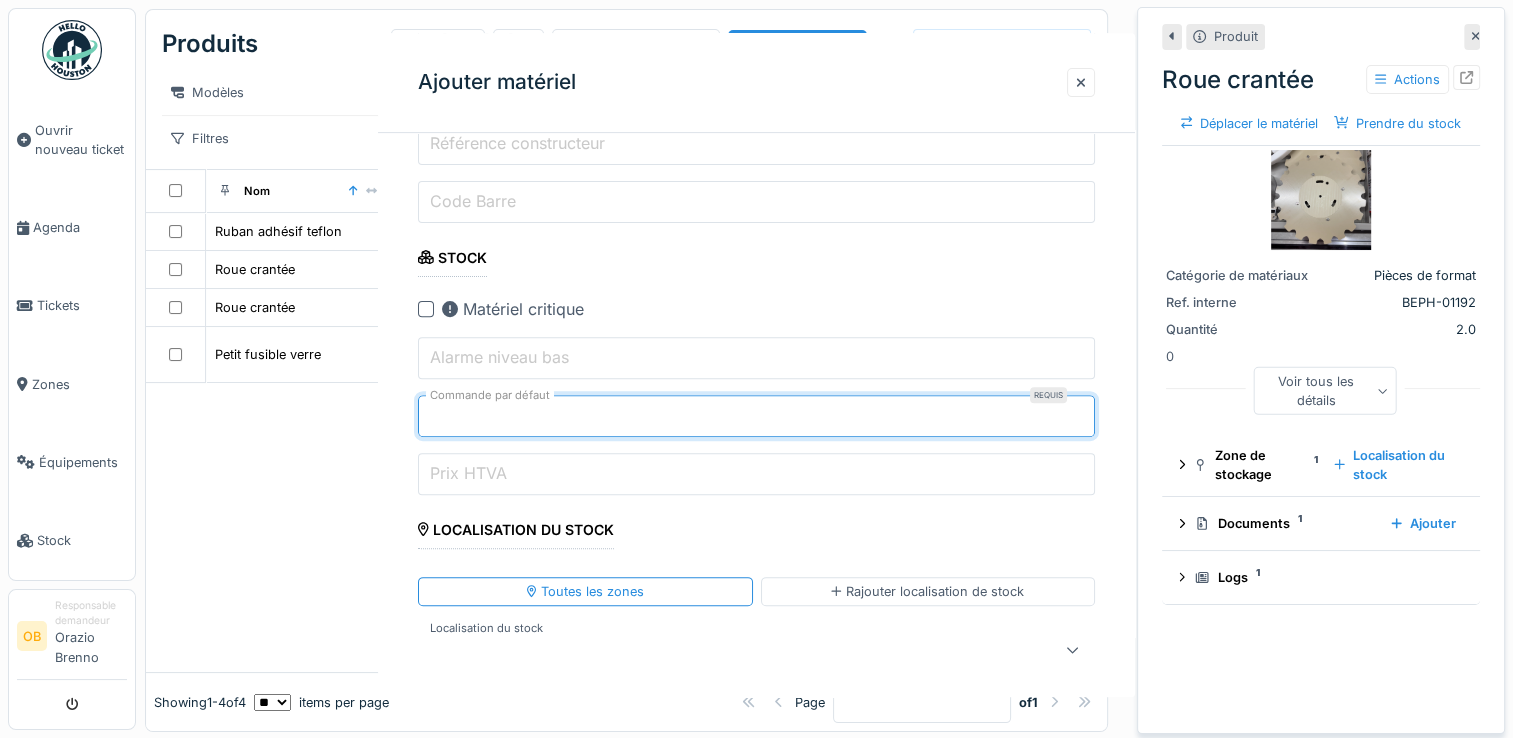 scroll, scrollTop: 0, scrollLeft: 0, axis: both 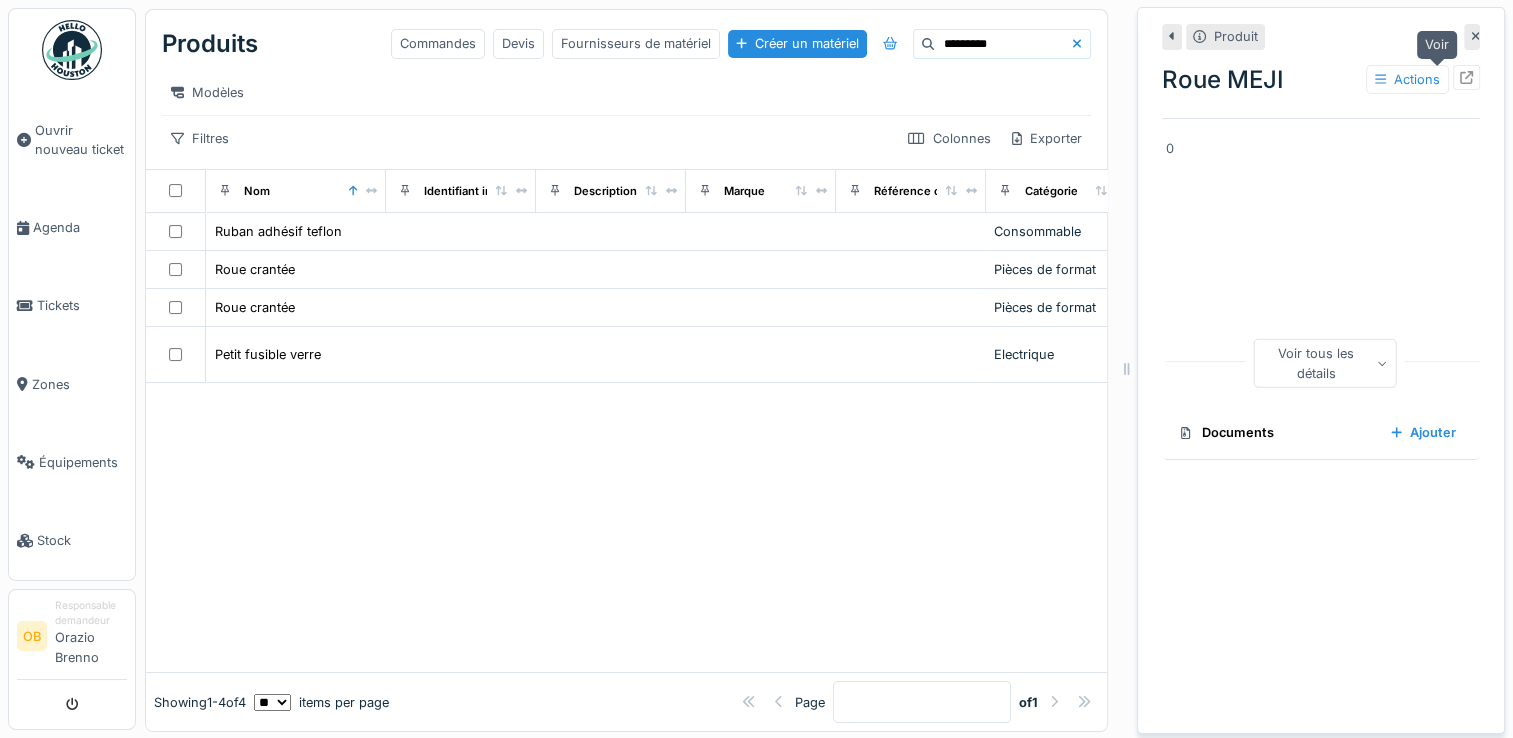 click at bounding box center (1466, 77) 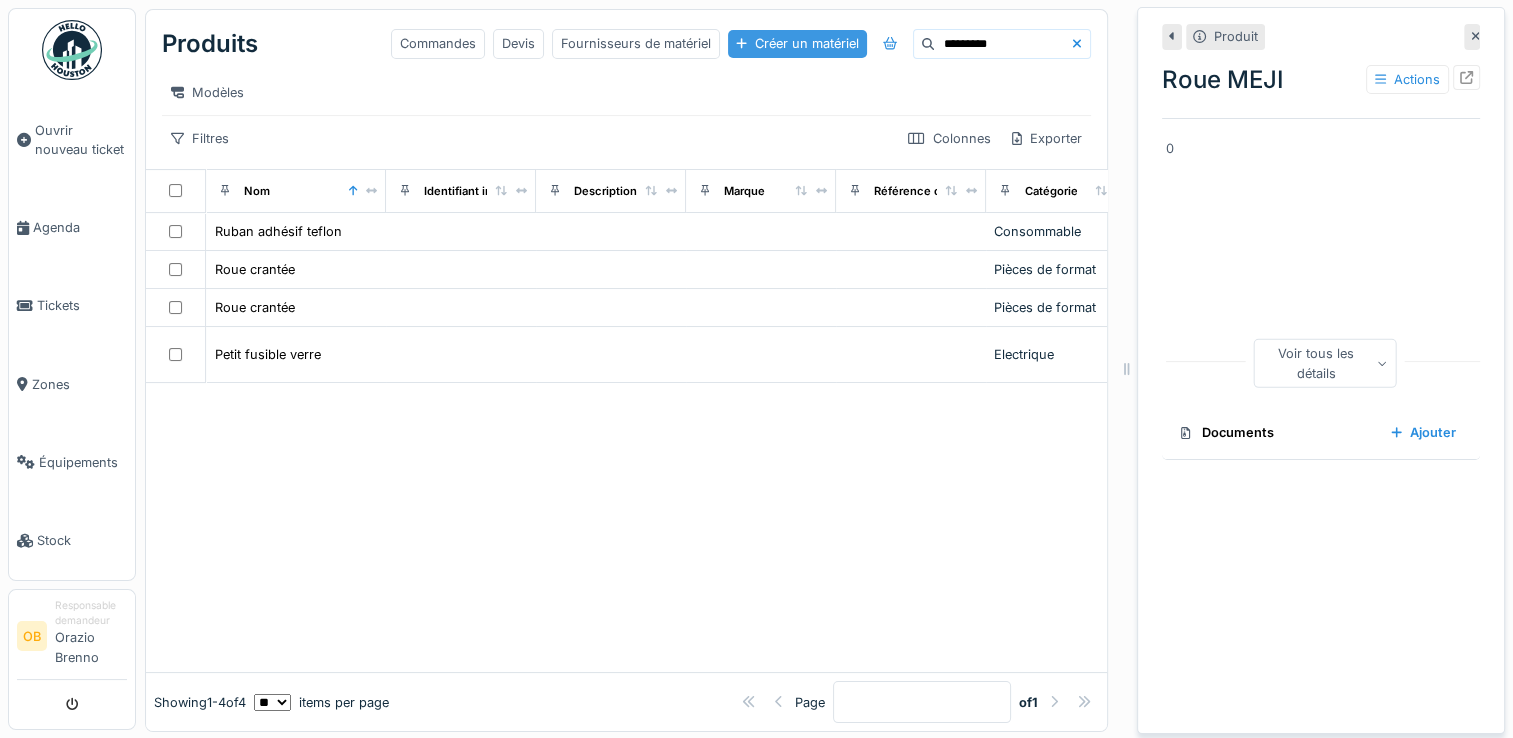 click on "Créer un matériel" at bounding box center [797, 43] 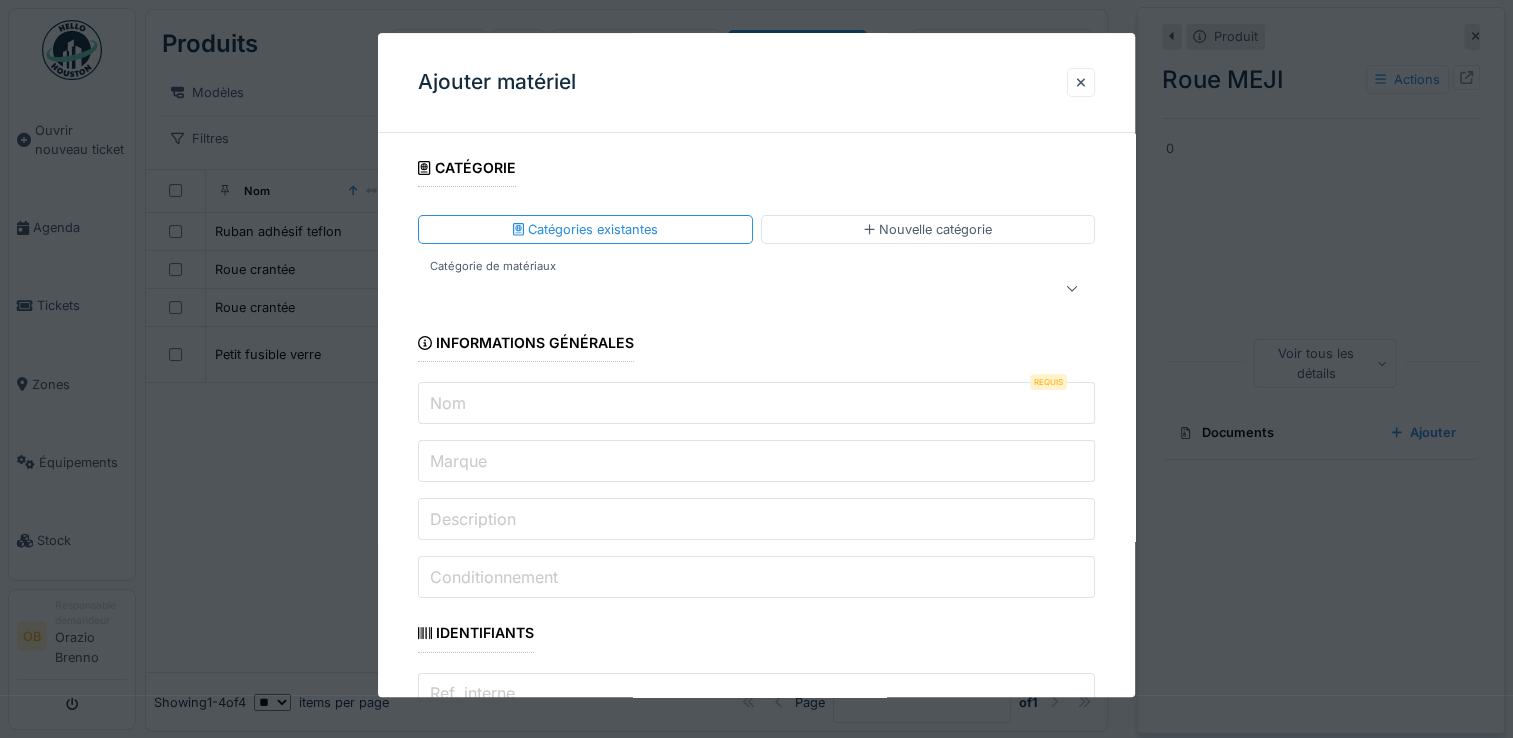 click on "**********" at bounding box center [756, 1027] 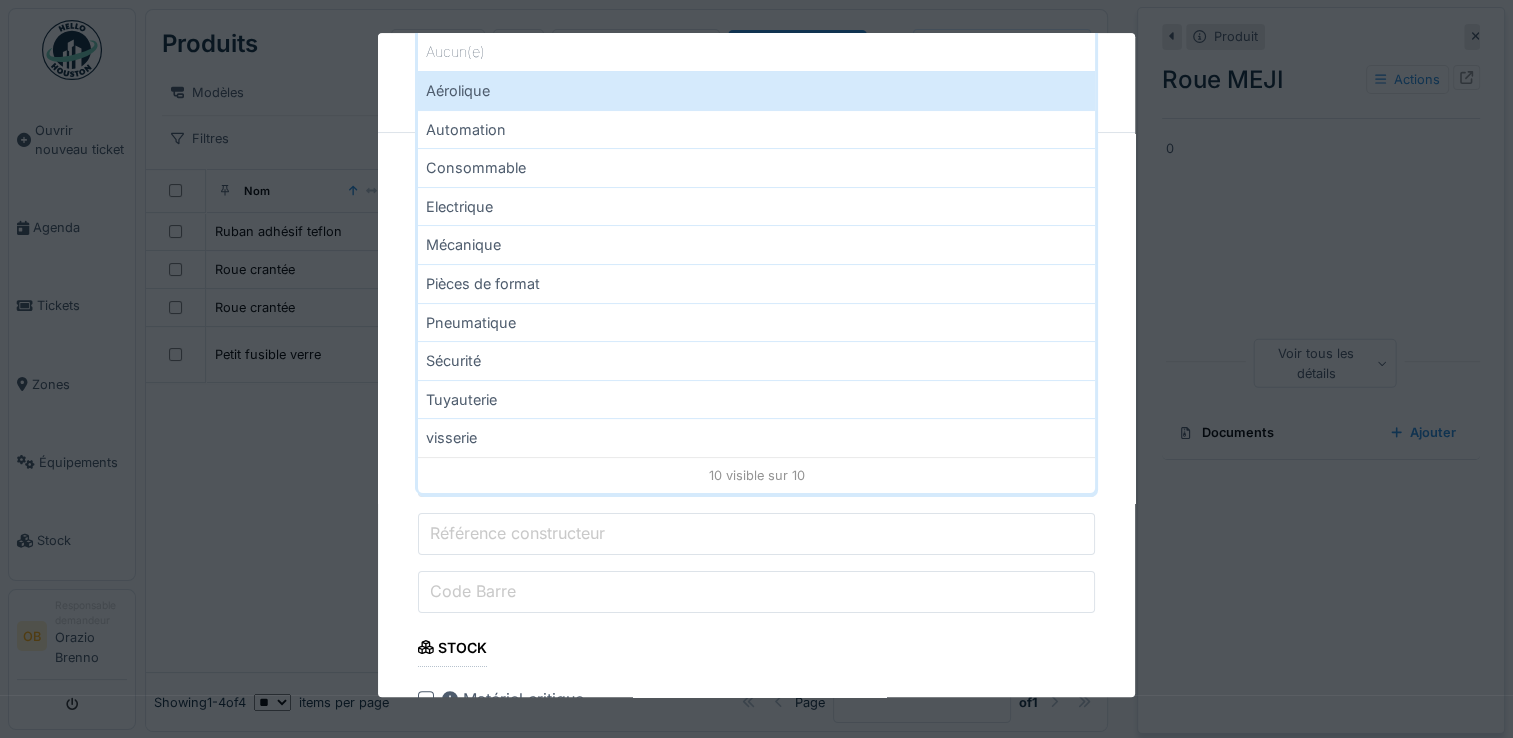 scroll, scrollTop: 133, scrollLeft: 0, axis: vertical 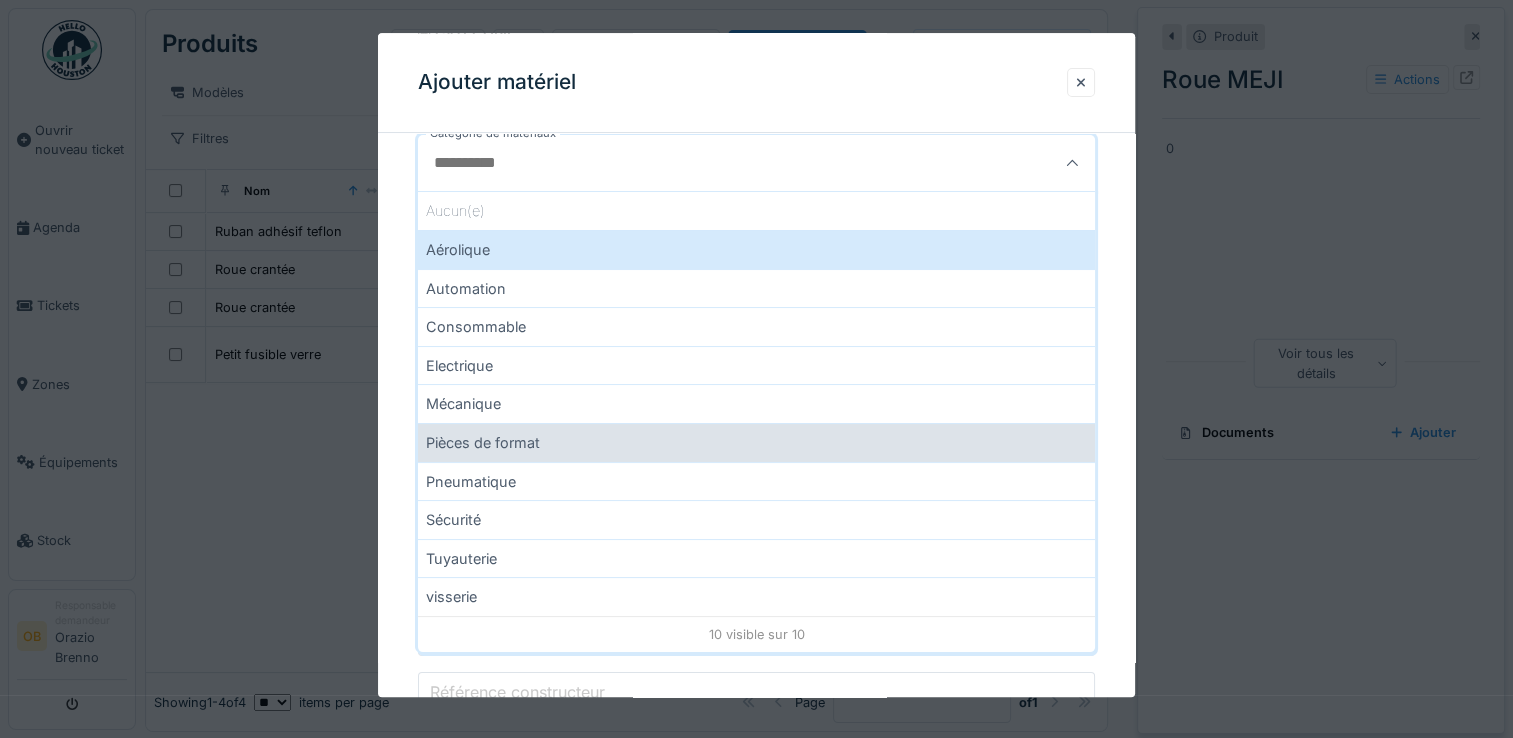 click on "Pièces de format" at bounding box center (756, 442) 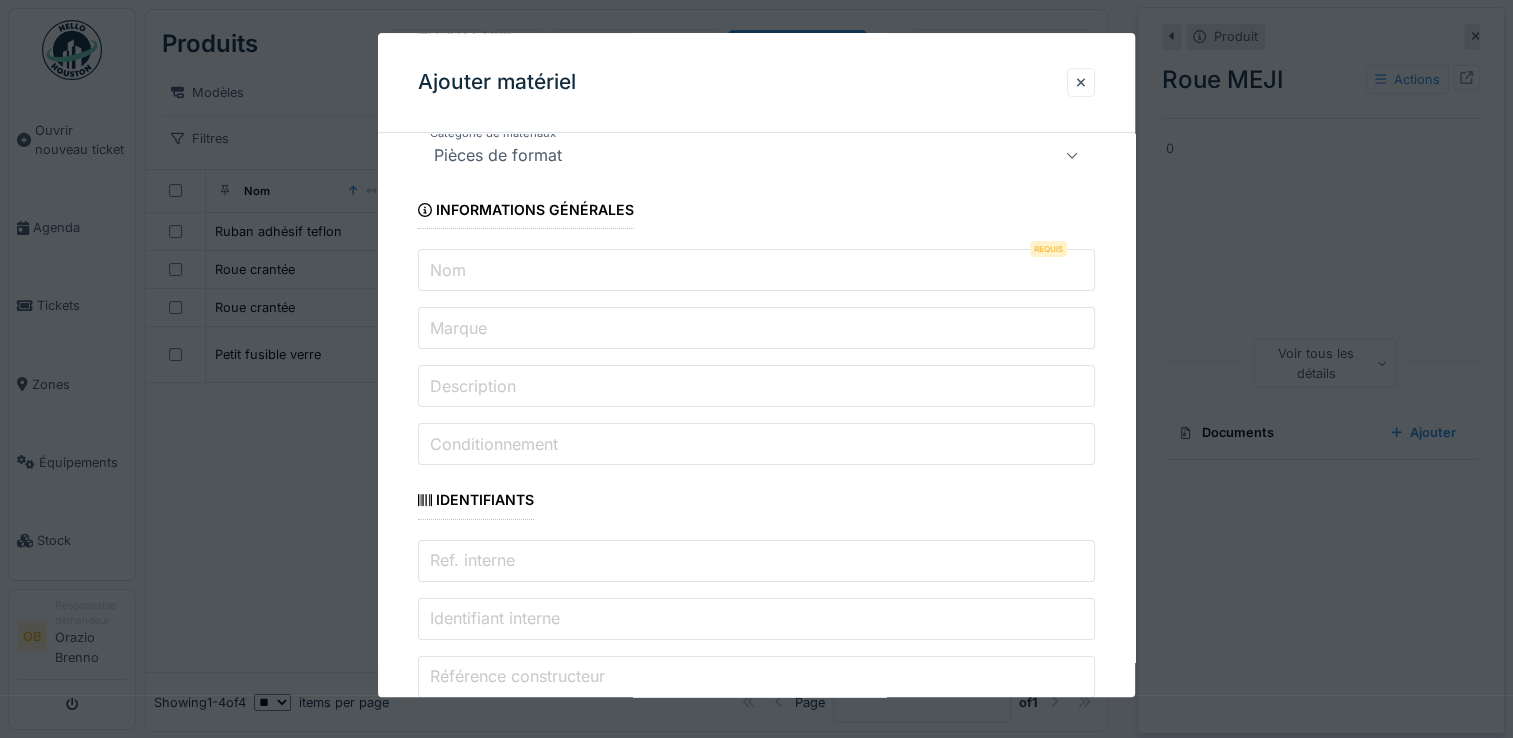 click on "Nom" at bounding box center [756, 271] 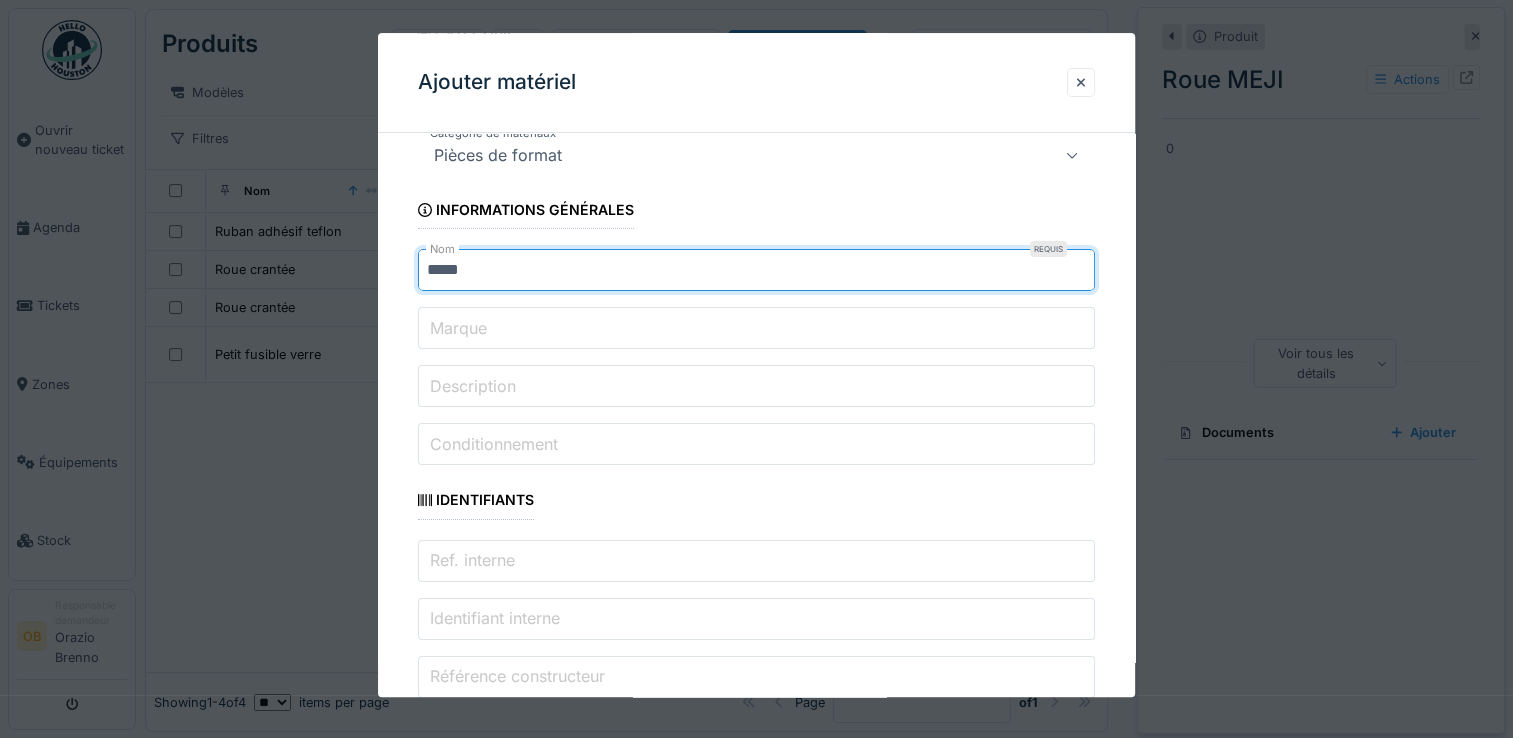 type on "*****" 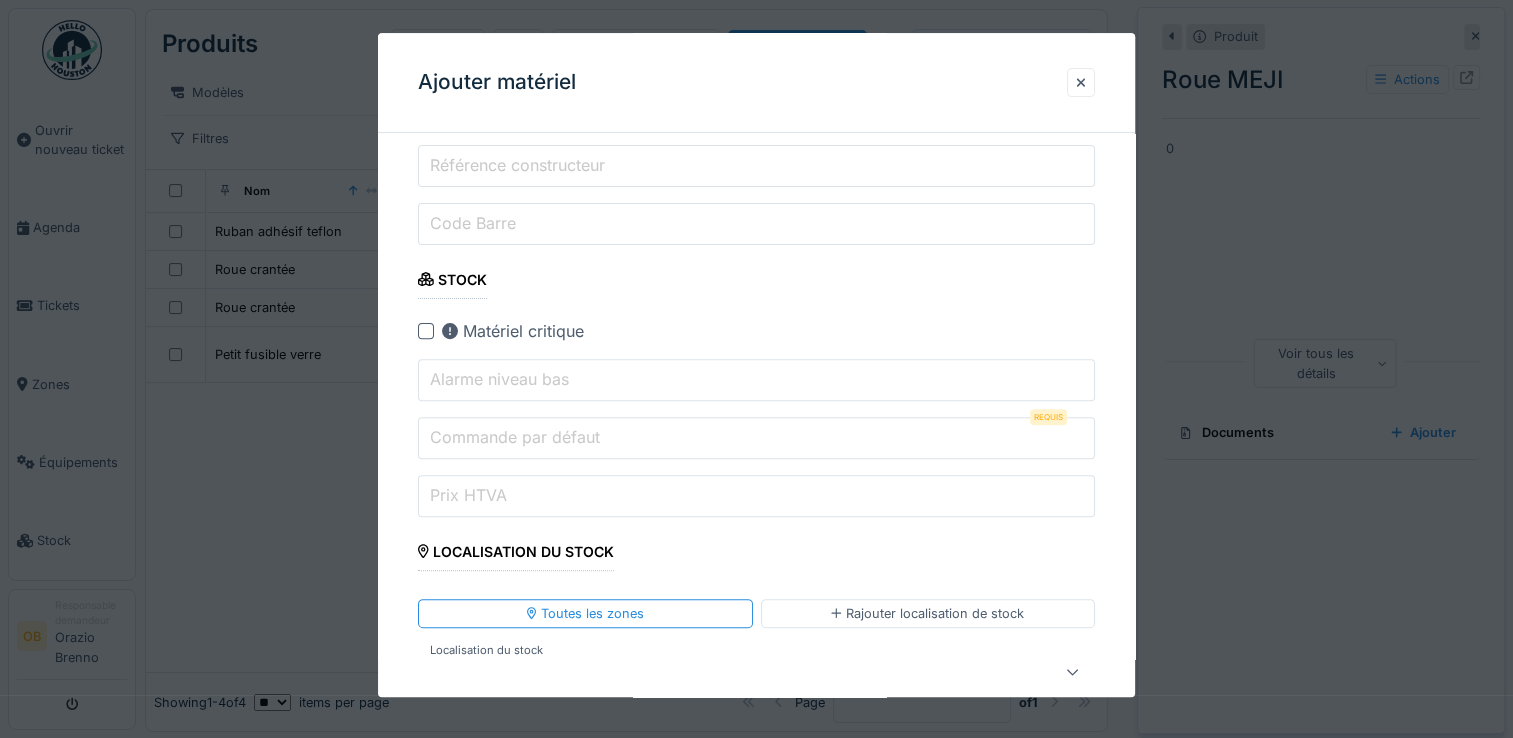 scroll, scrollTop: 801, scrollLeft: 0, axis: vertical 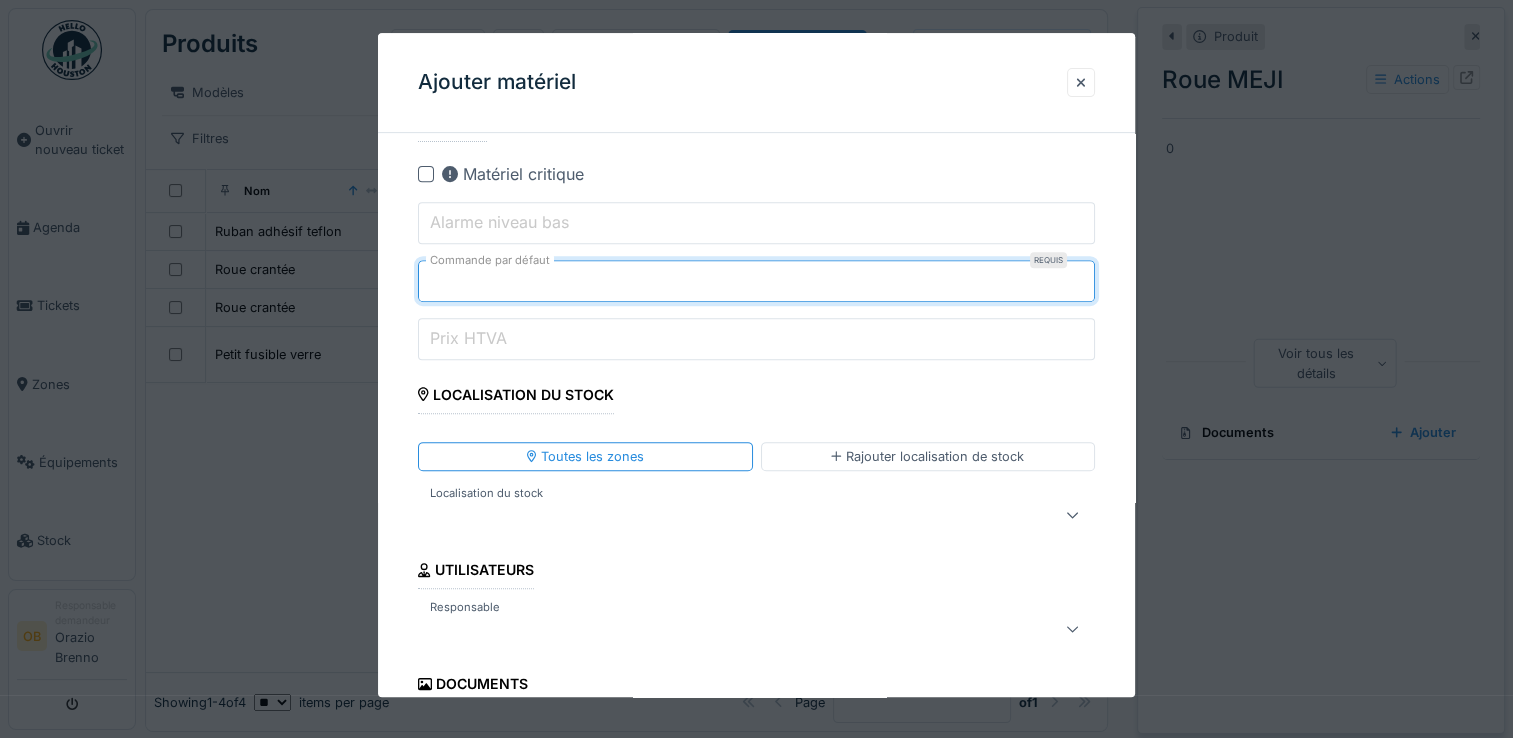 type on "*" 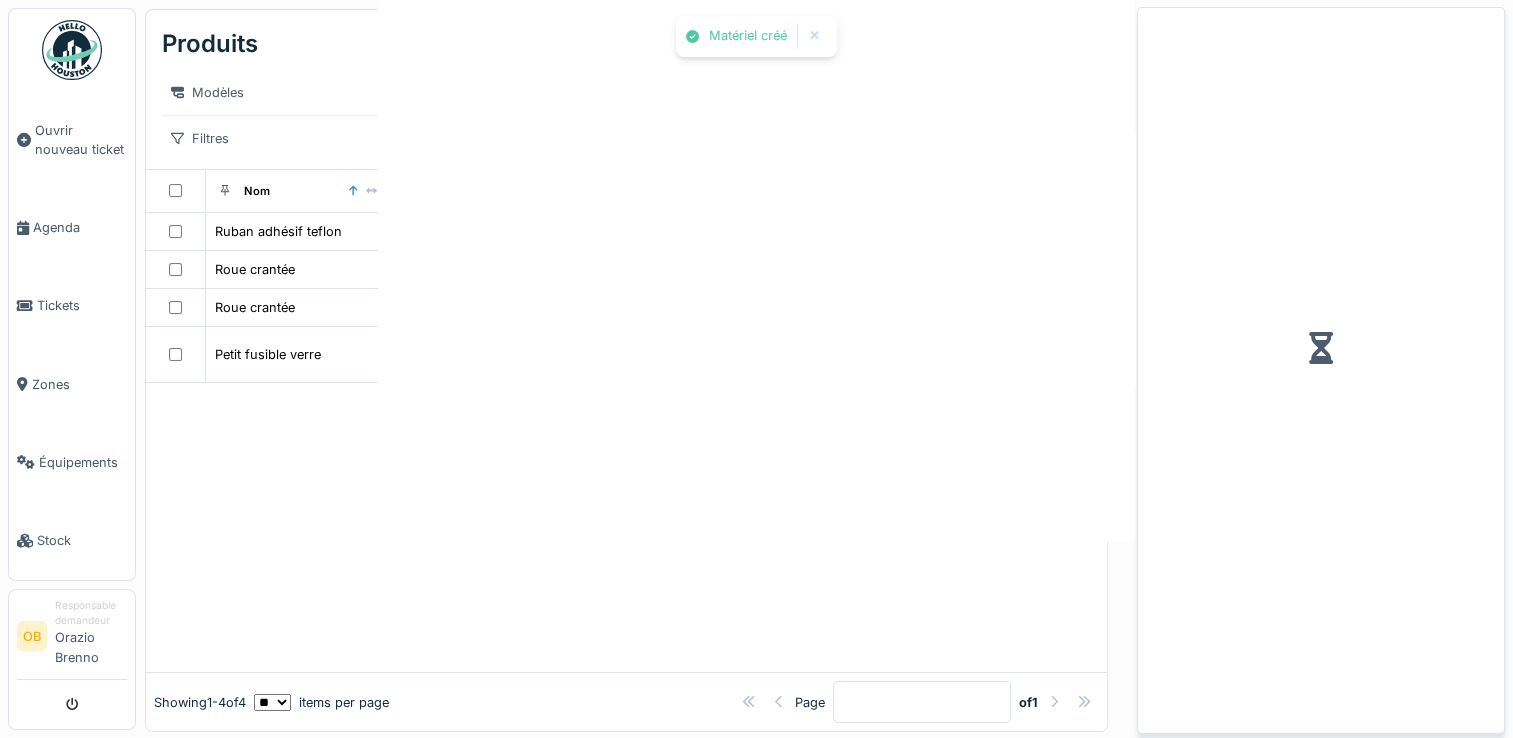 scroll, scrollTop: 0, scrollLeft: 0, axis: both 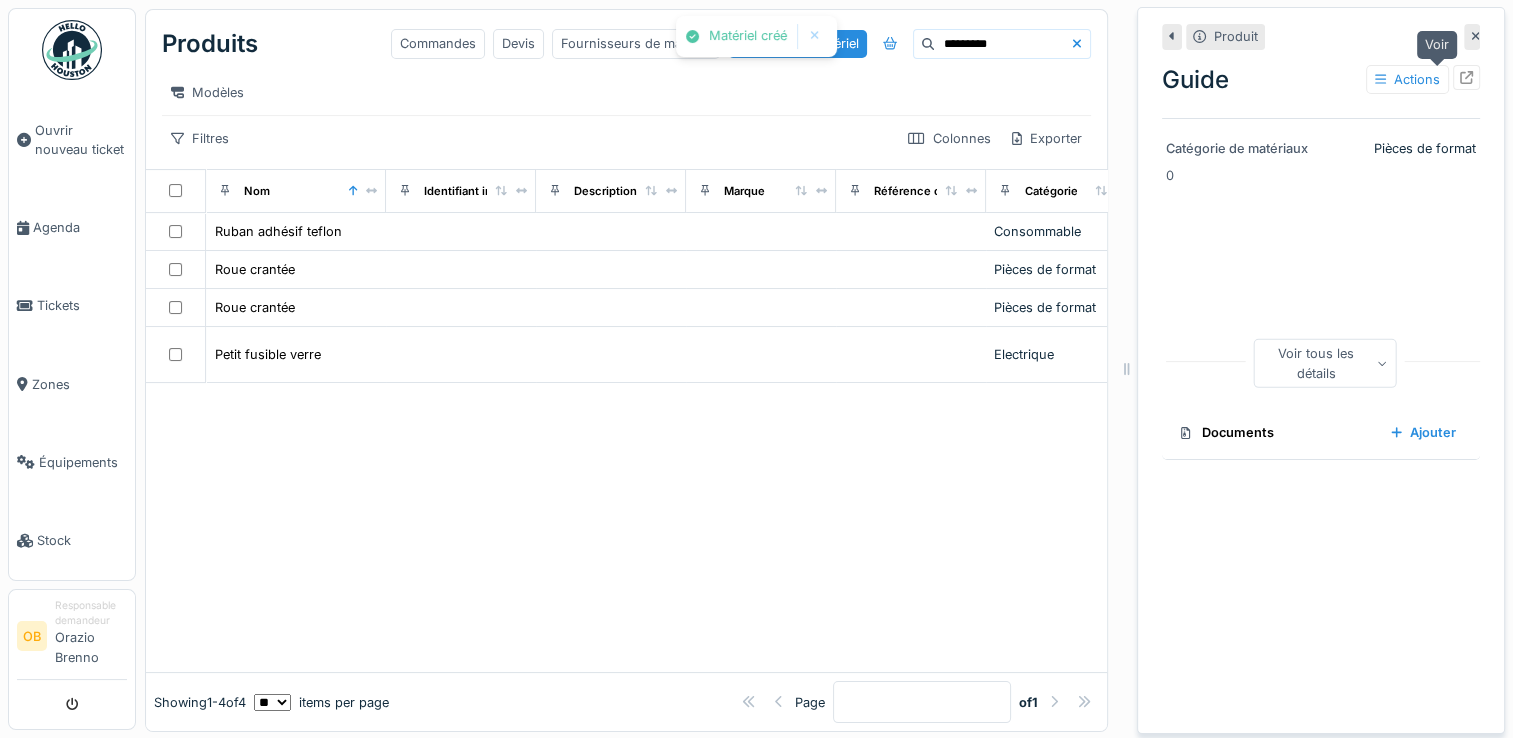 click at bounding box center [1466, 77] 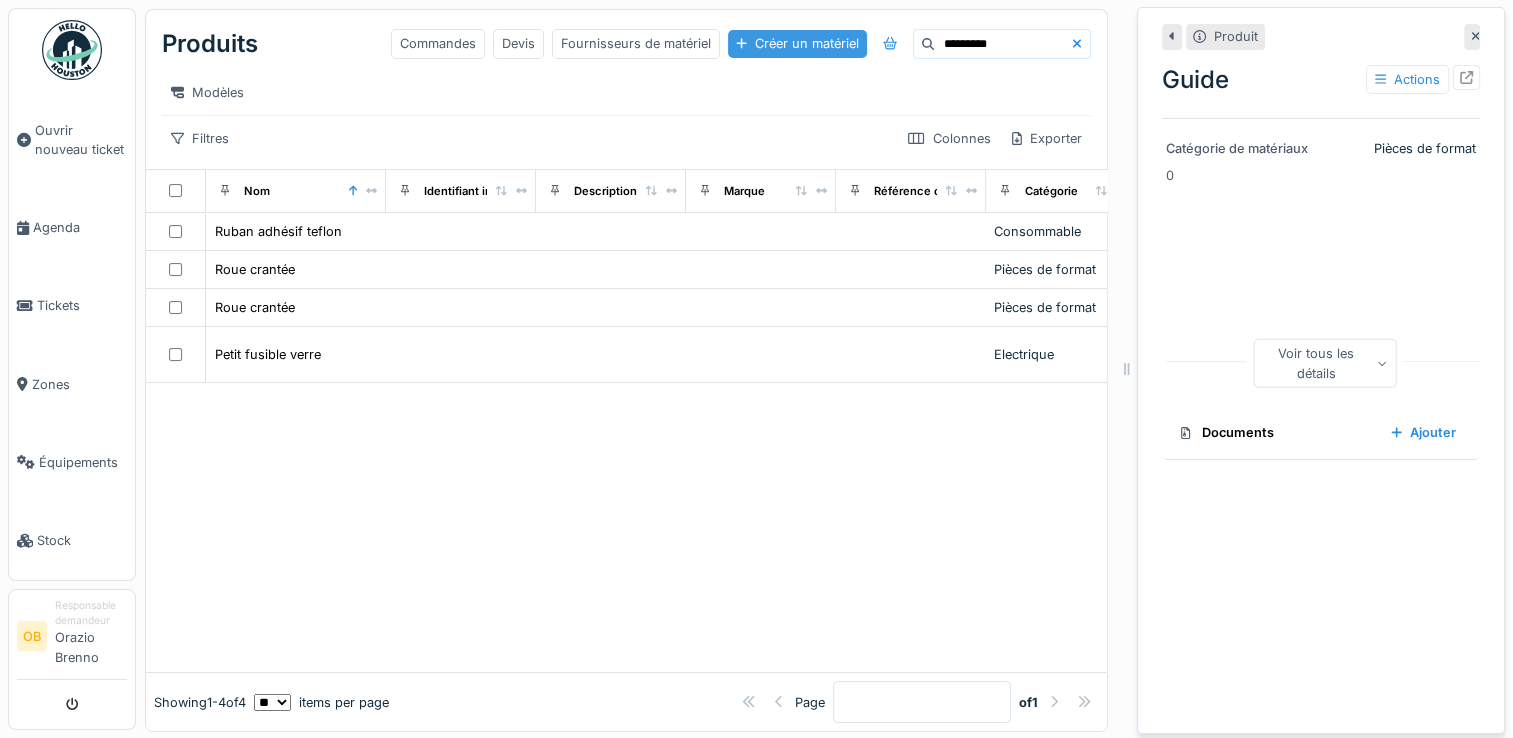 click on "Créer un matériel" at bounding box center [797, 43] 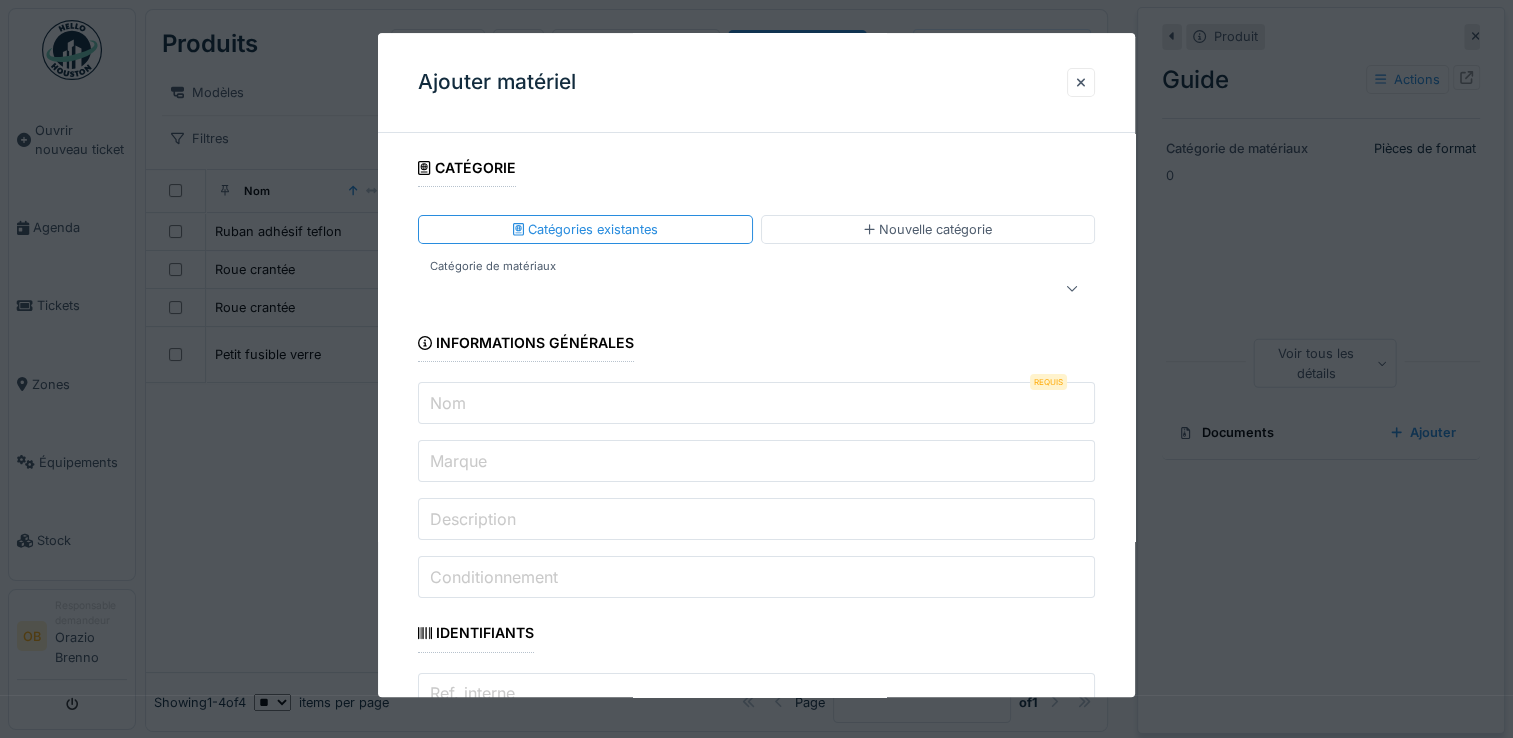 click at bounding box center (722, 289) 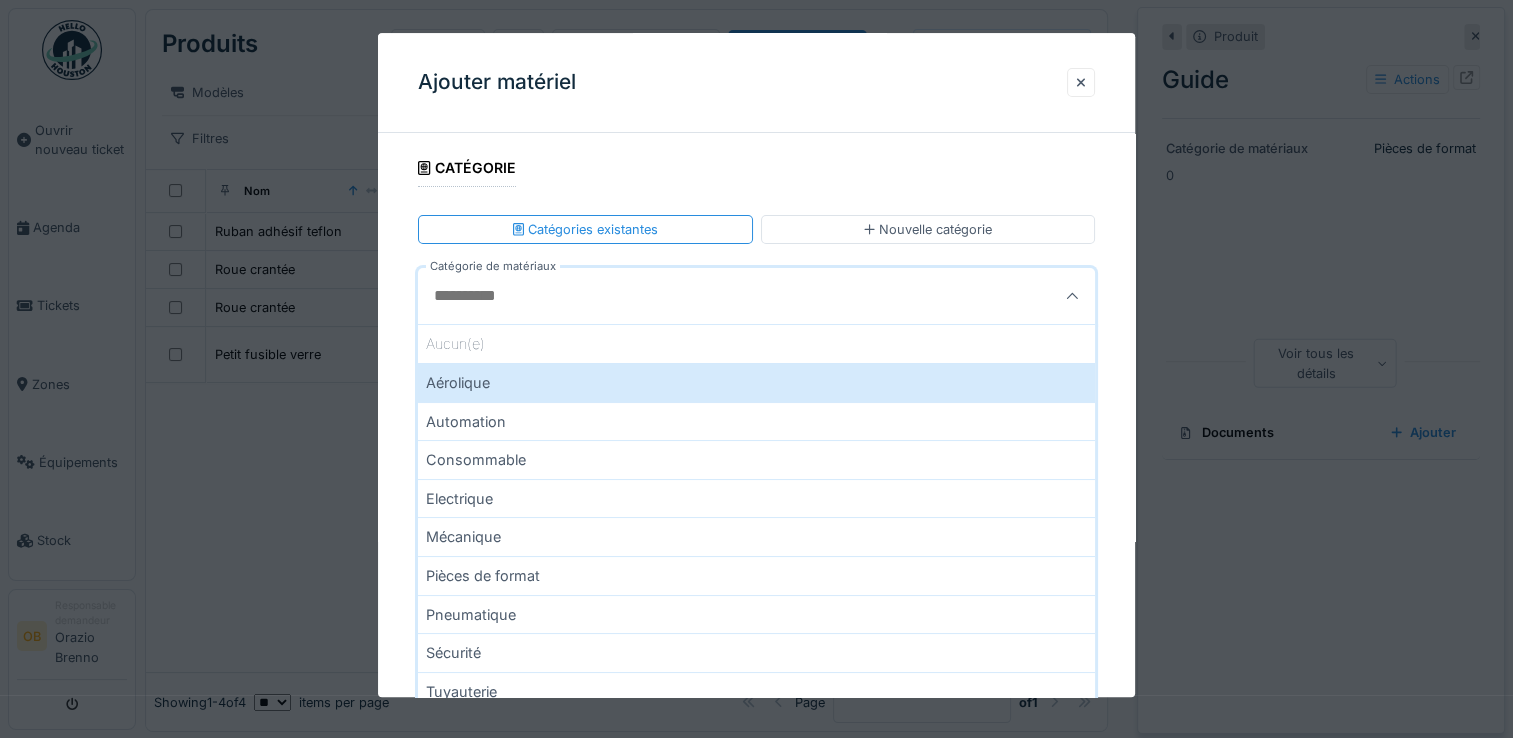 click on "Pièces de format" at bounding box center [756, 575] 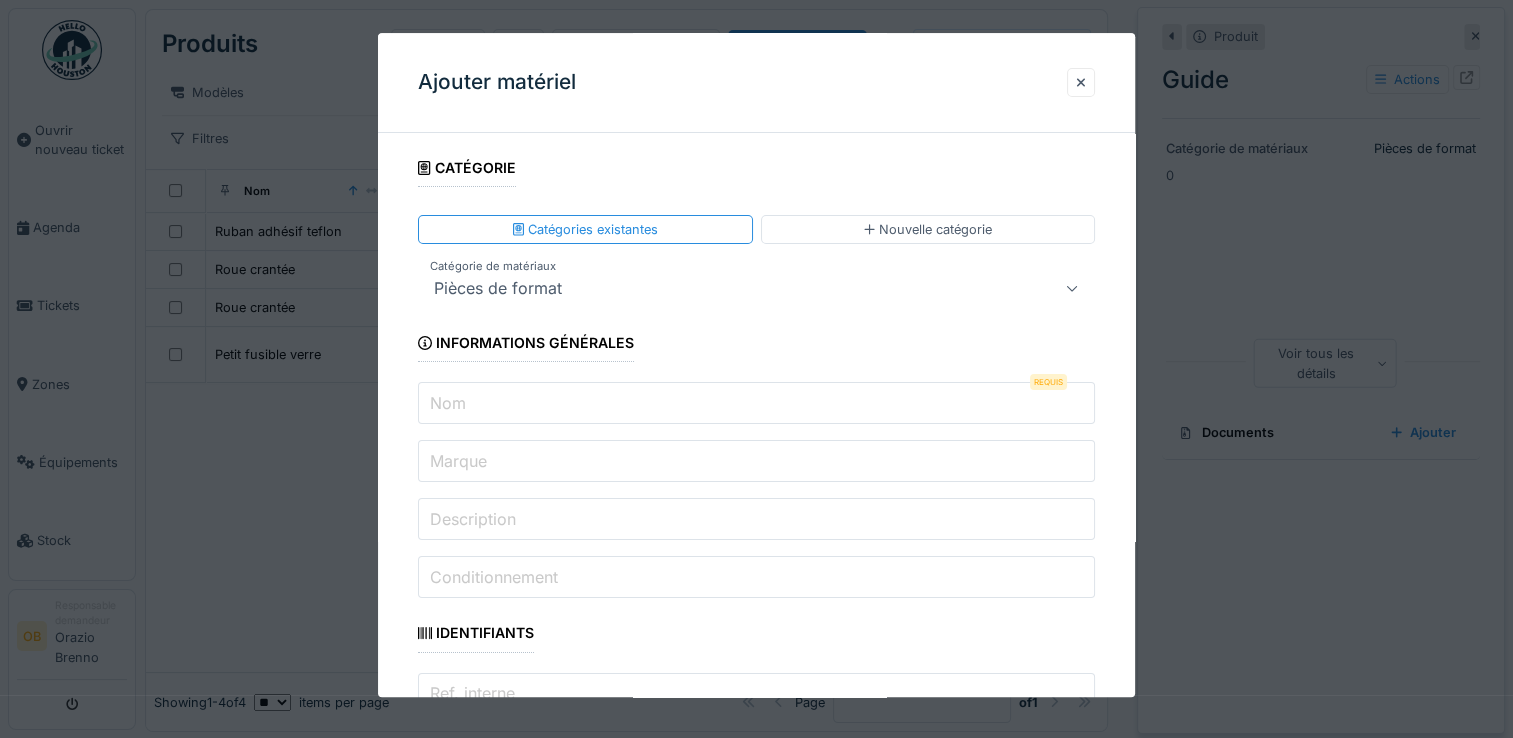 click on "Nom" at bounding box center (756, 404) 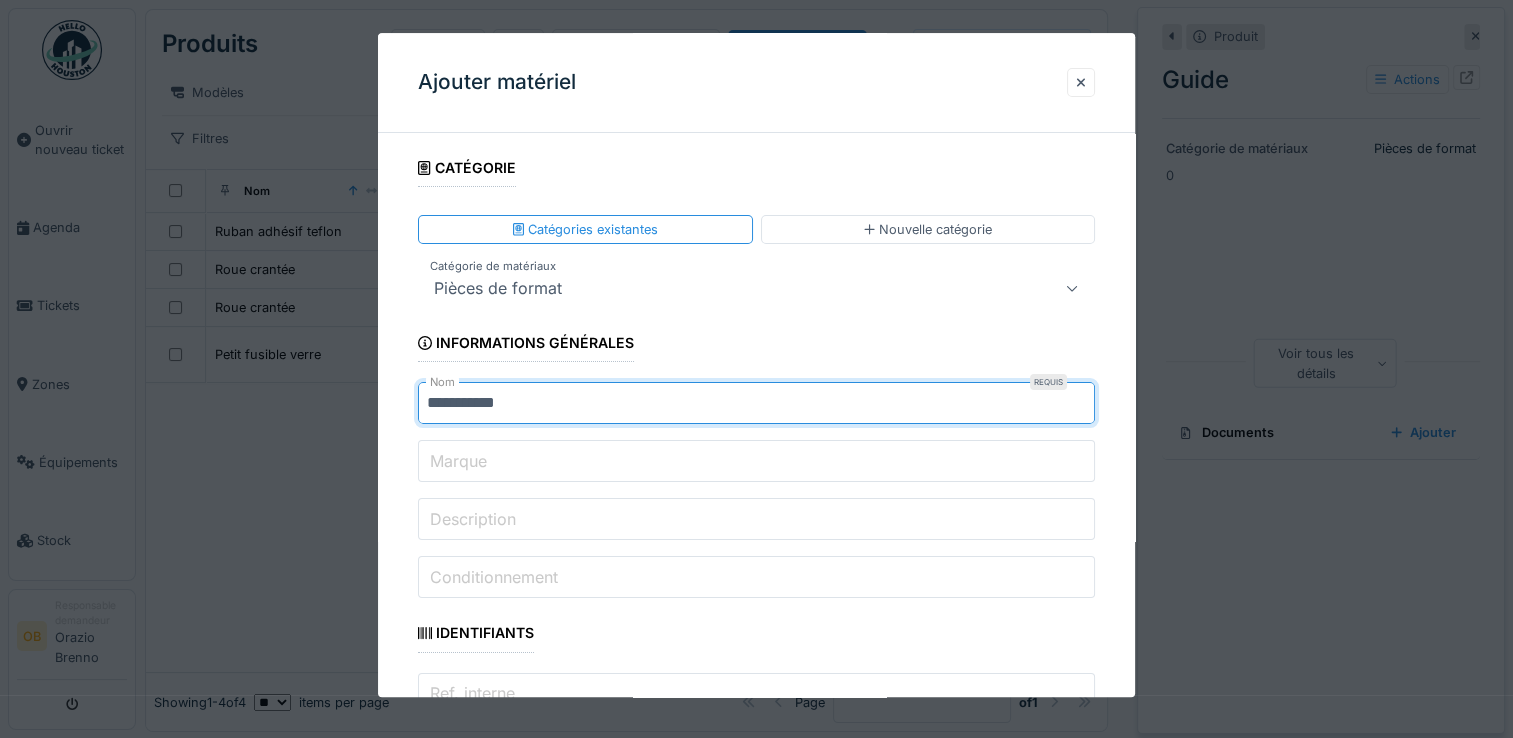 type on "**********" 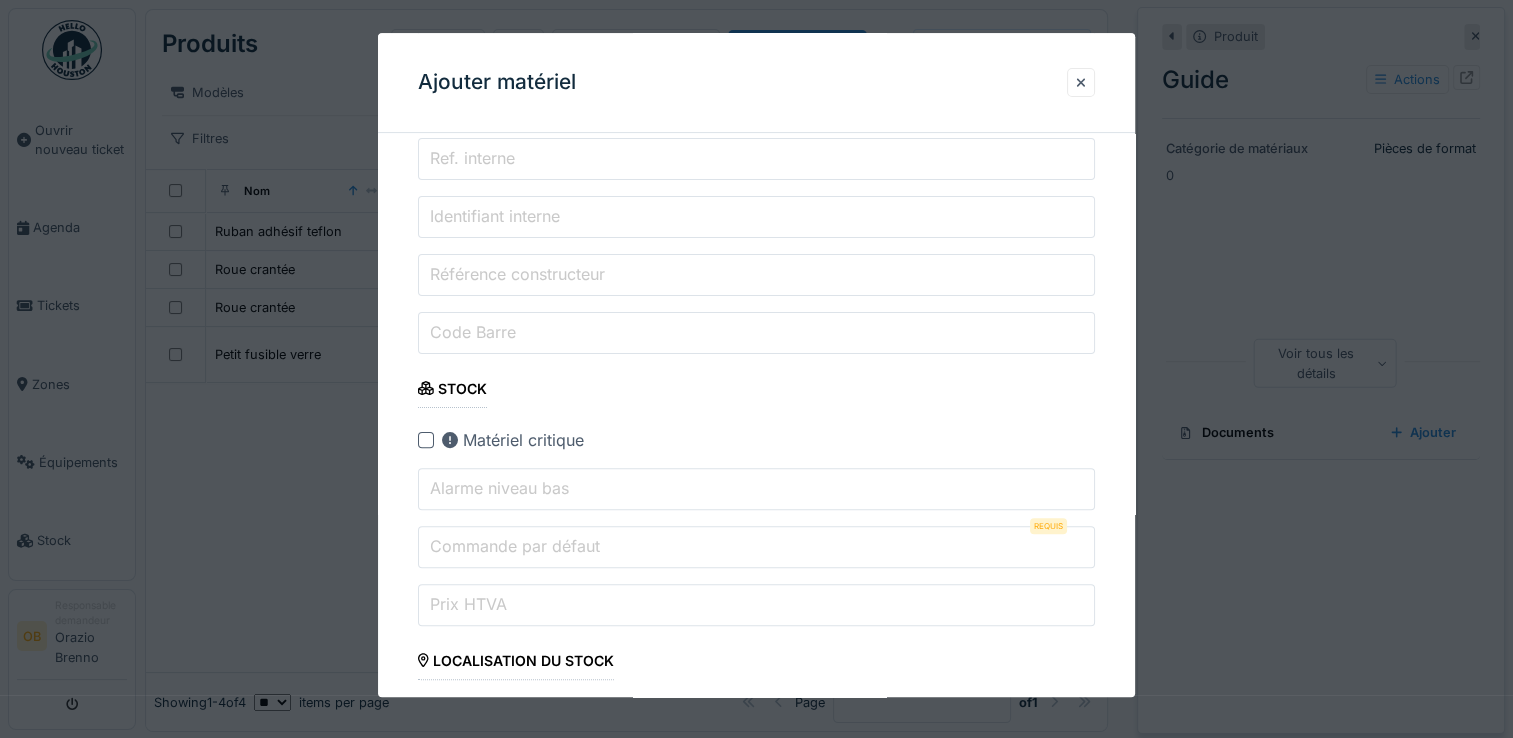 scroll, scrollTop: 668, scrollLeft: 0, axis: vertical 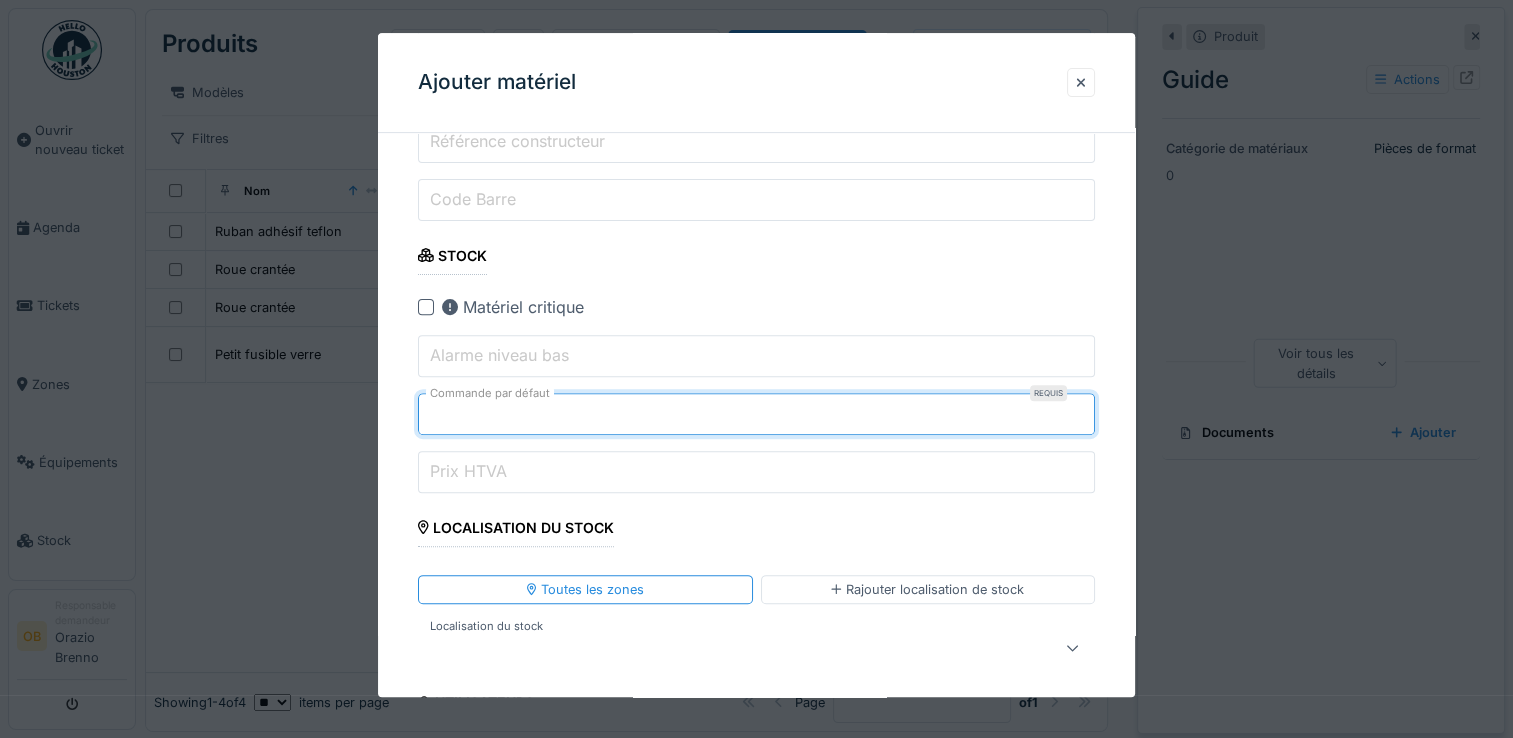 type on "*" 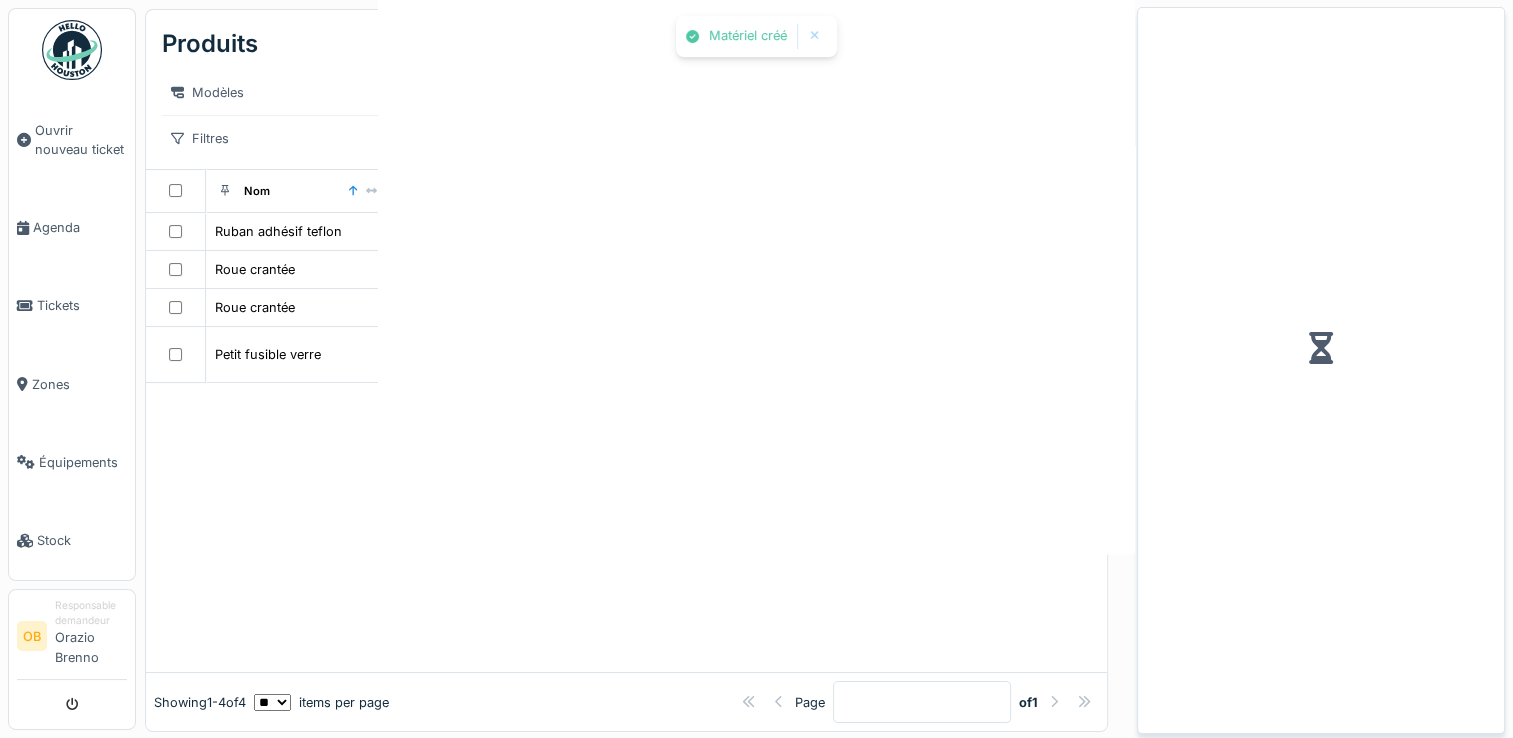 scroll, scrollTop: 0, scrollLeft: 0, axis: both 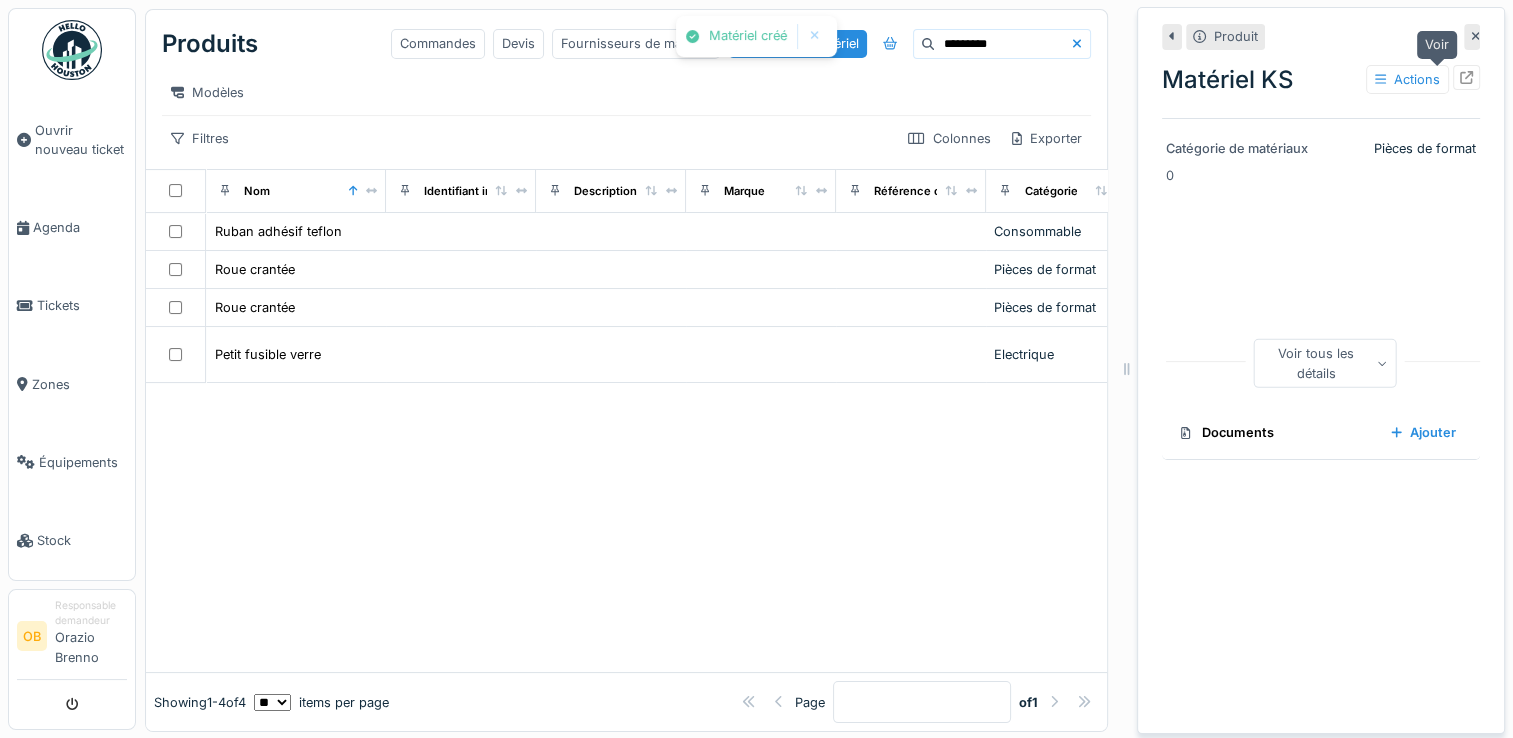 click 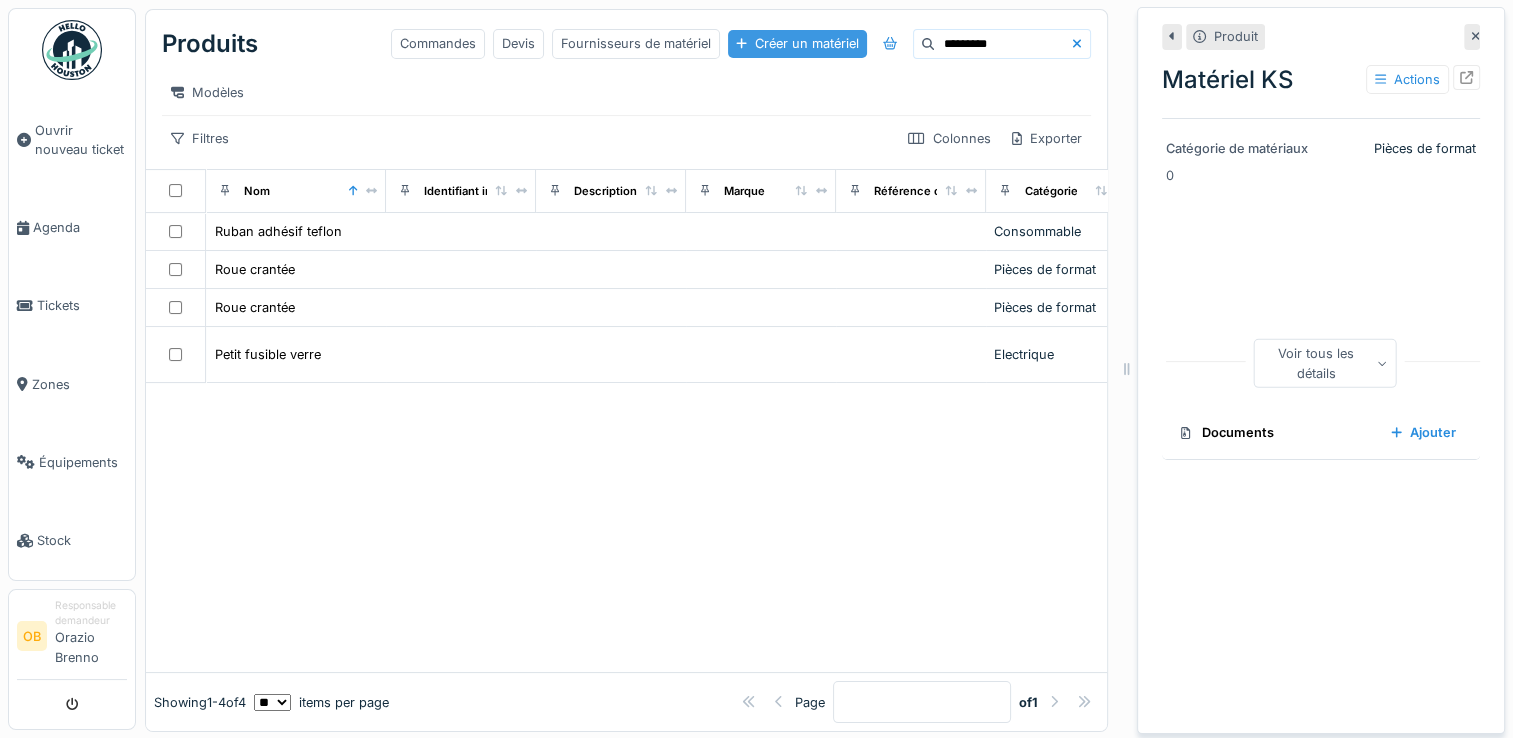click on "Créer un matériel" at bounding box center [797, 43] 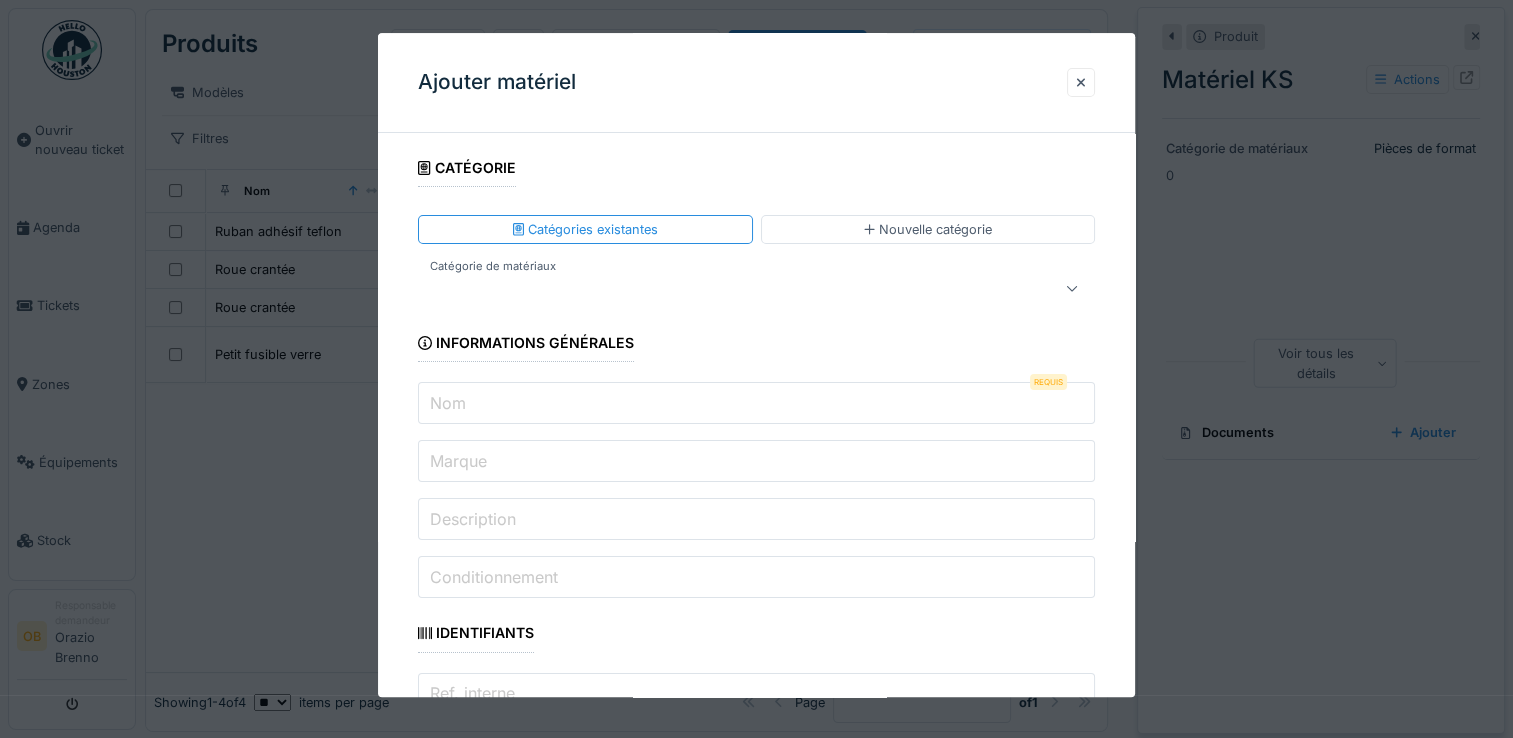 click at bounding box center (756, 289) 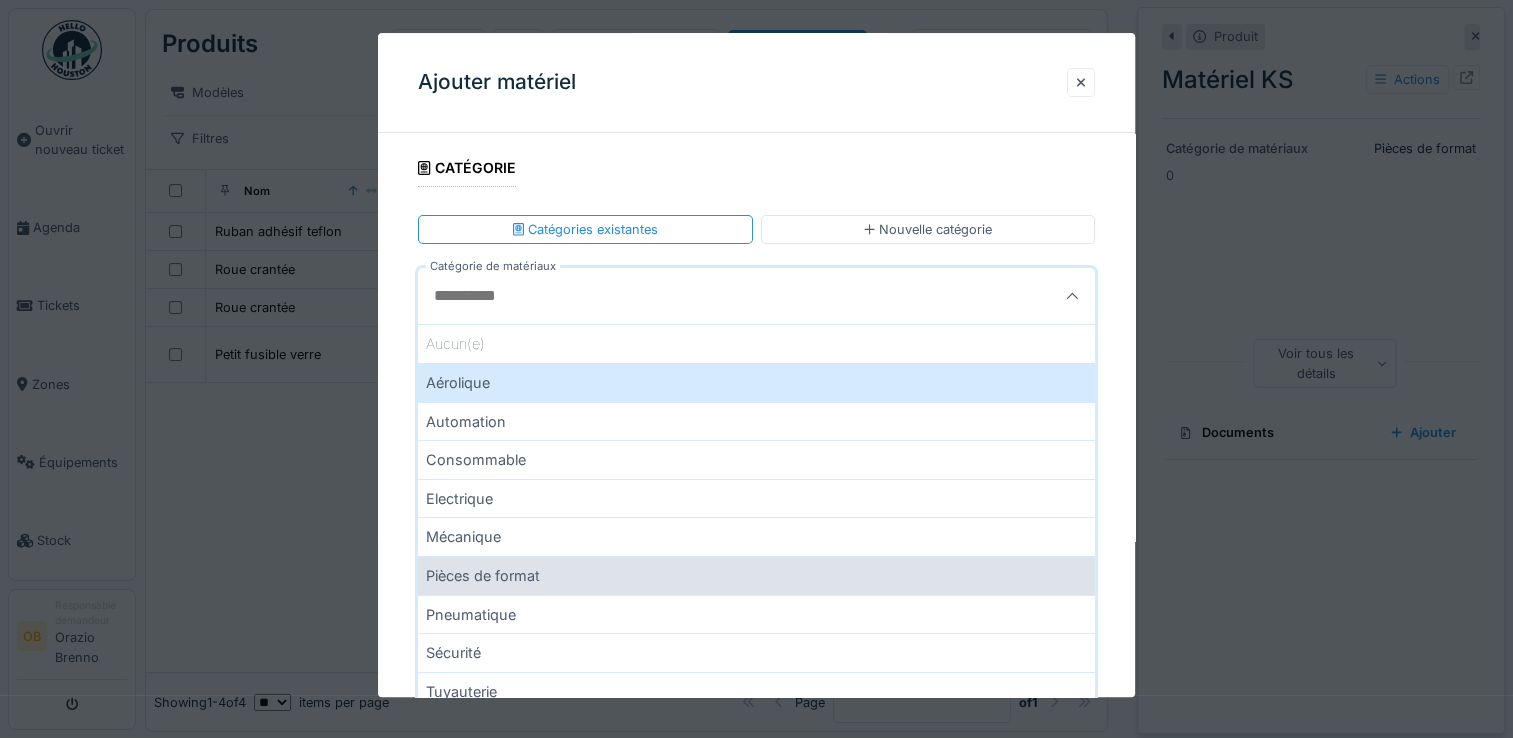 click on "Pièces de format" at bounding box center (756, 575) 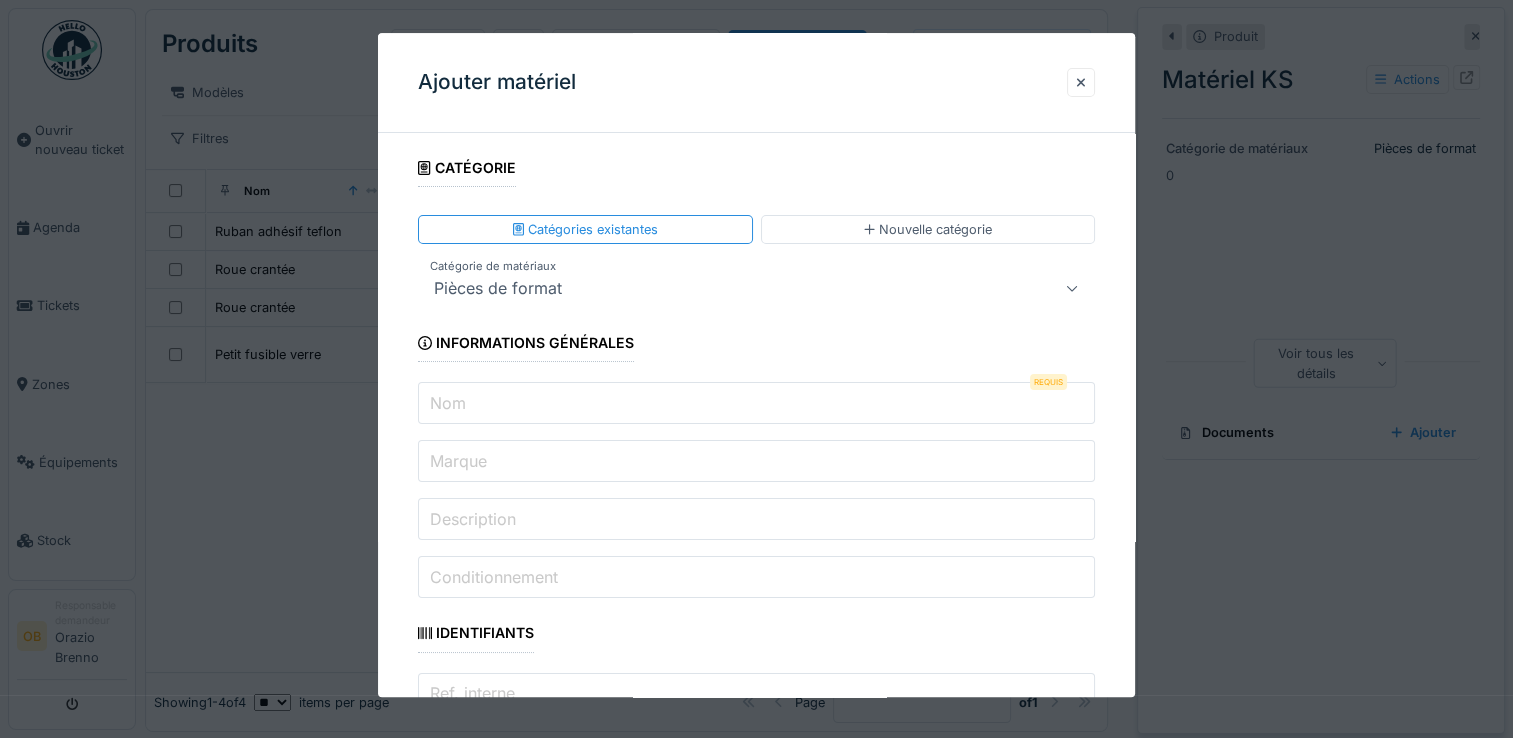 click on "Nom" at bounding box center [448, 403] 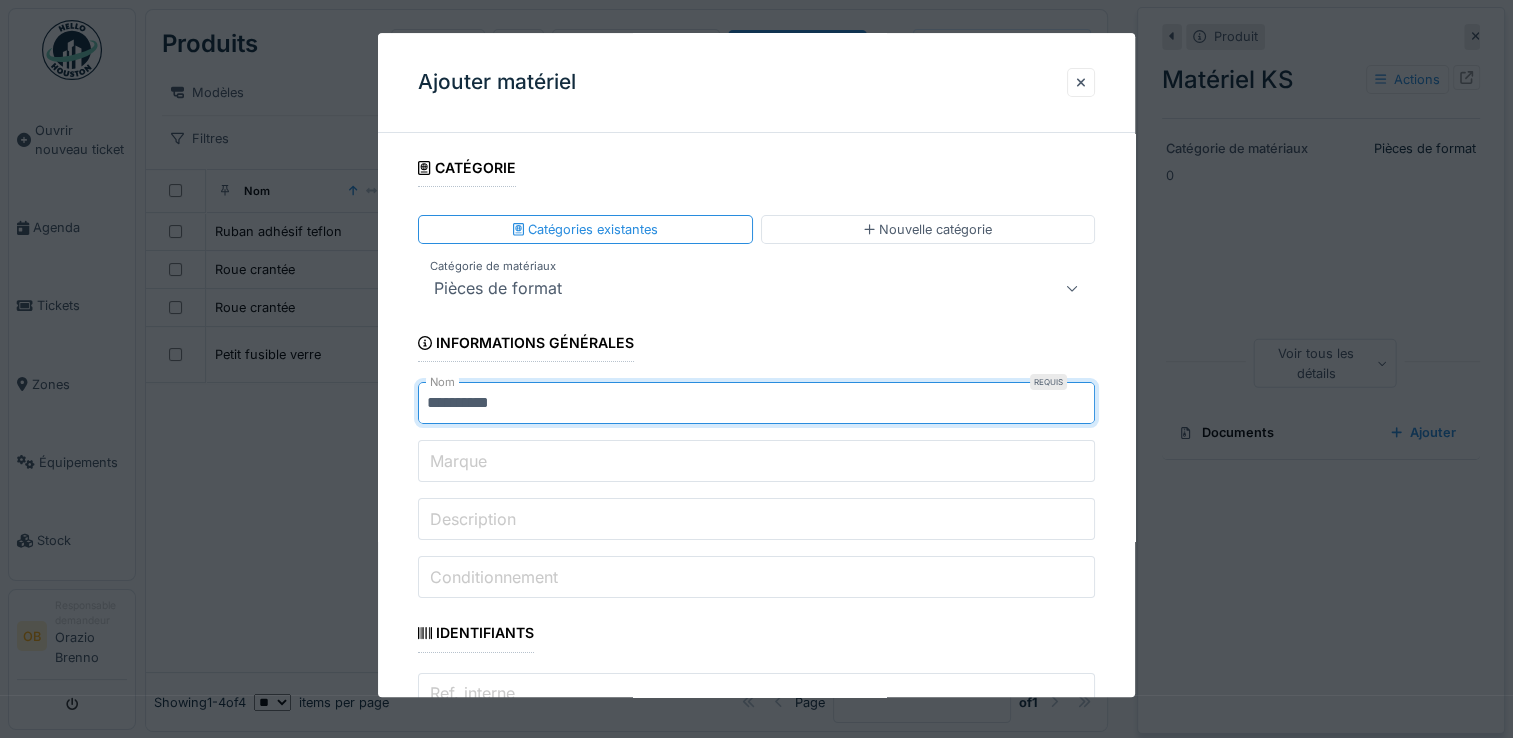 type on "**********" 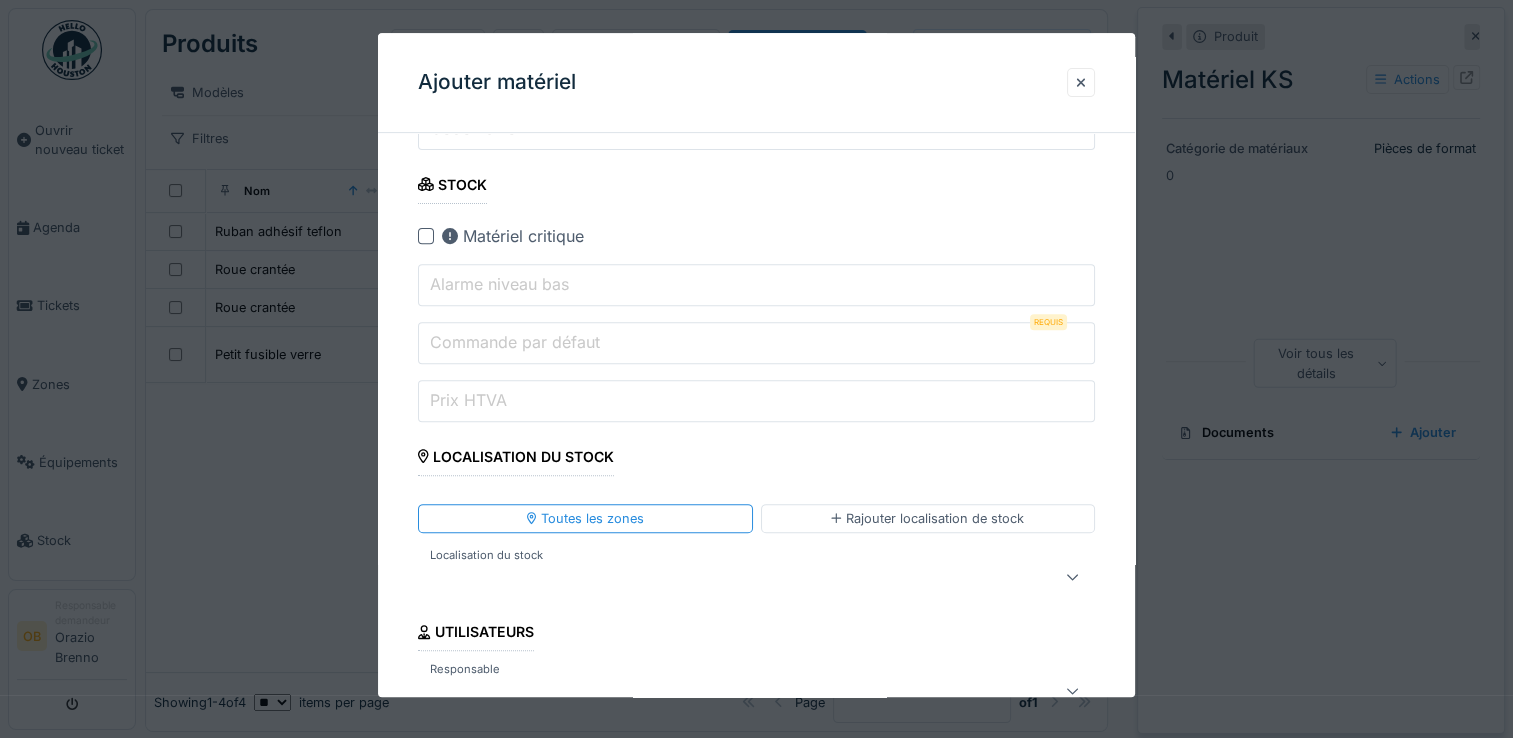 scroll, scrollTop: 801, scrollLeft: 0, axis: vertical 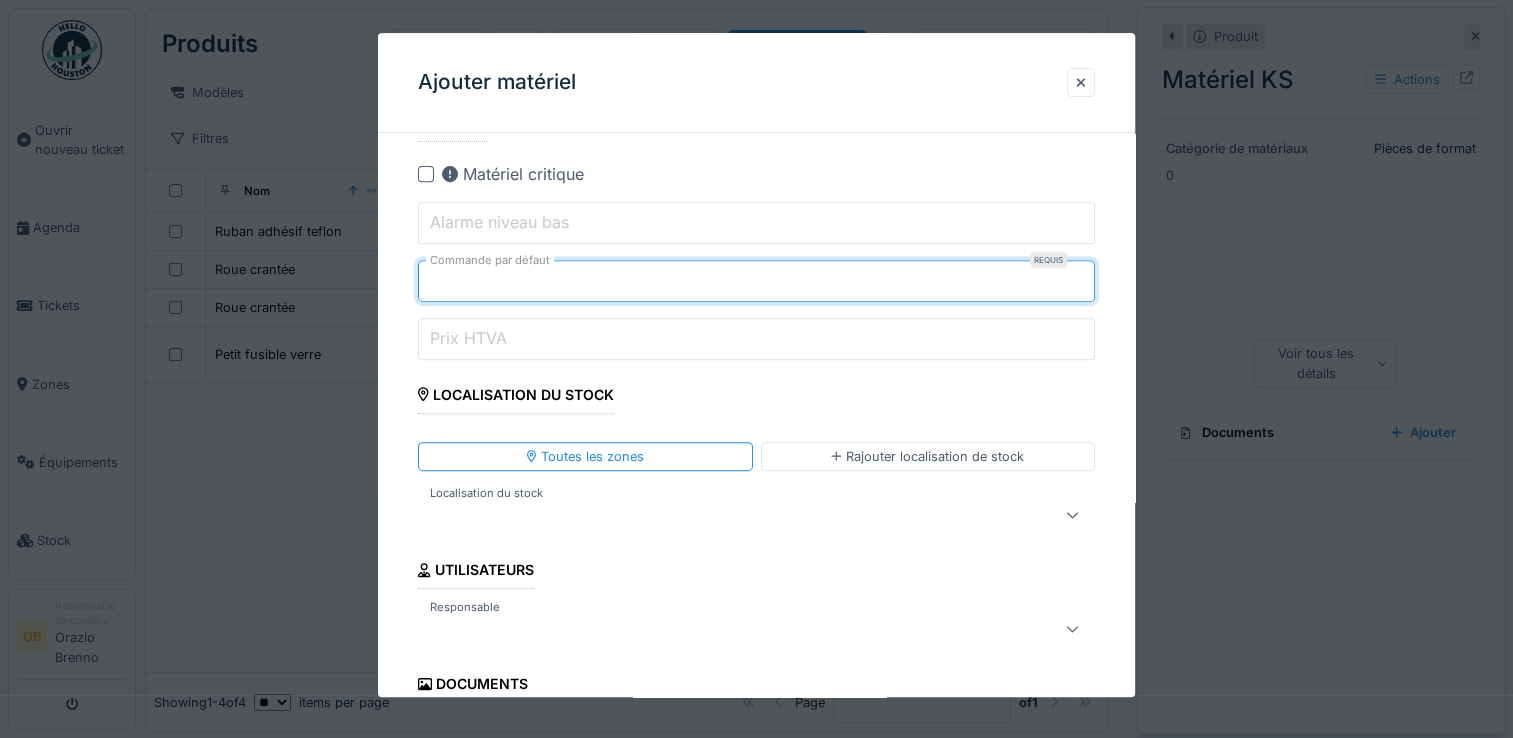 type on "*" 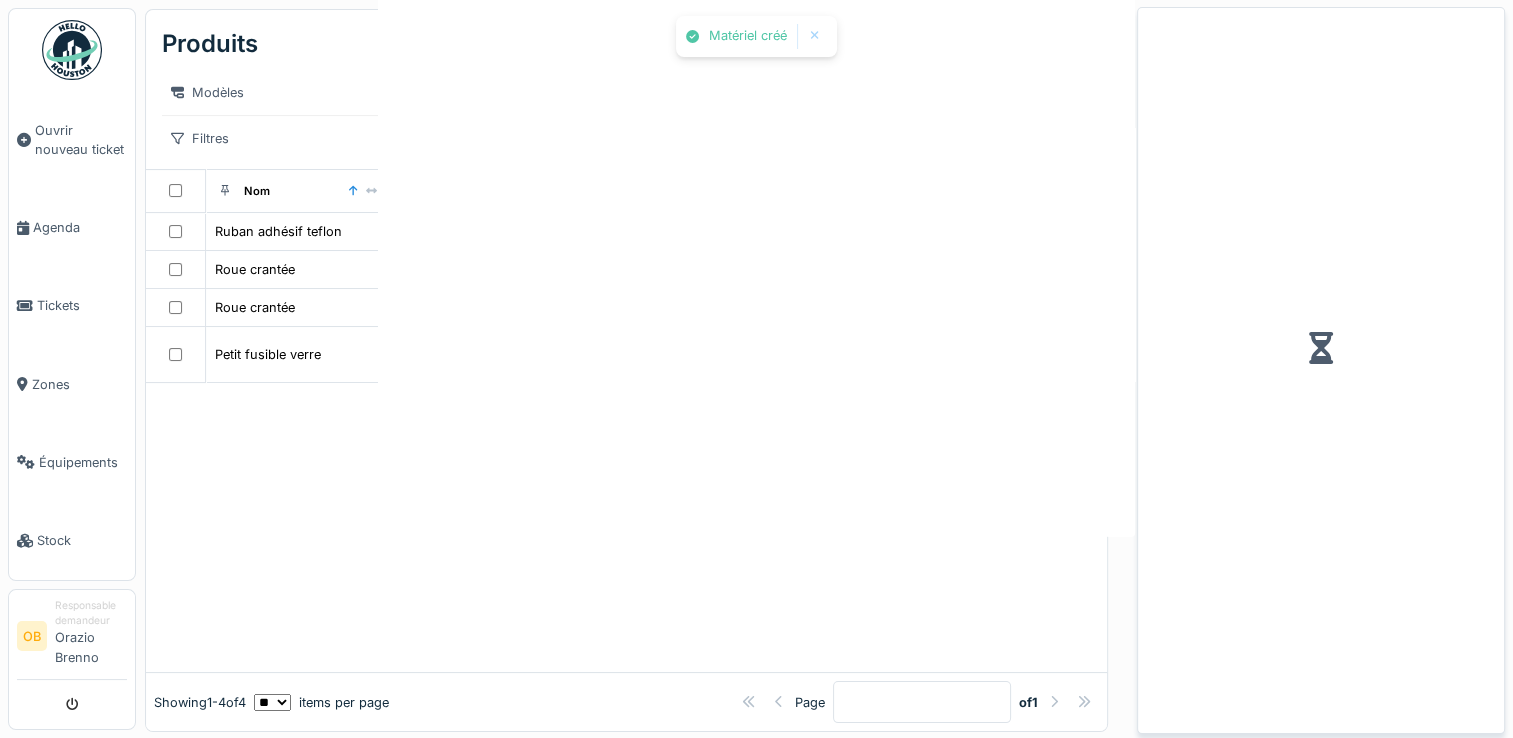 scroll, scrollTop: 0, scrollLeft: 0, axis: both 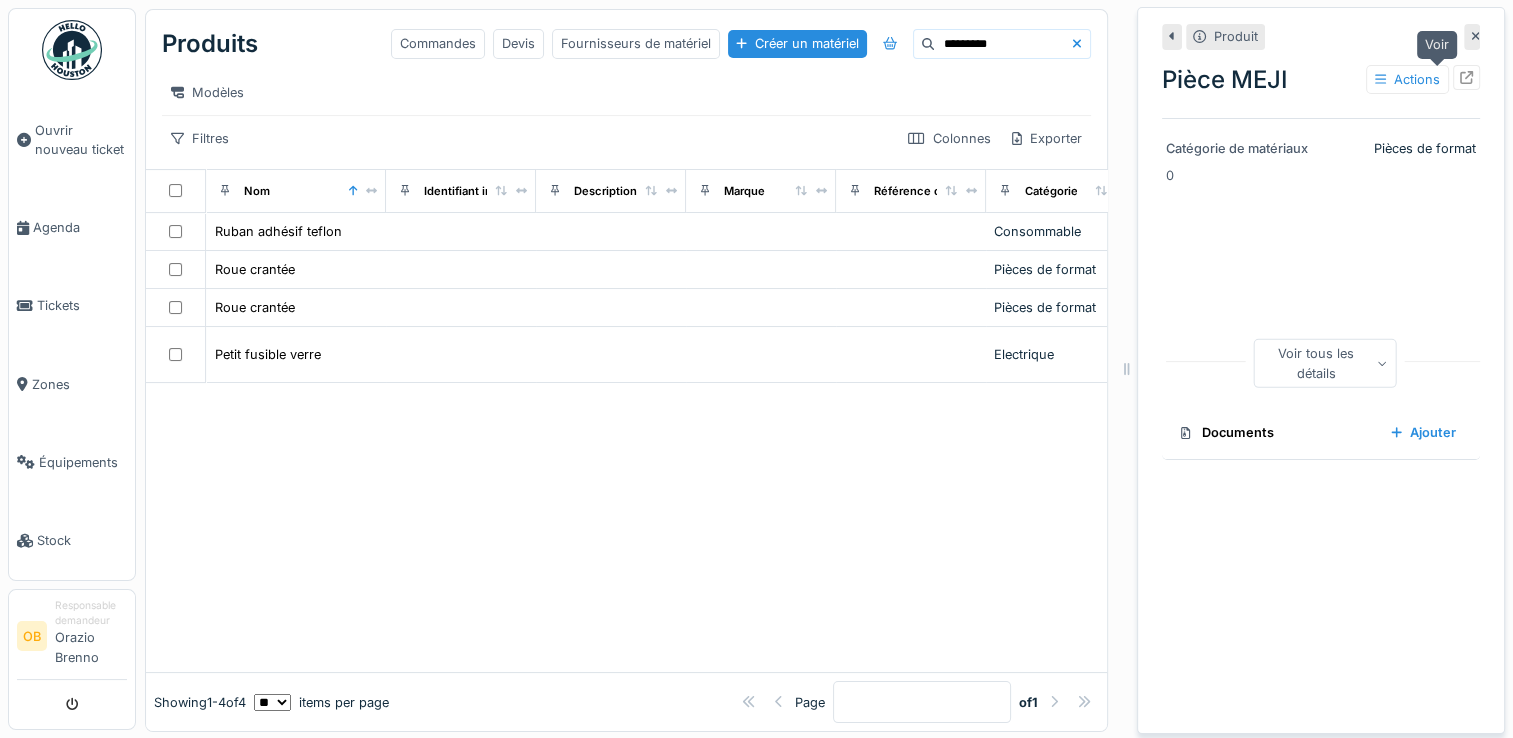 click at bounding box center (1466, 77) 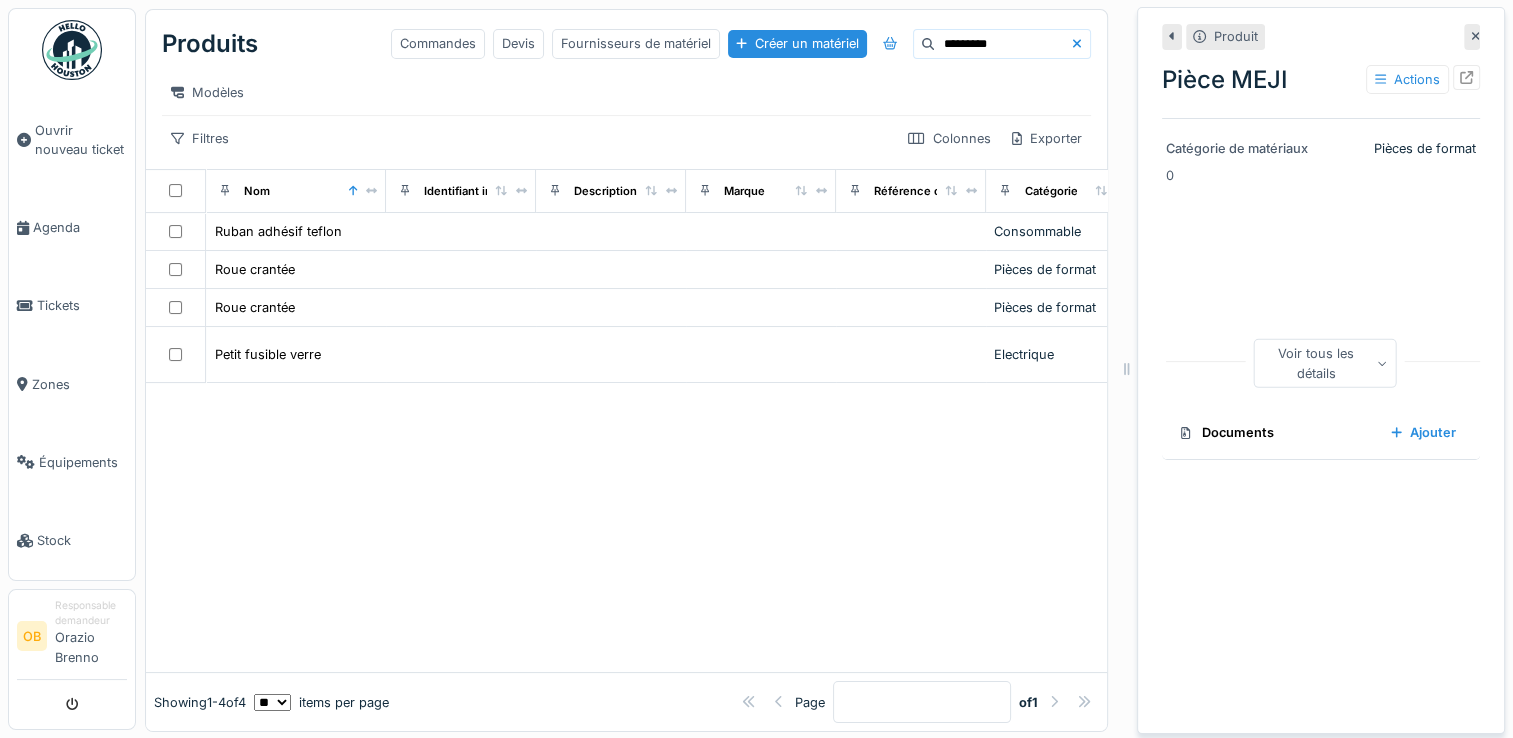 click at bounding box center (1472, 36) 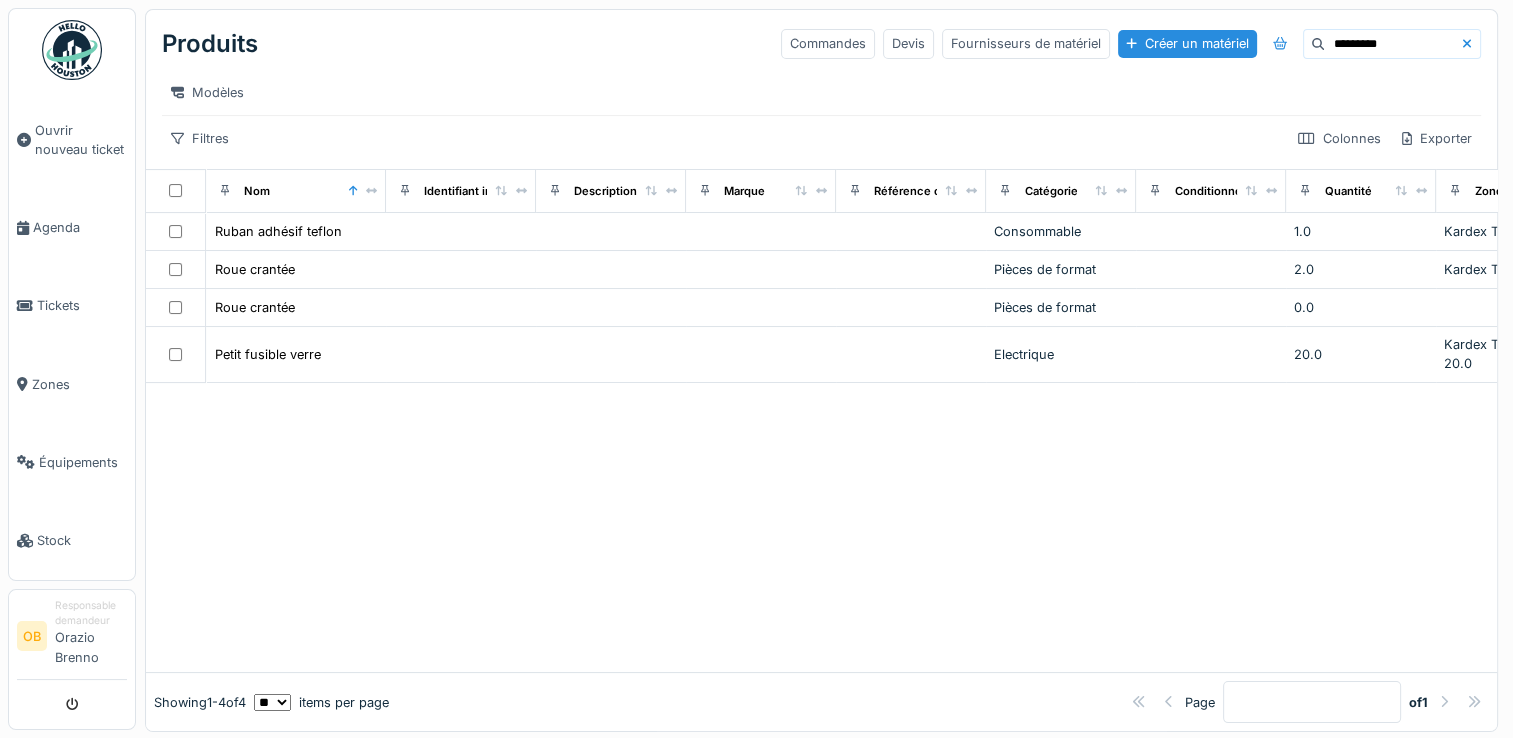 drag, startPoint x: 1387, startPoint y: 41, endPoint x: 664, endPoint y: 90, distance: 724.65857 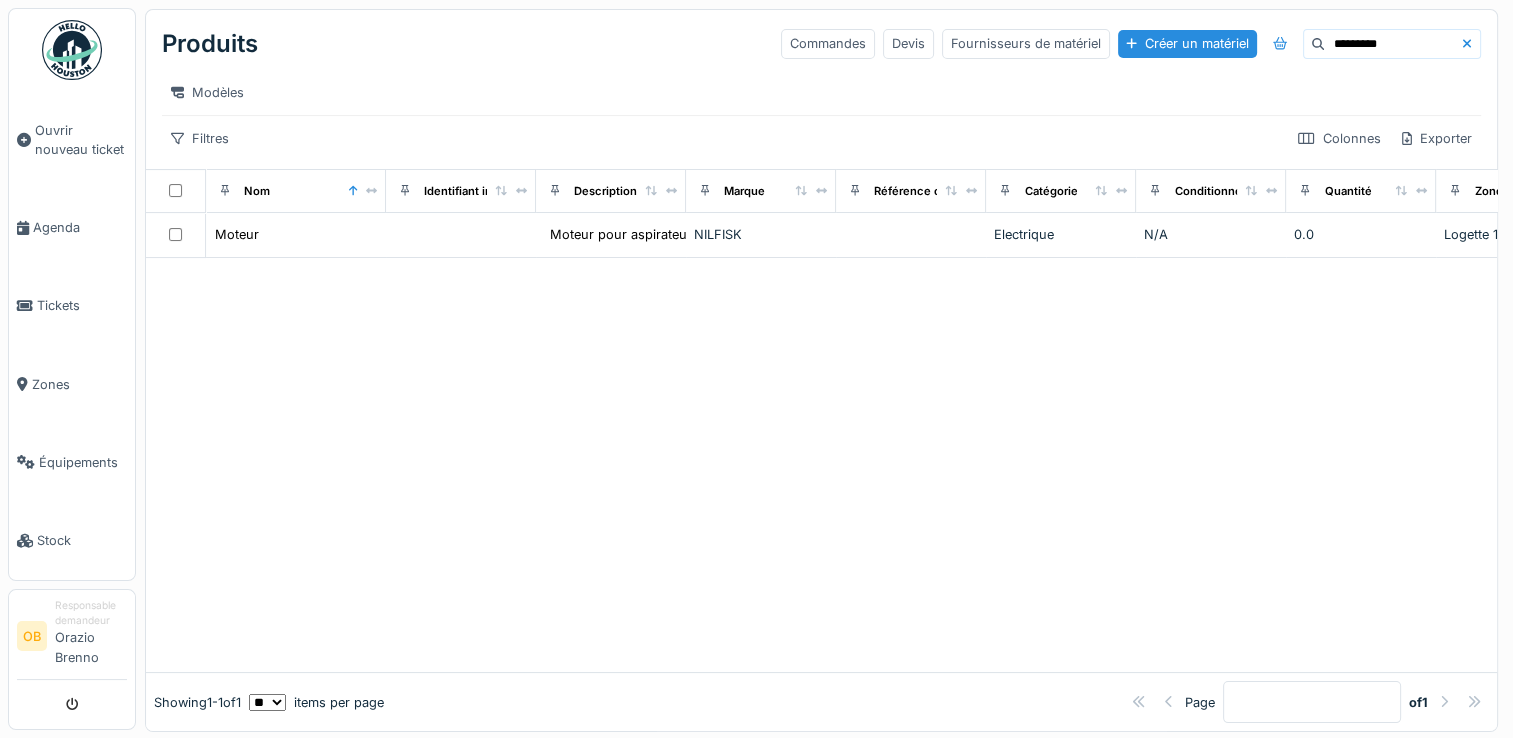 type on "*********" 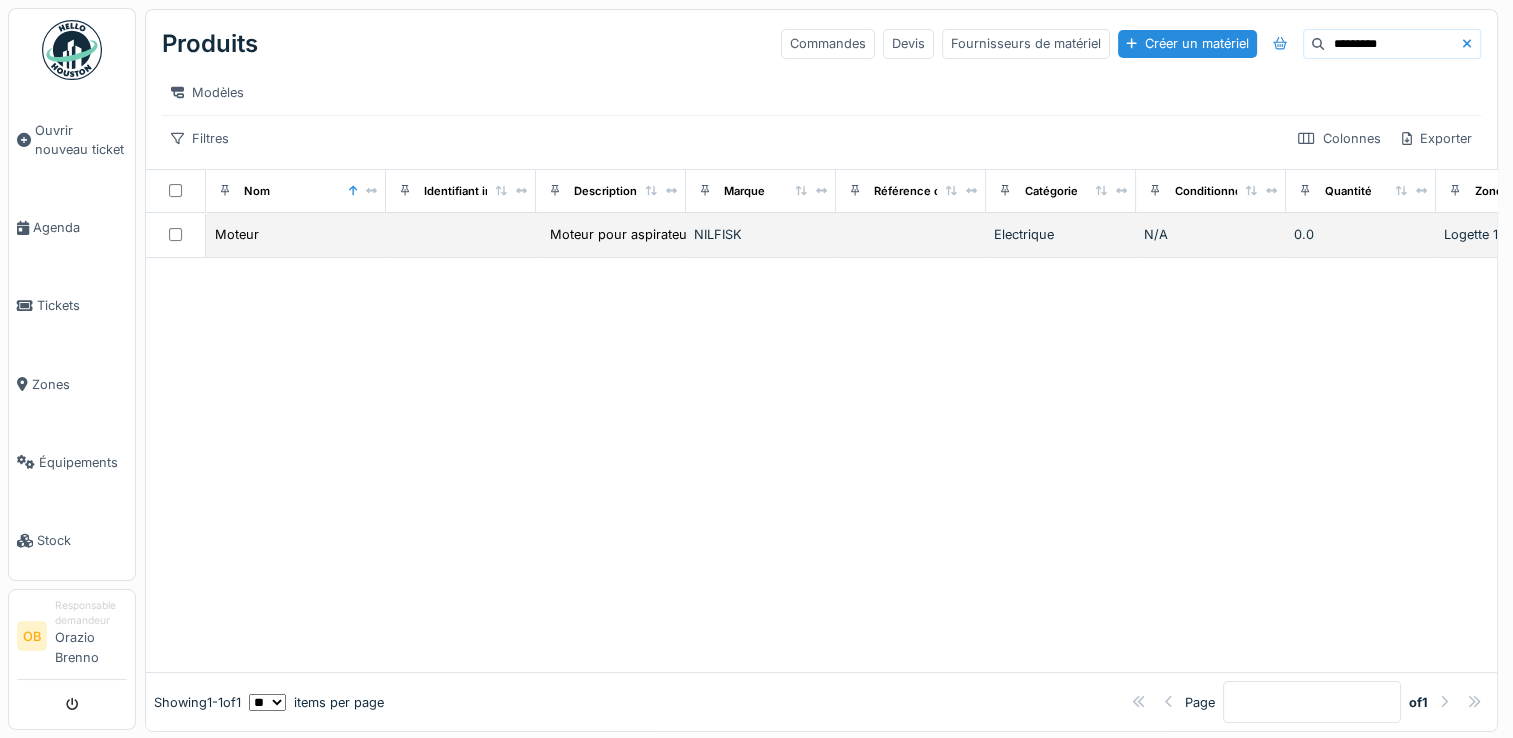 click on "Moteur" at bounding box center (296, 235) 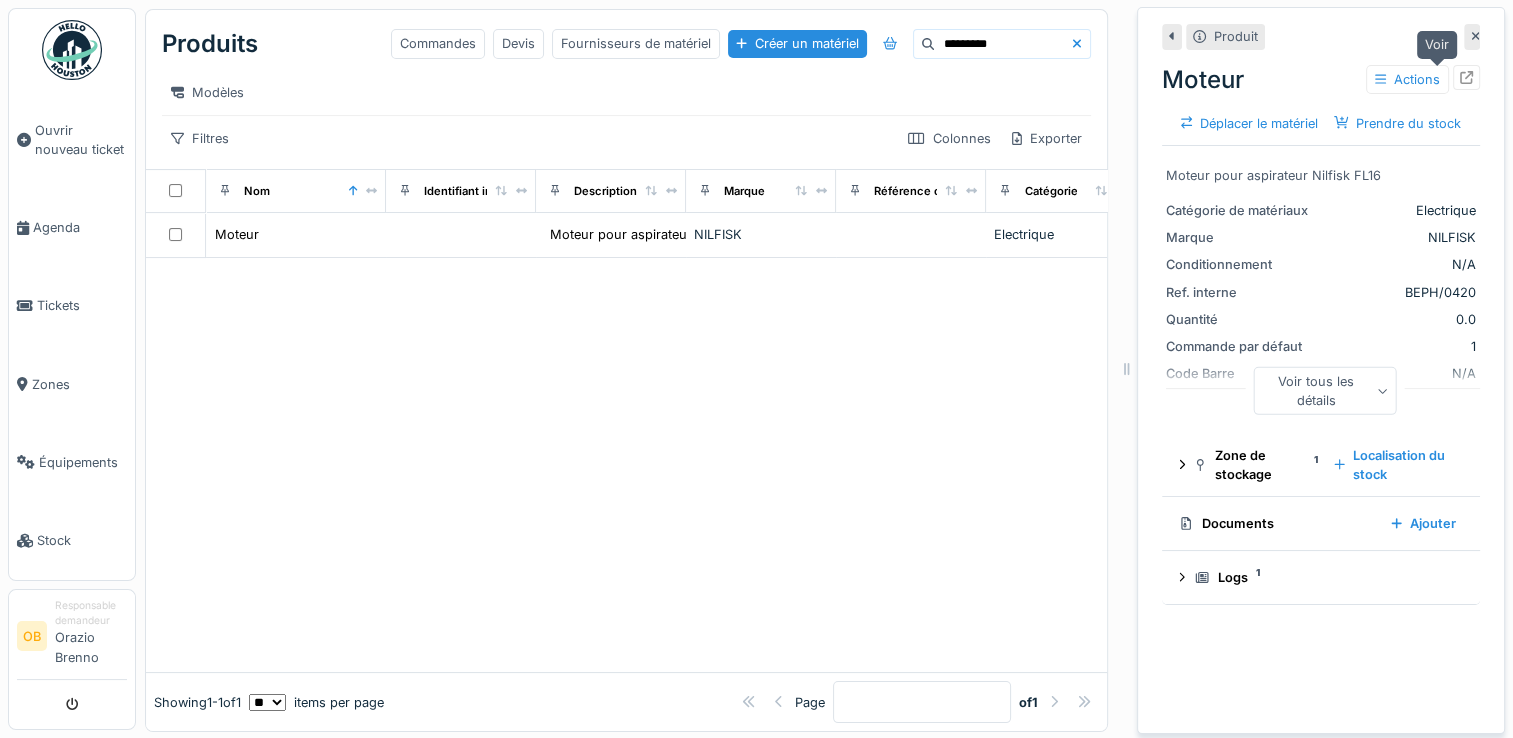 click at bounding box center (1466, 77) 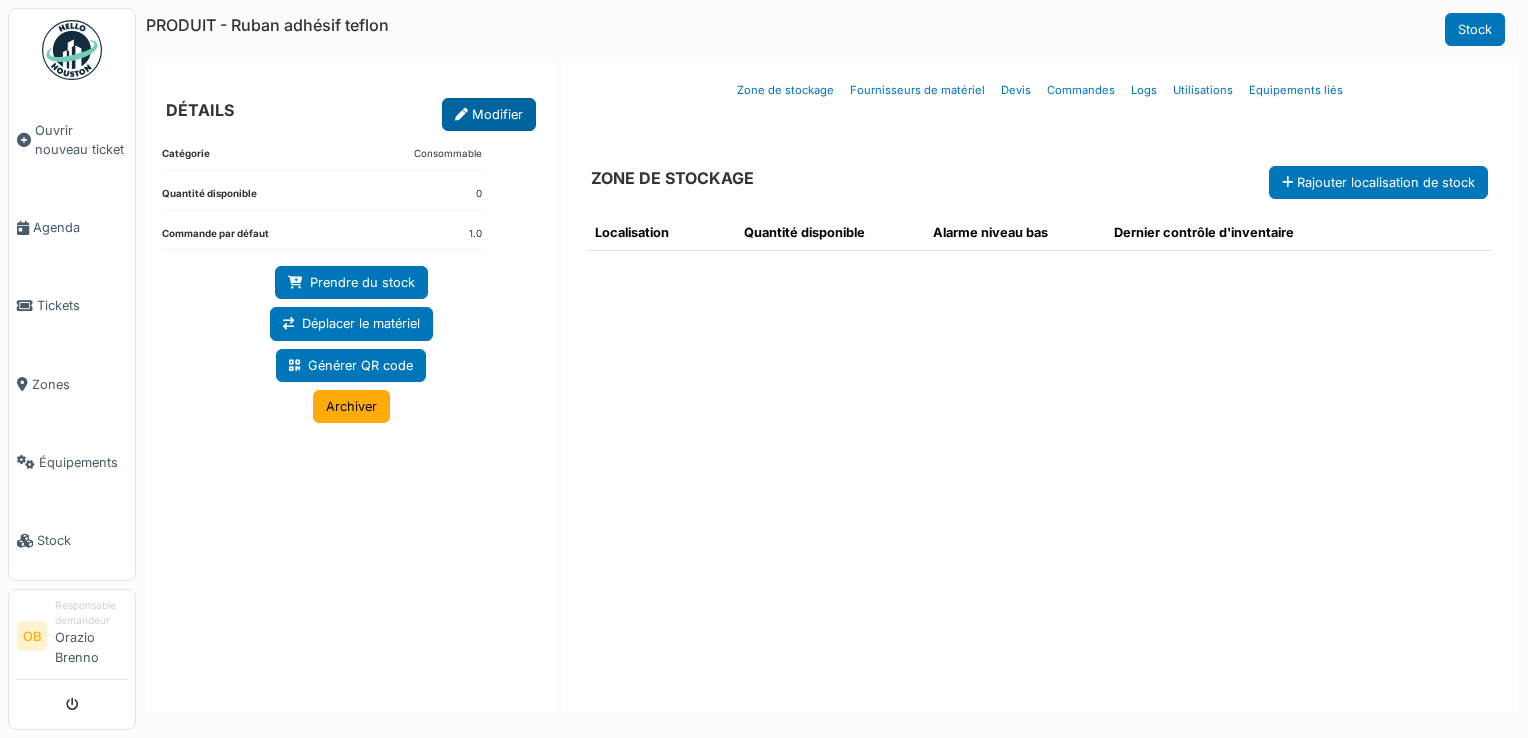 scroll, scrollTop: 0, scrollLeft: 0, axis: both 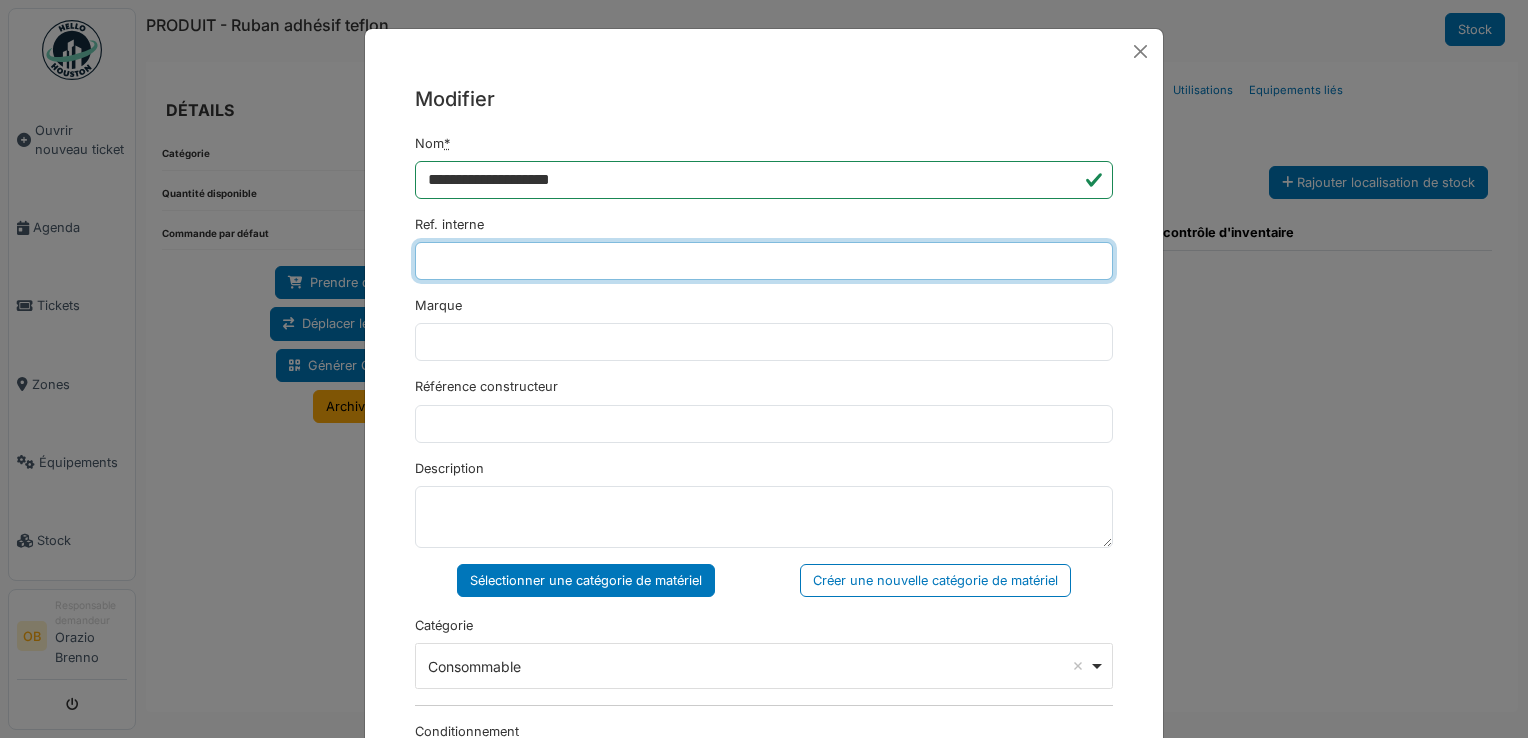 click on "Ref. interne" at bounding box center [764, 261] 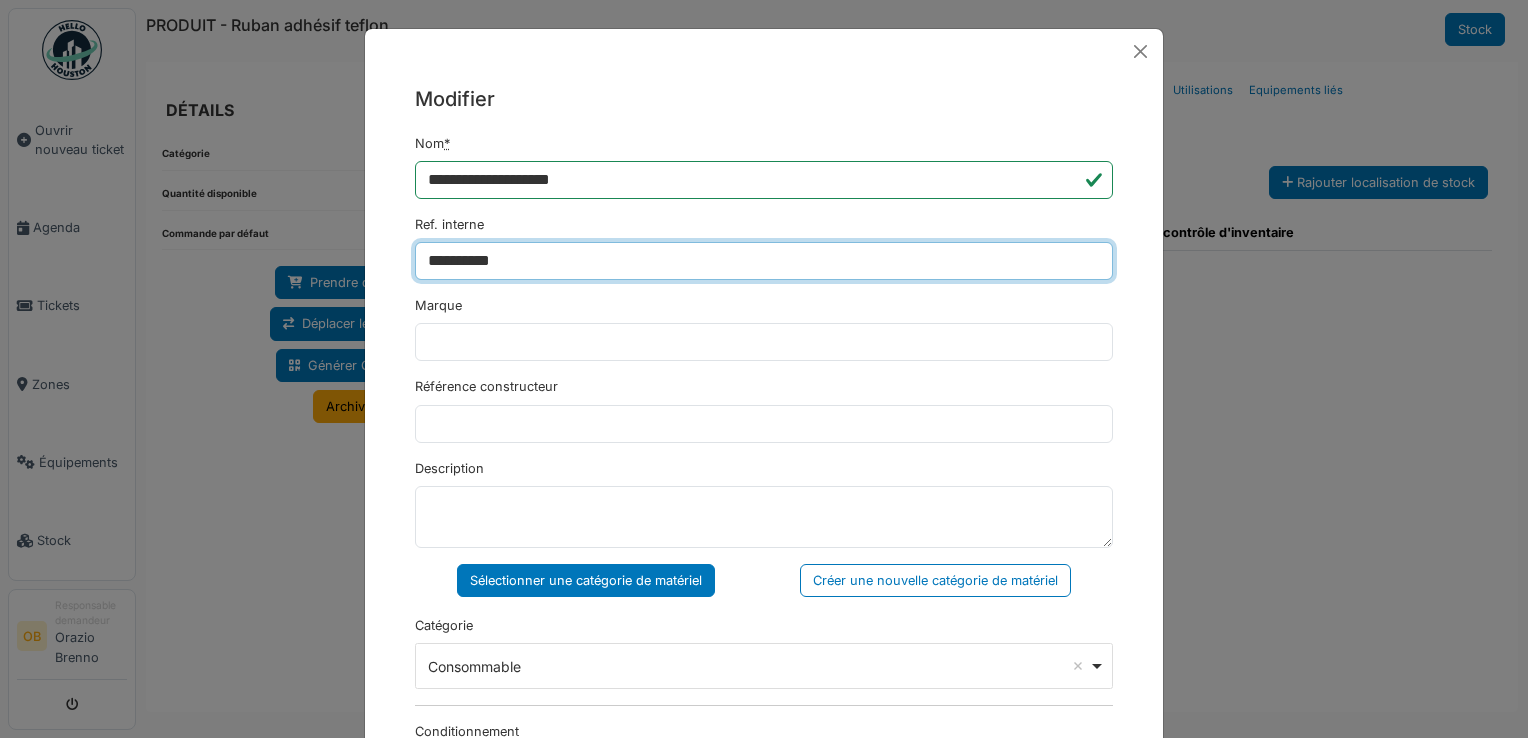 type on "**********" 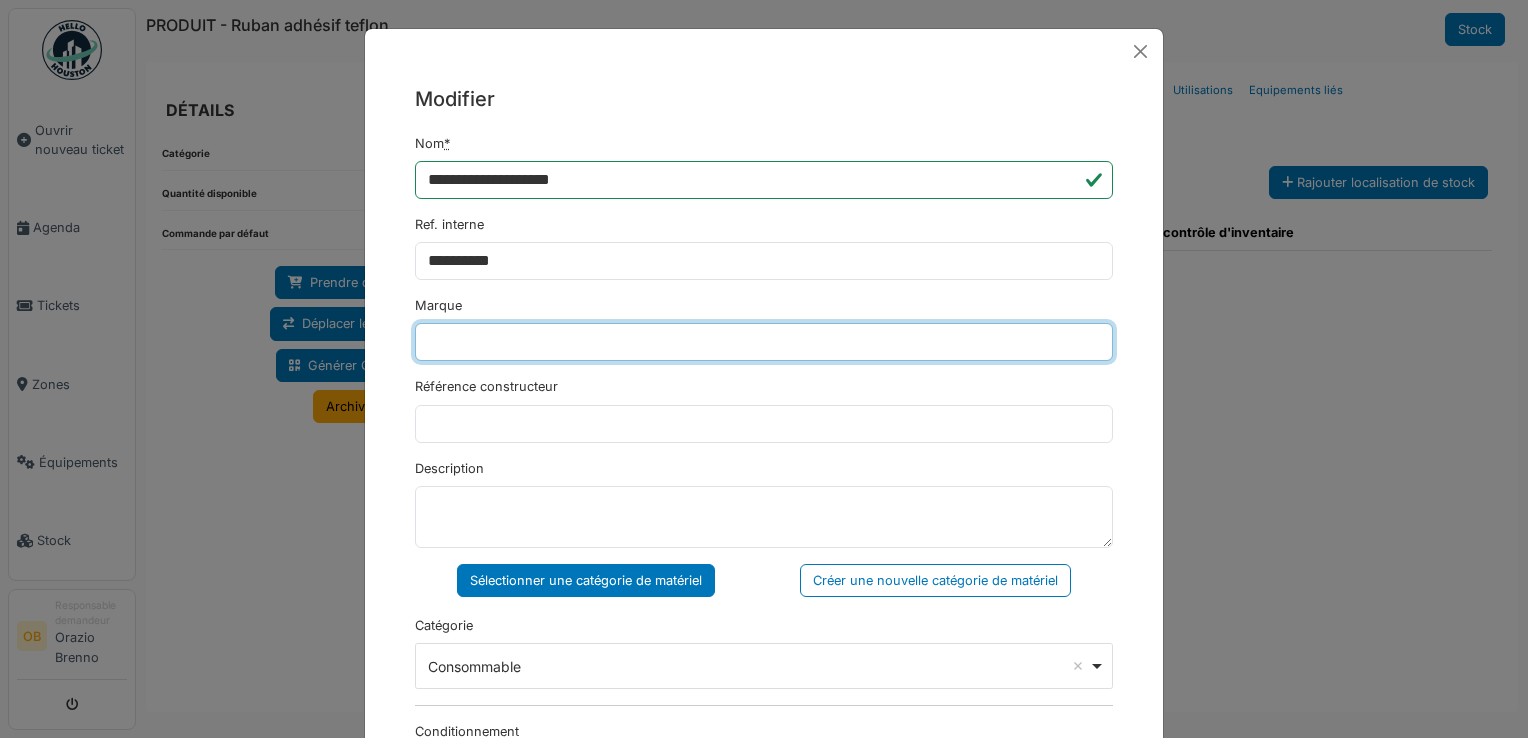 click on "Marque" at bounding box center (764, 342) 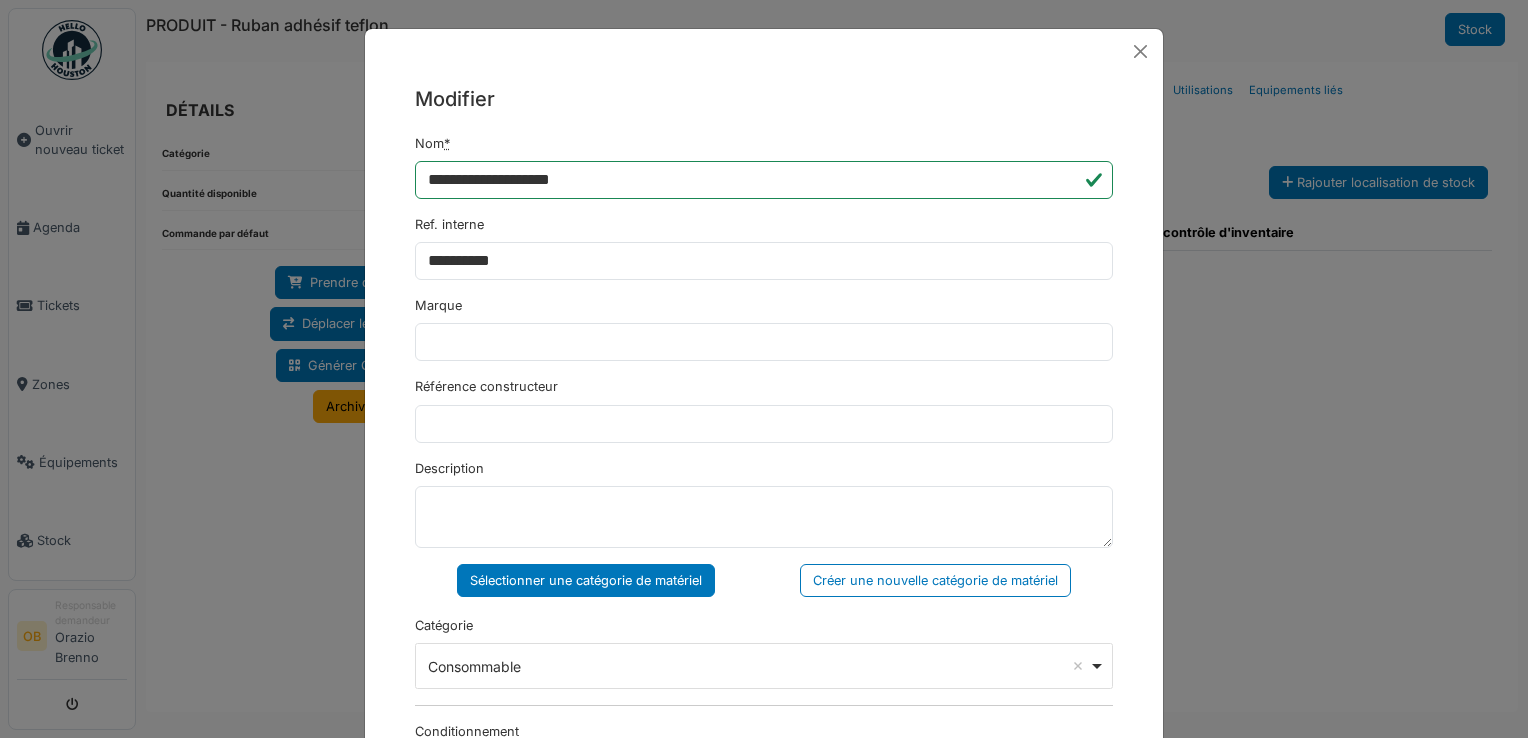 click on "**********" at bounding box center (764, 708) 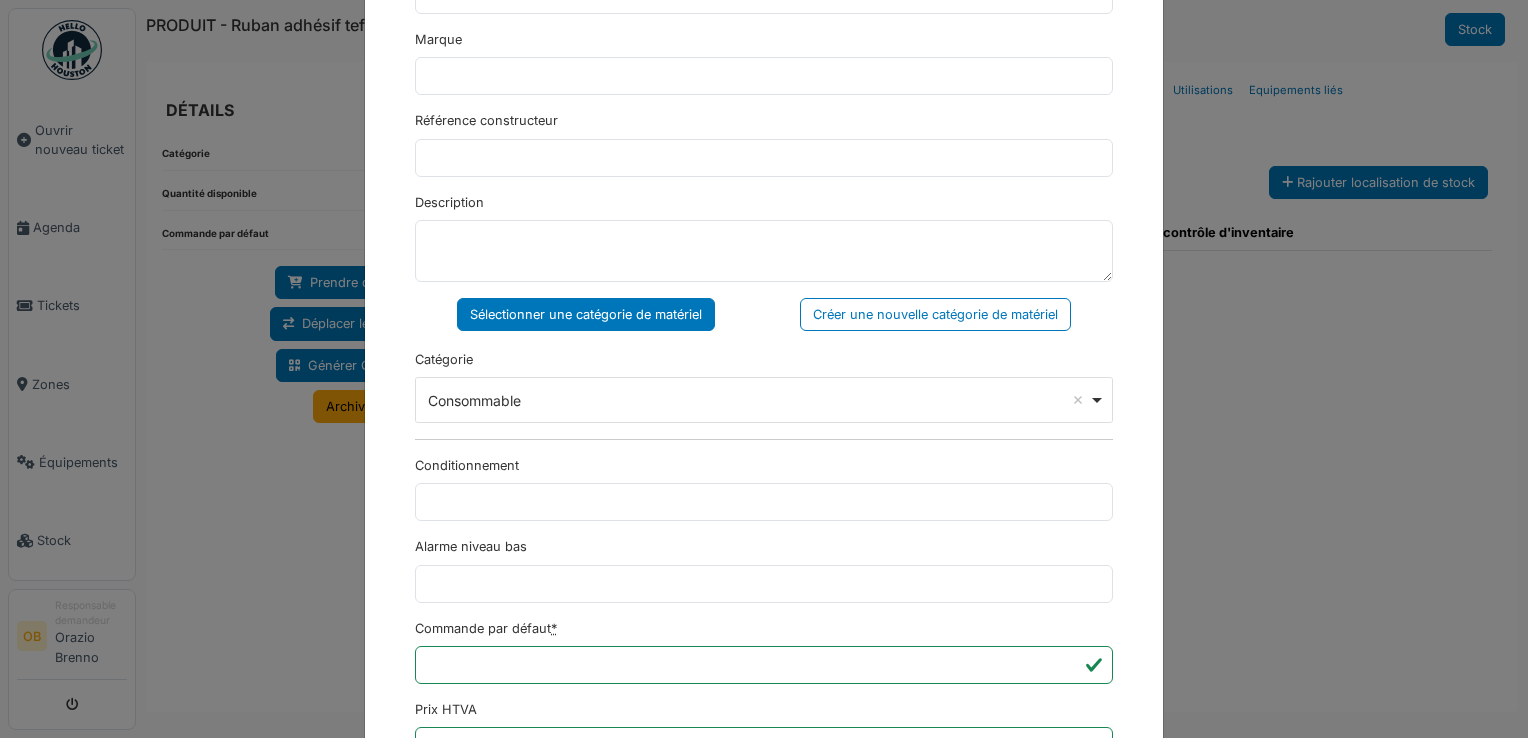 scroll, scrollTop: 650, scrollLeft: 0, axis: vertical 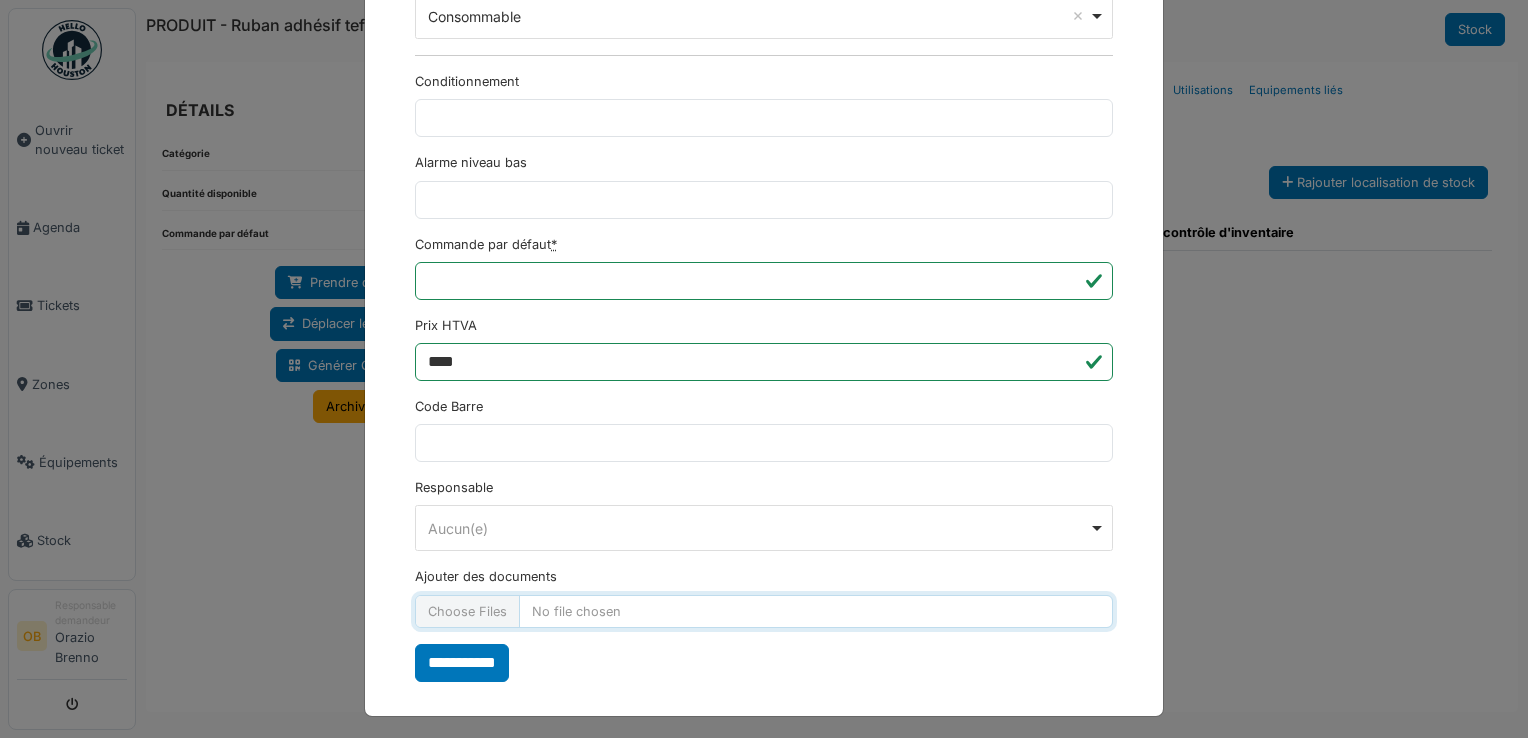 click on "Ajouter des documents" at bounding box center [764, 611] 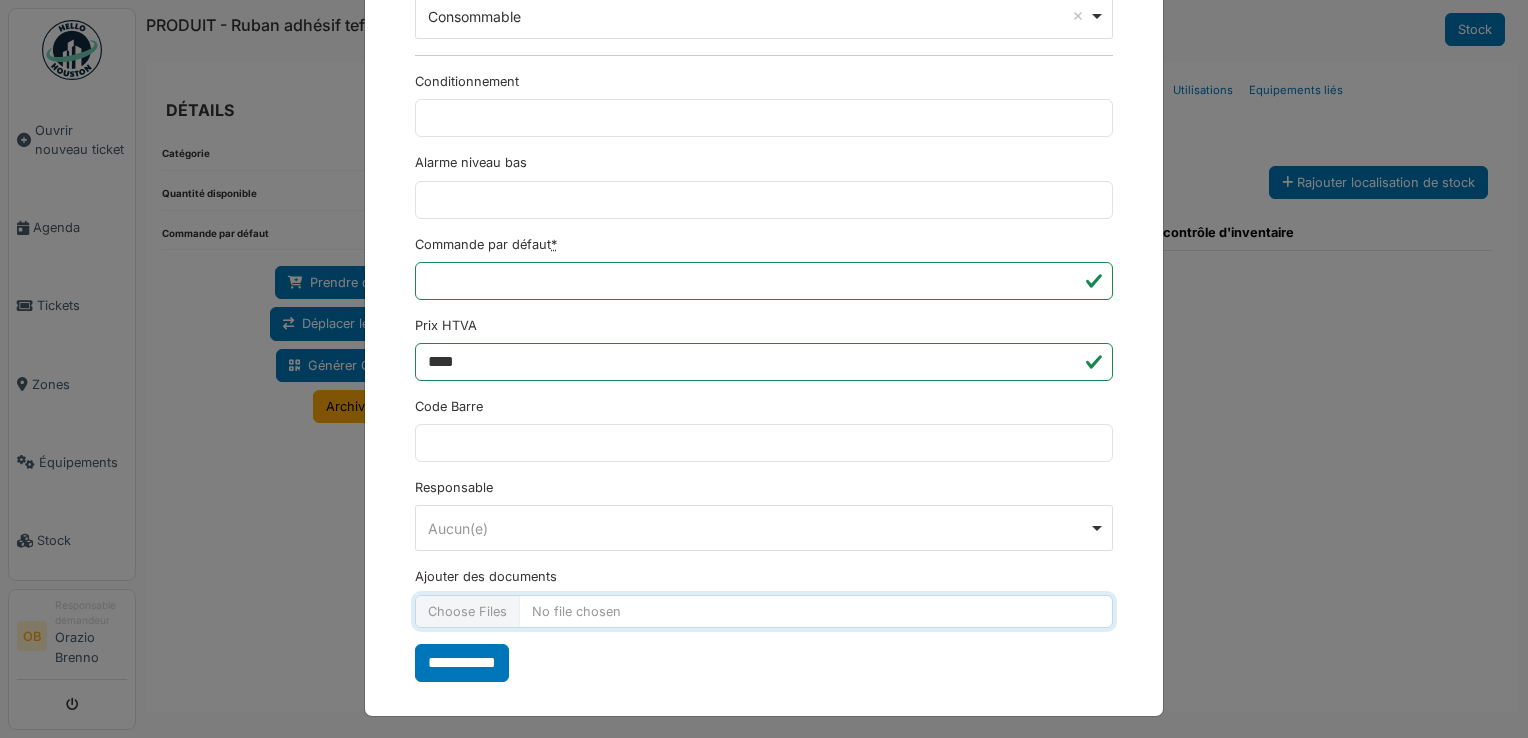 type on "**********" 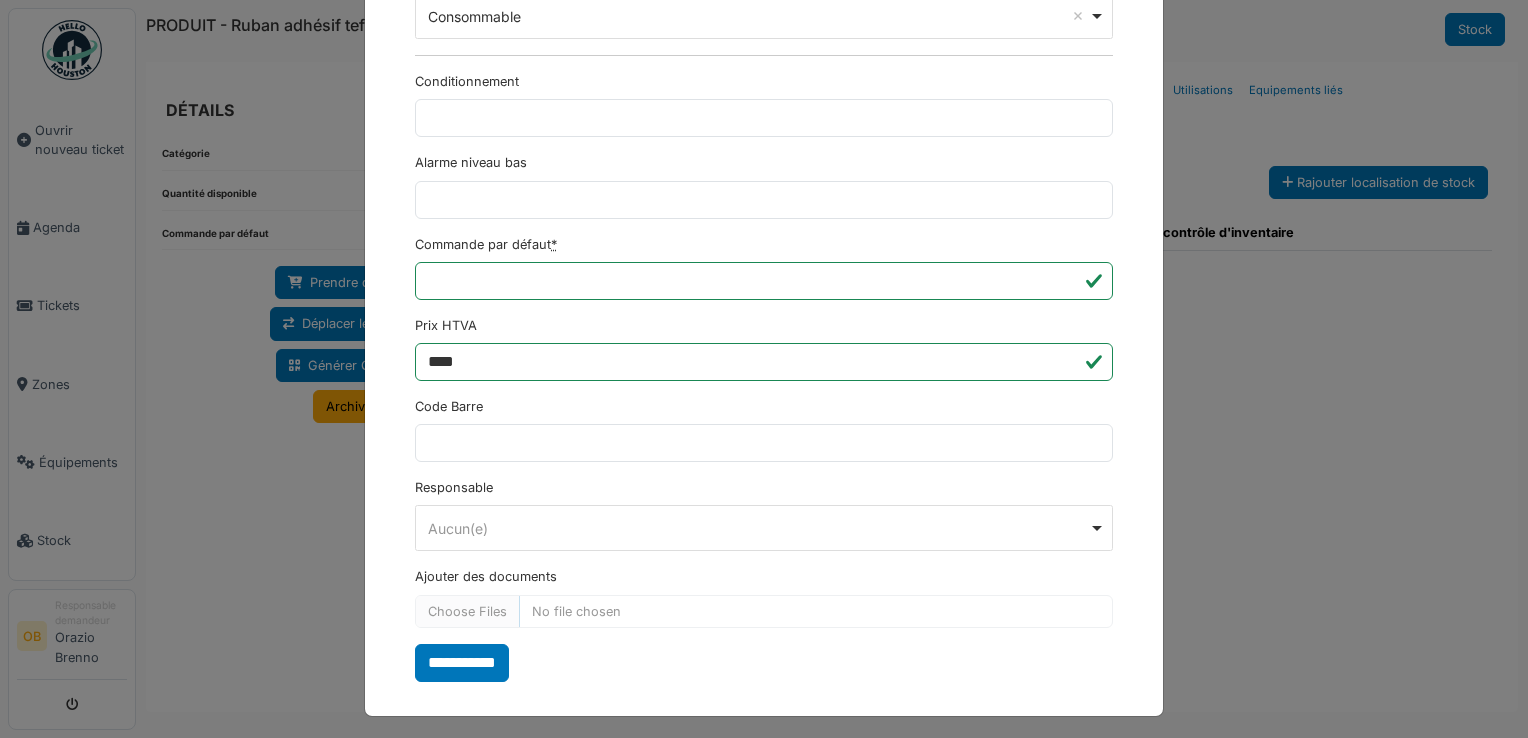 drag, startPoint x: 468, startPoint y: 659, endPoint x: 449, endPoint y: 654, distance: 19.646883 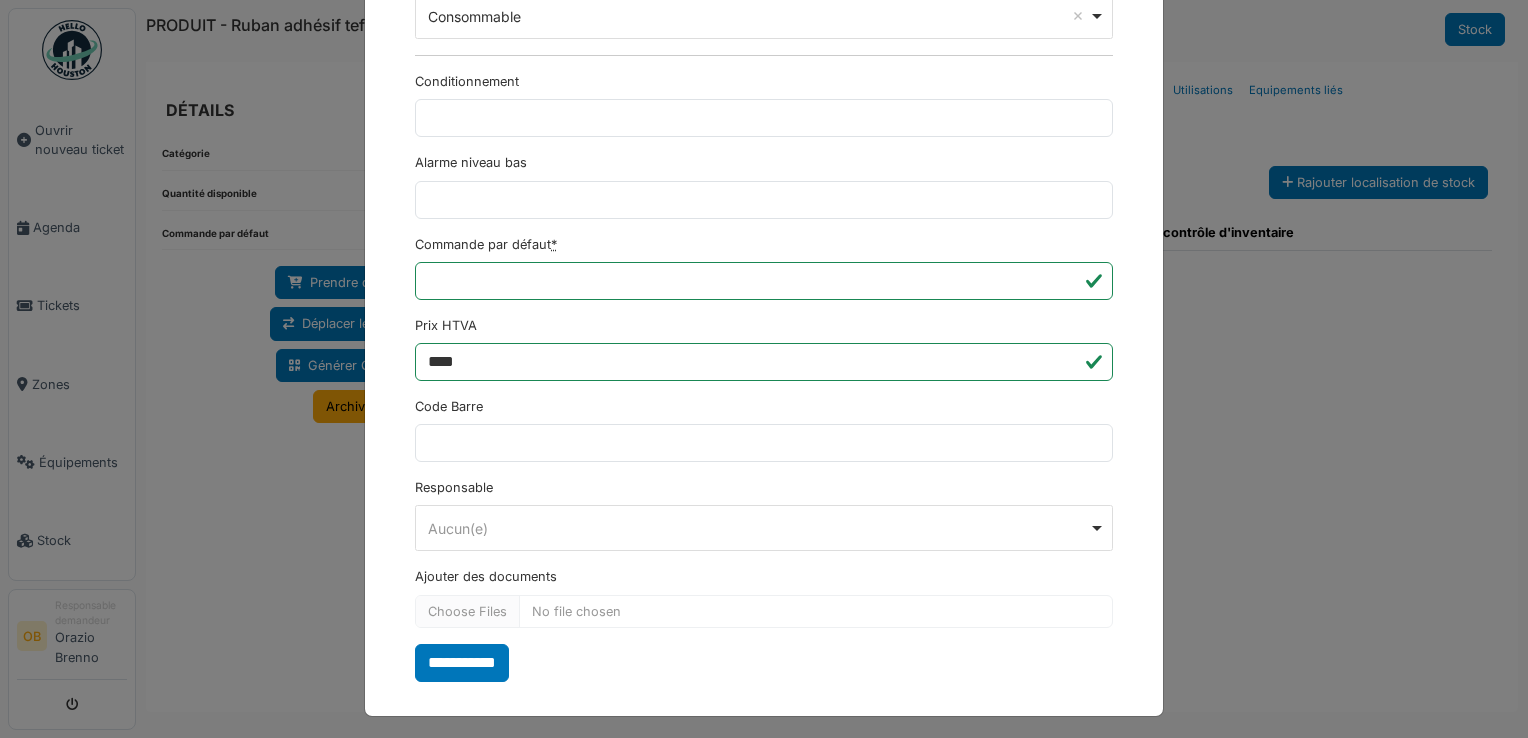 click on "**********" at bounding box center [462, 663] 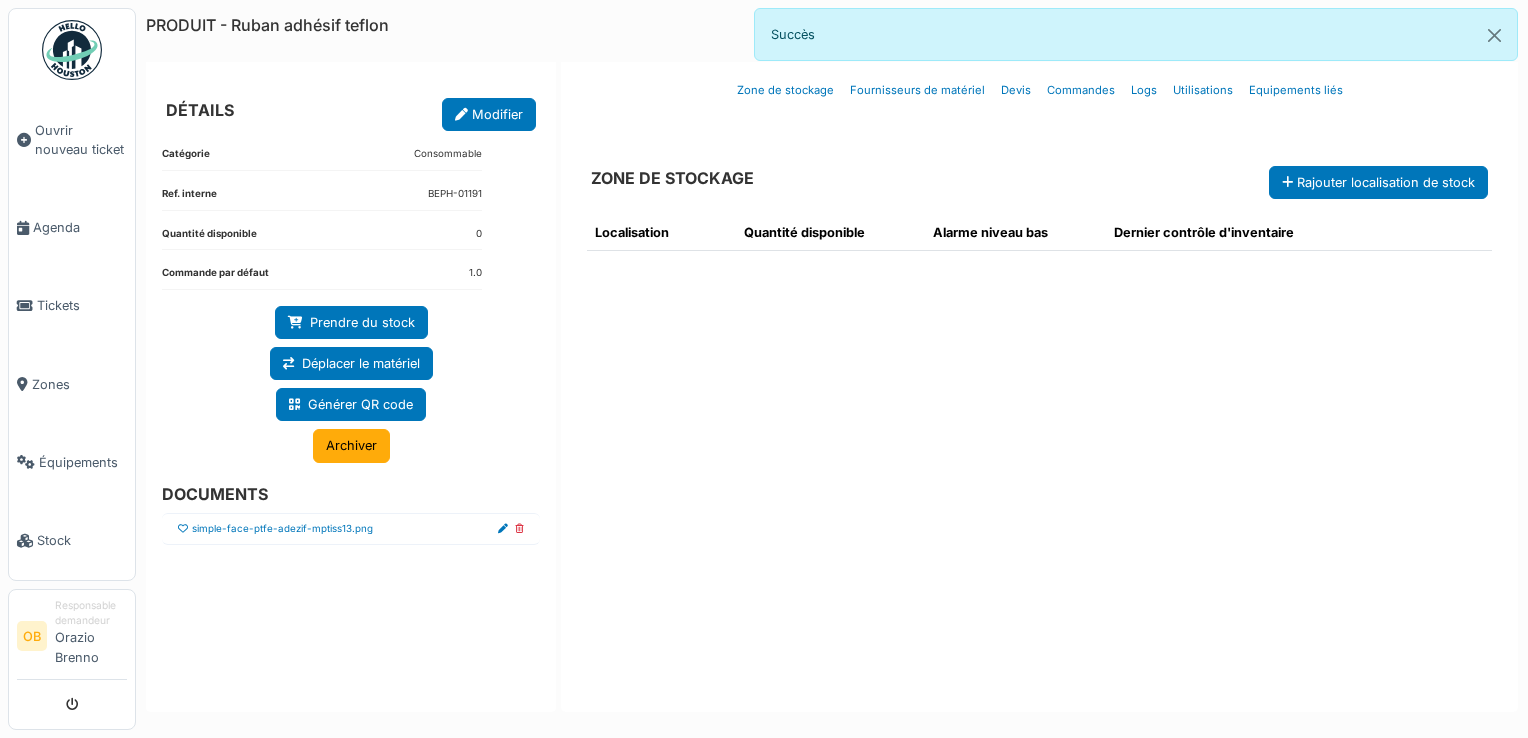 click at bounding box center [183, 529] 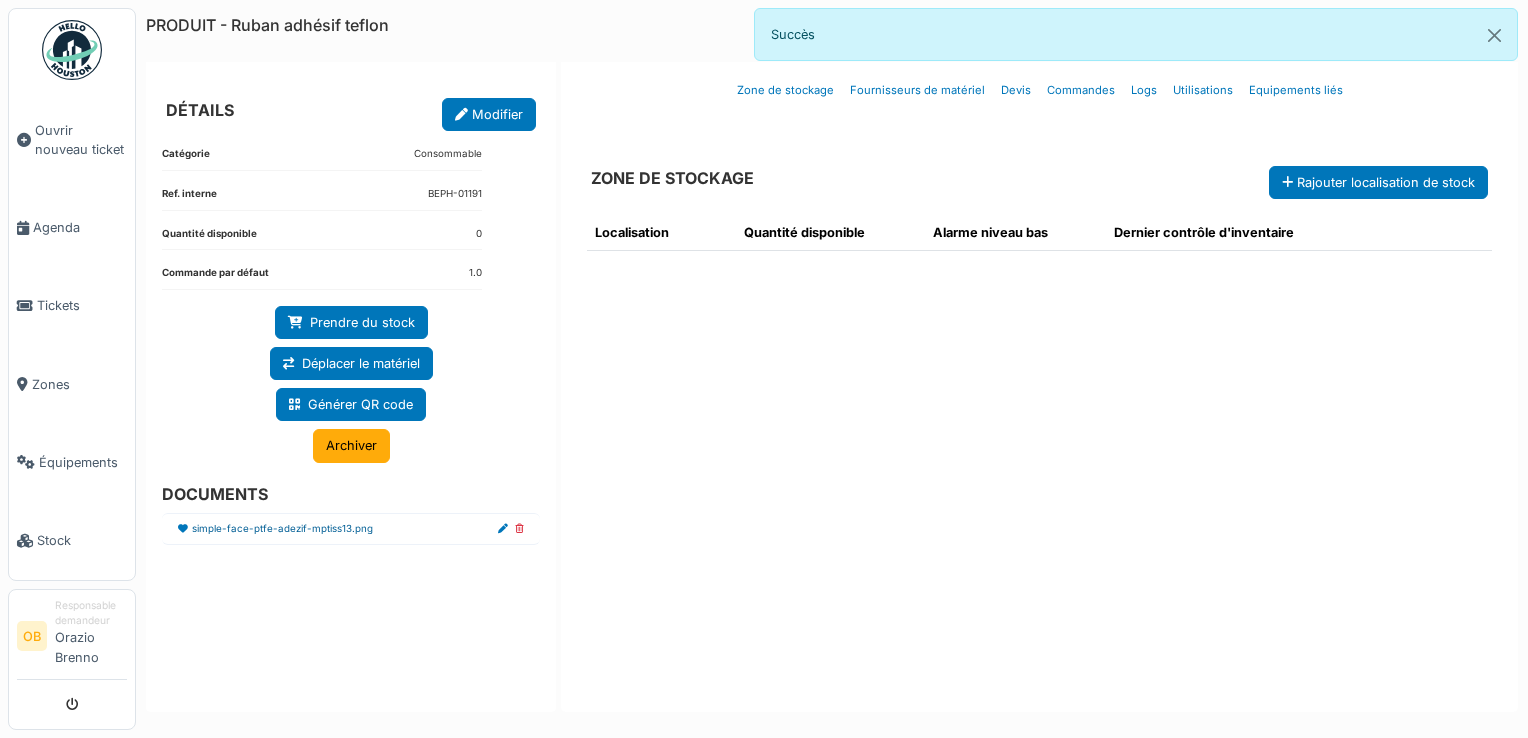 click on "simple-face-ptfe-adezif-mptiss13.png" at bounding box center [282, 529] 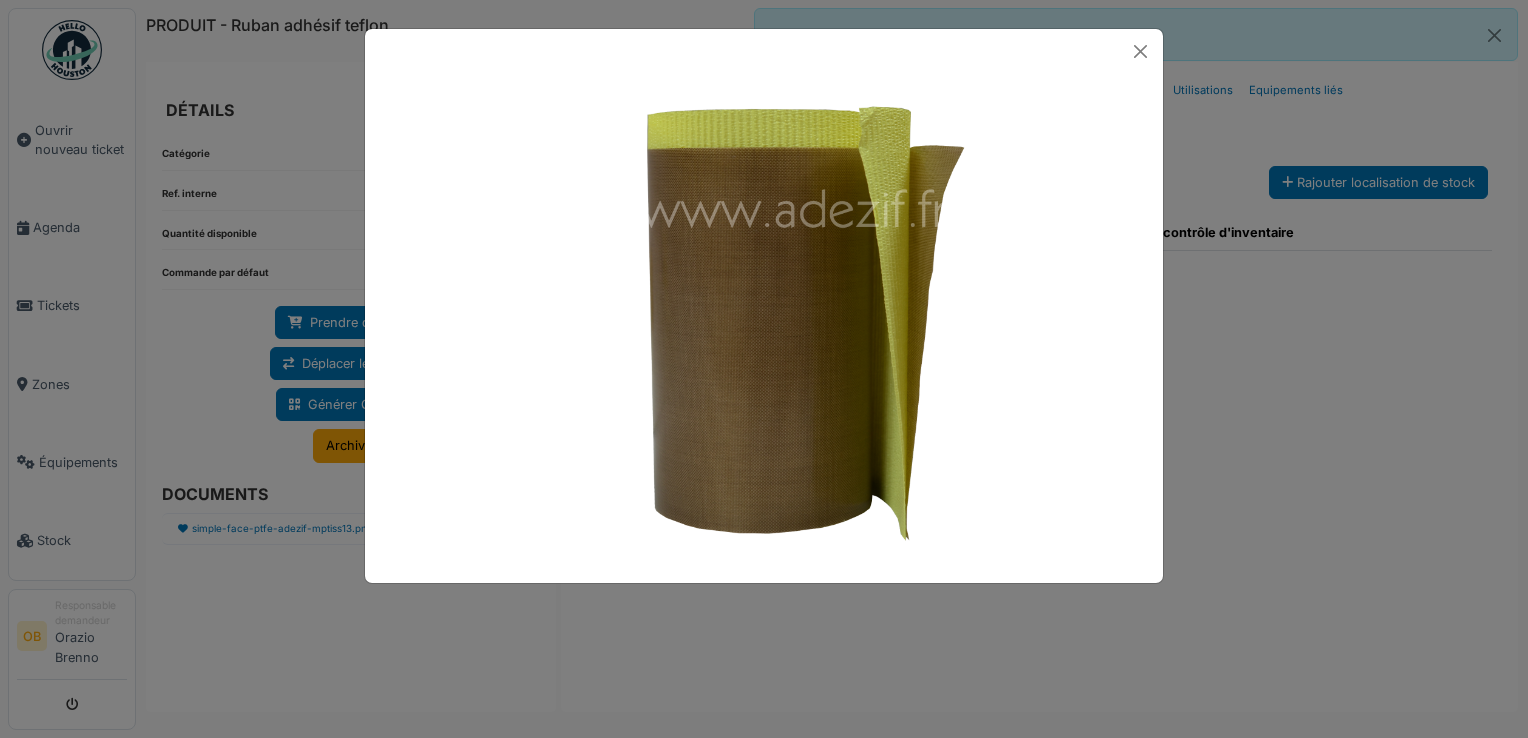 click at bounding box center (764, 369) 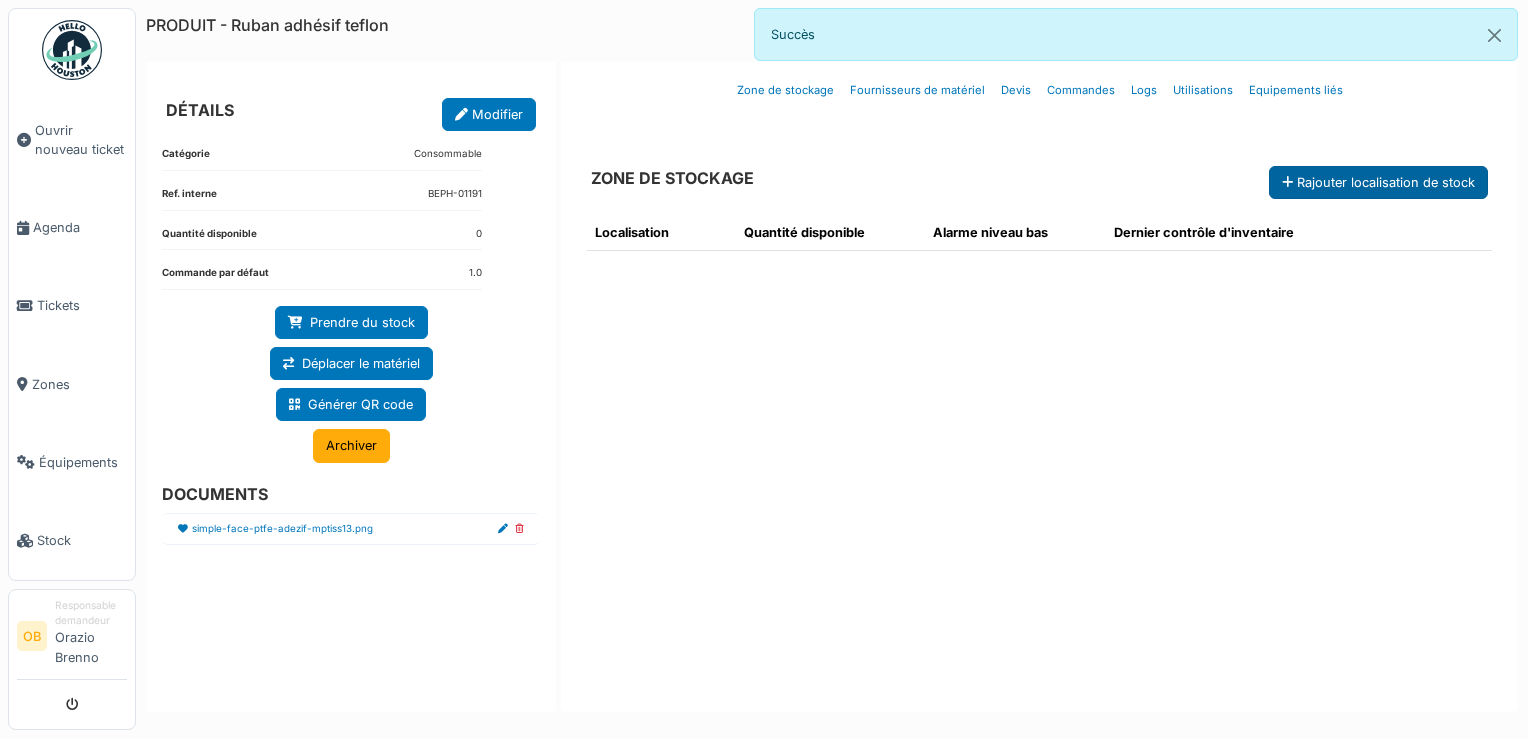 click on "Rajouter localisation de stock" at bounding box center (1378, 182) 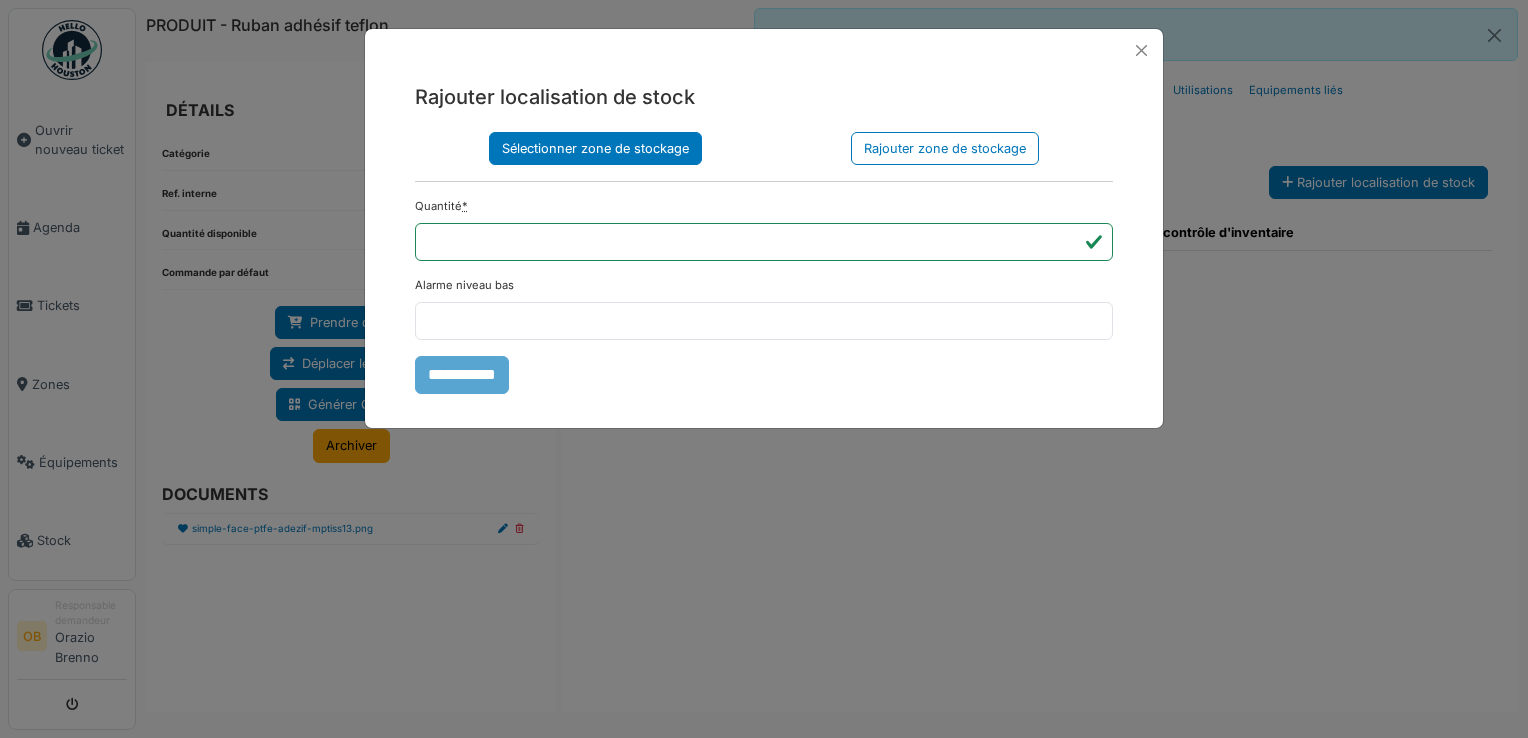 click on "Sélectionner zone de stockage" at bounding box center (595, 148) 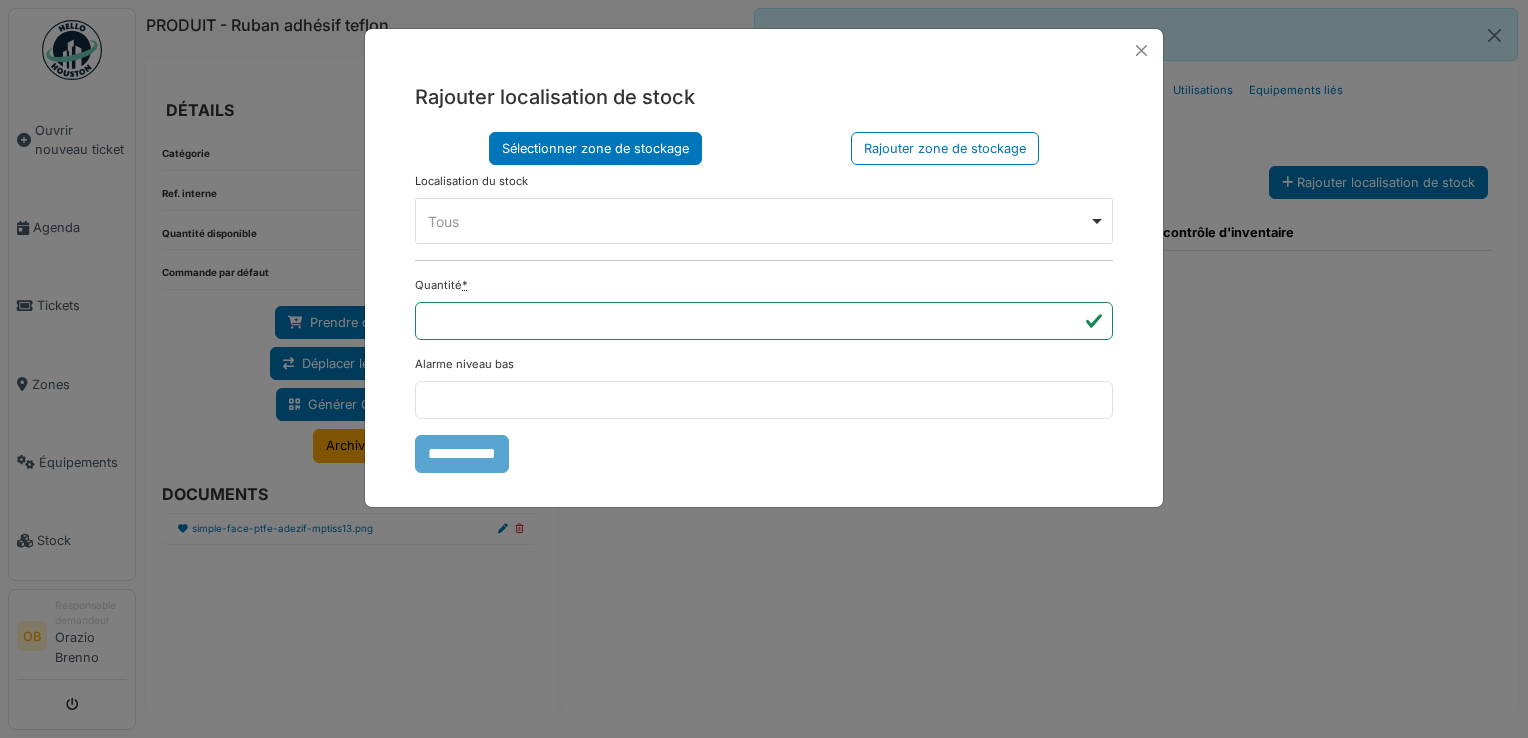 click on "Tous Remove item" at bounding box center [764, 221] 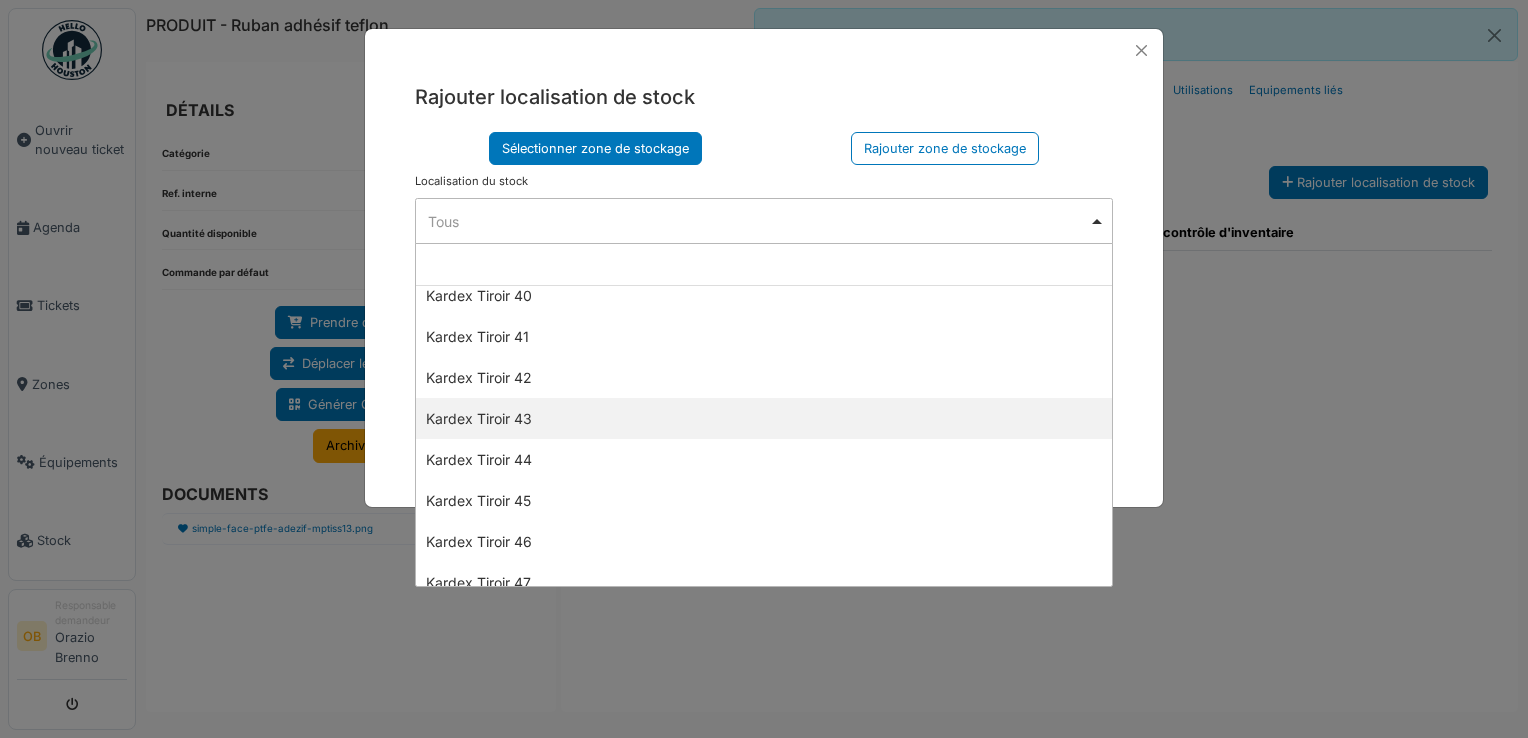scroll, scrollTop: 1600, scrollLeft: 0, axis: vertical 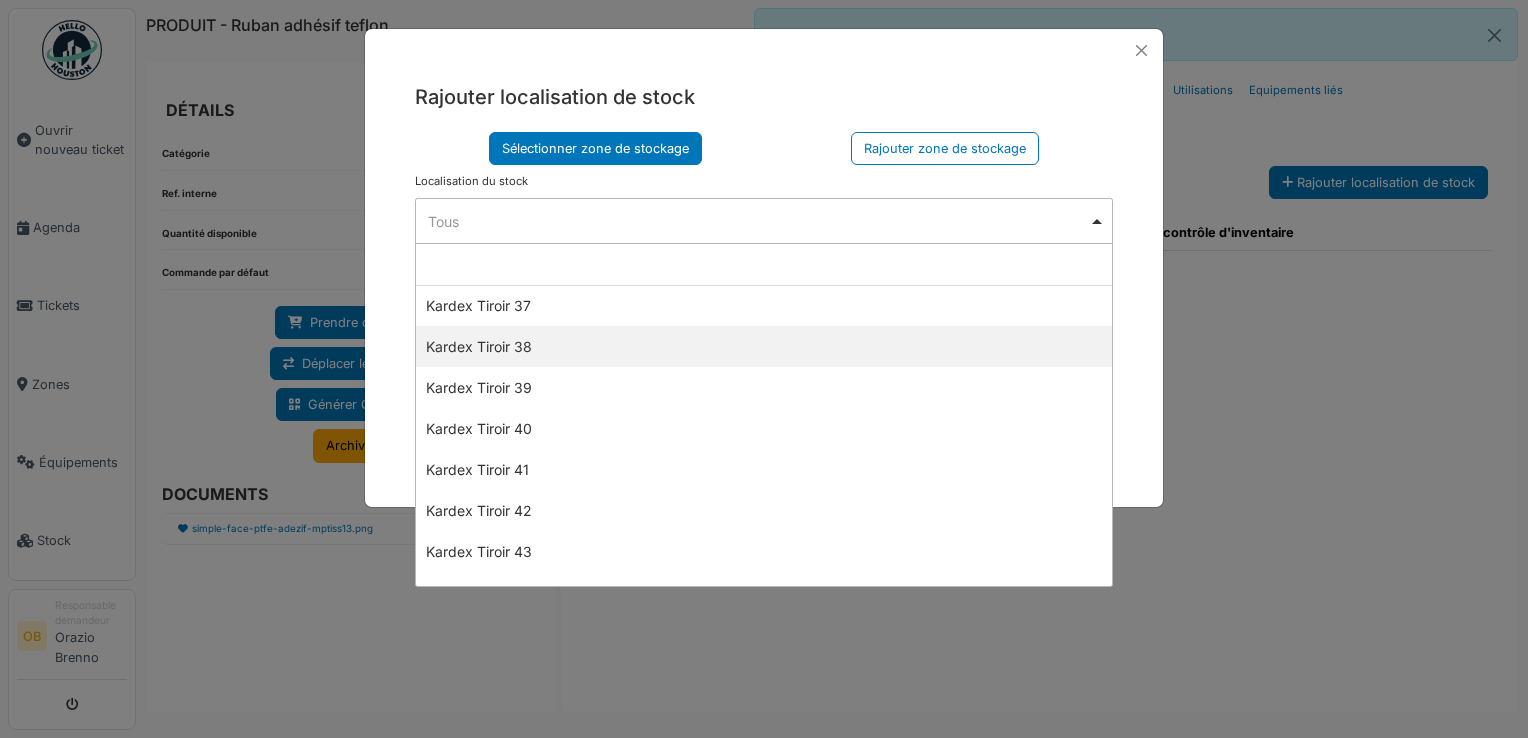 select on "****" 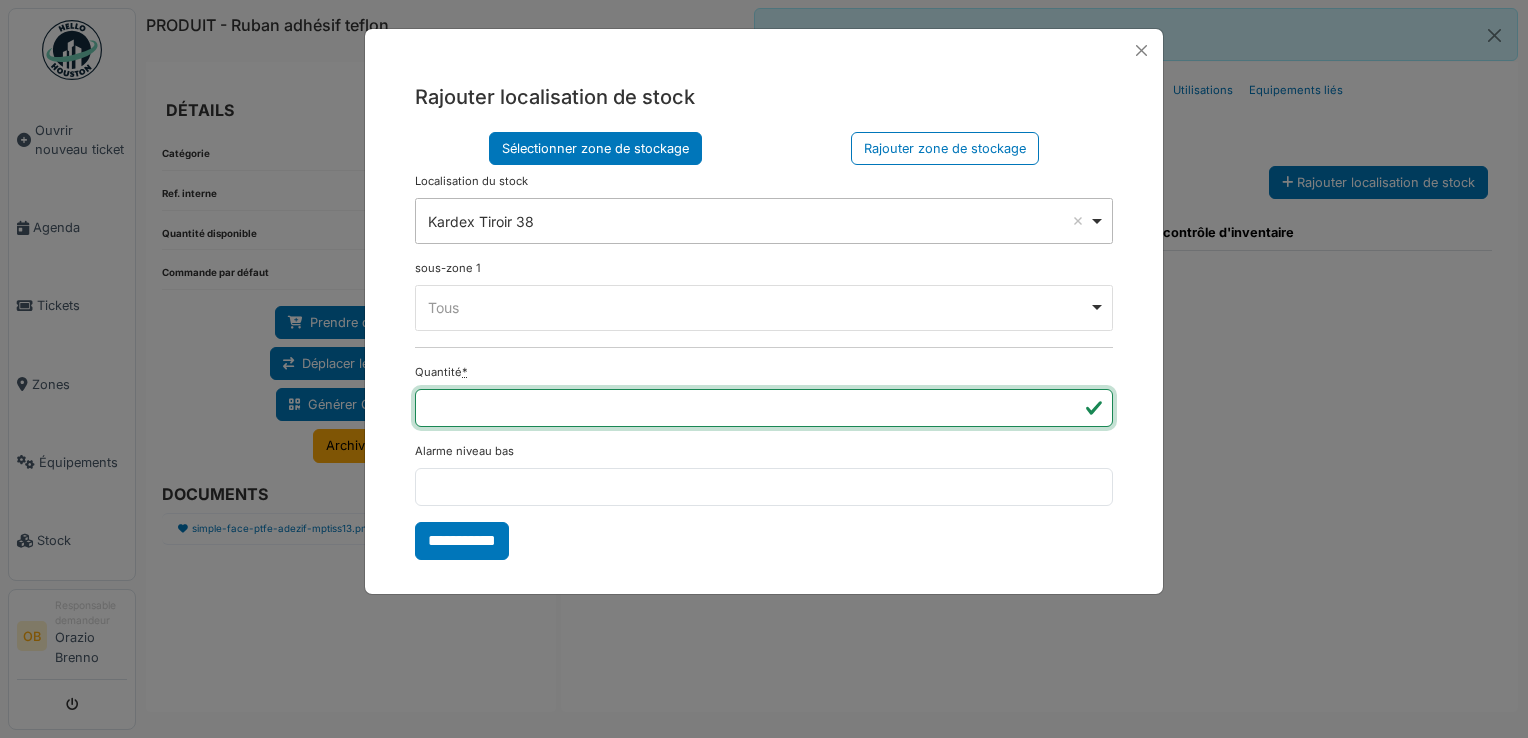 type on "*" 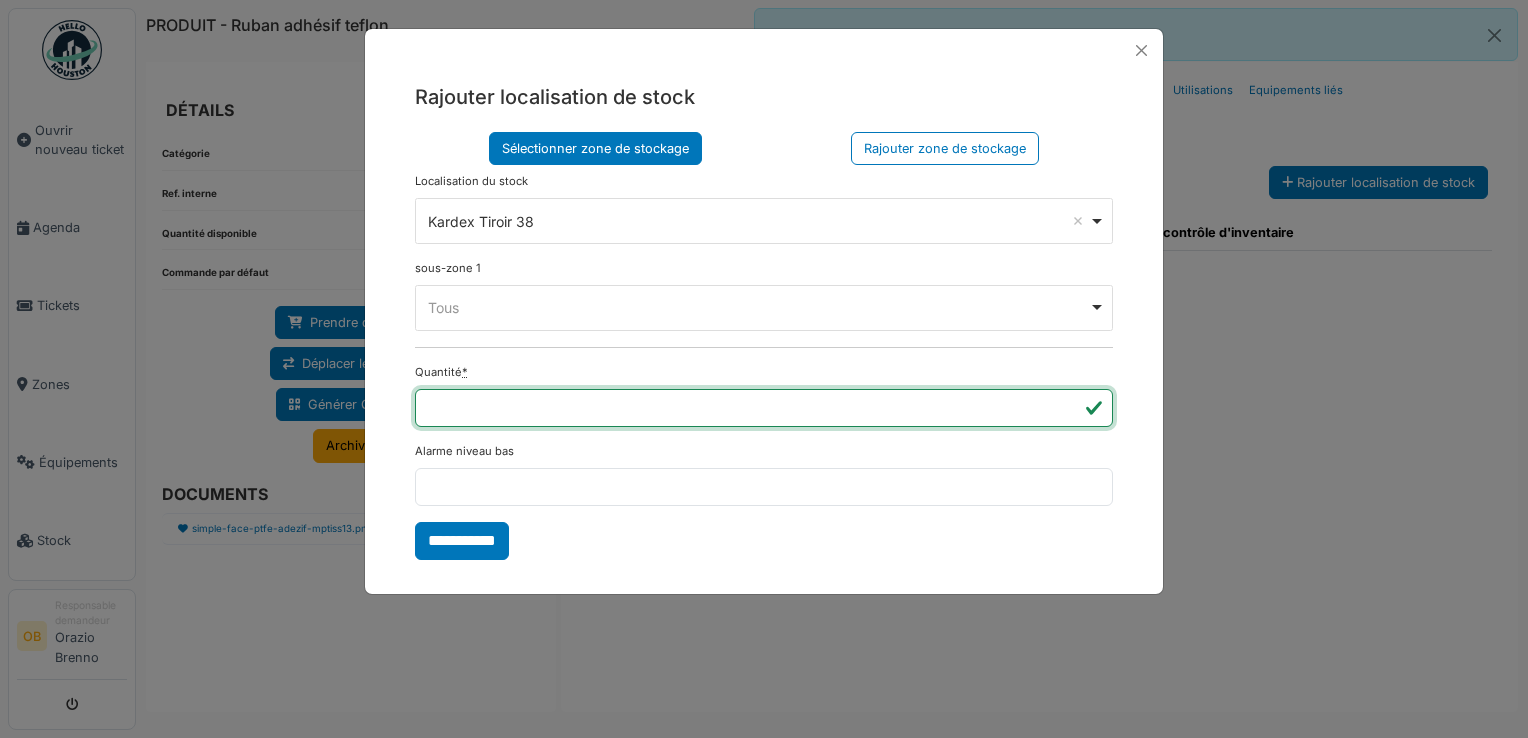 click on "**********" at bounding box center [462, 541] 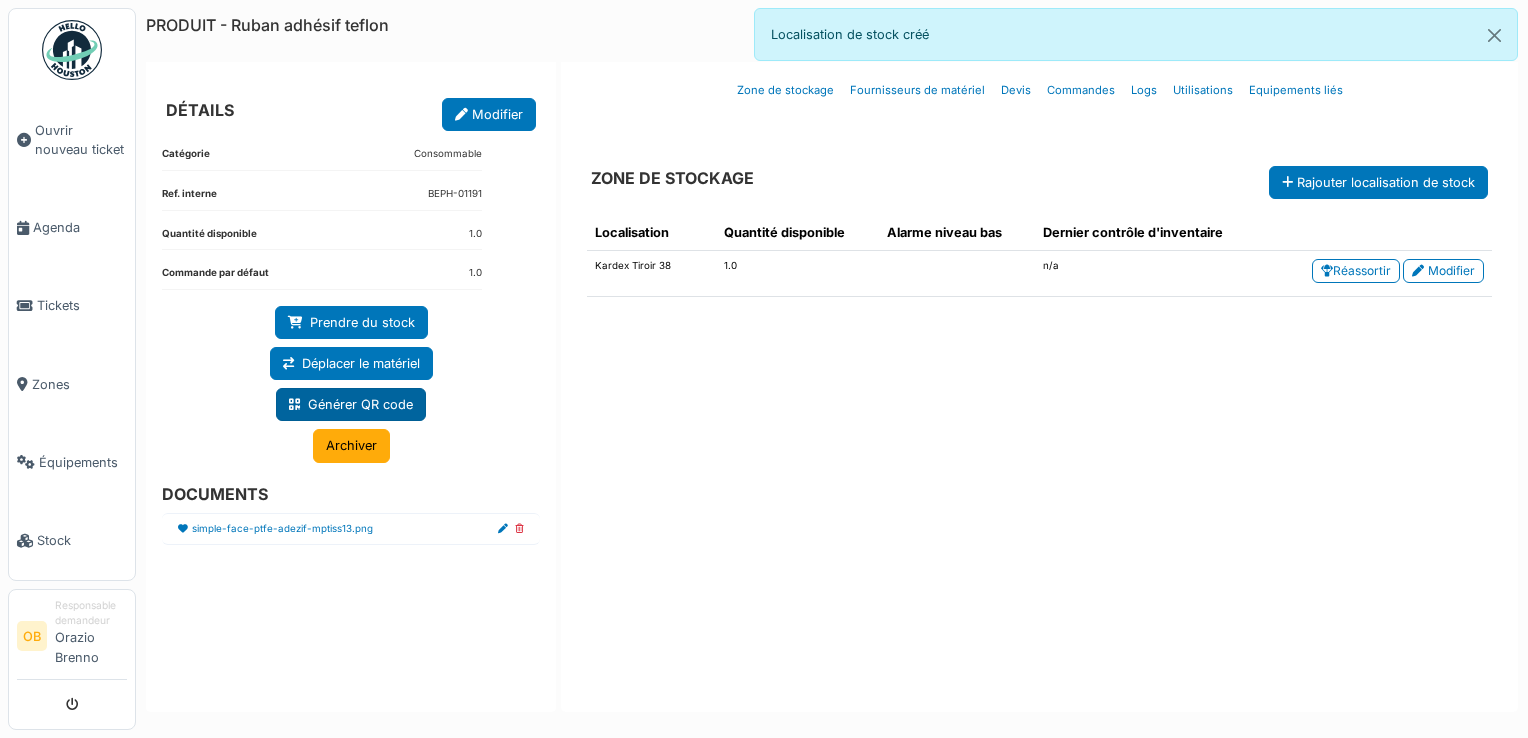 click on "Générer QR code" at bounding box center [351, 404] 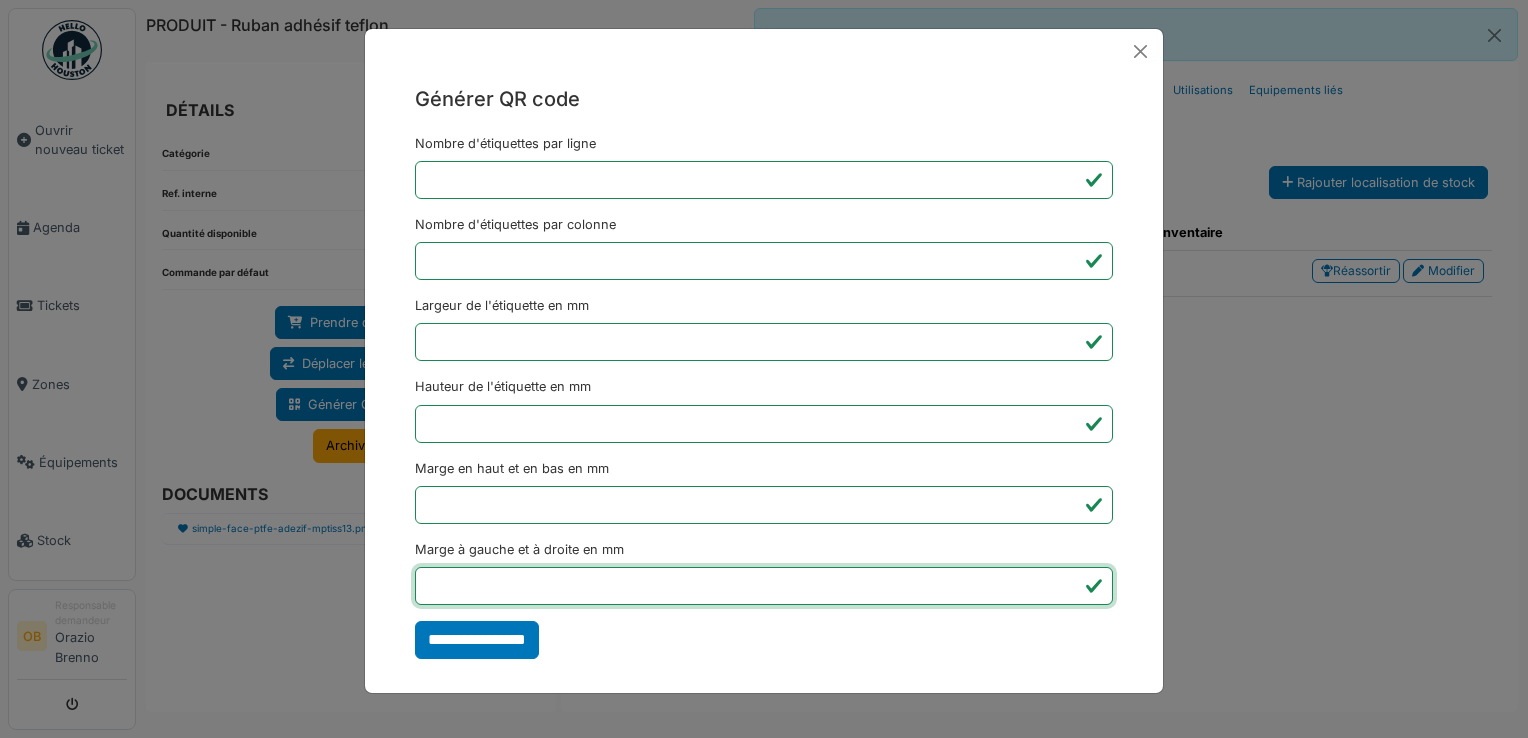 click on "*" at bounding box center [764, 586] 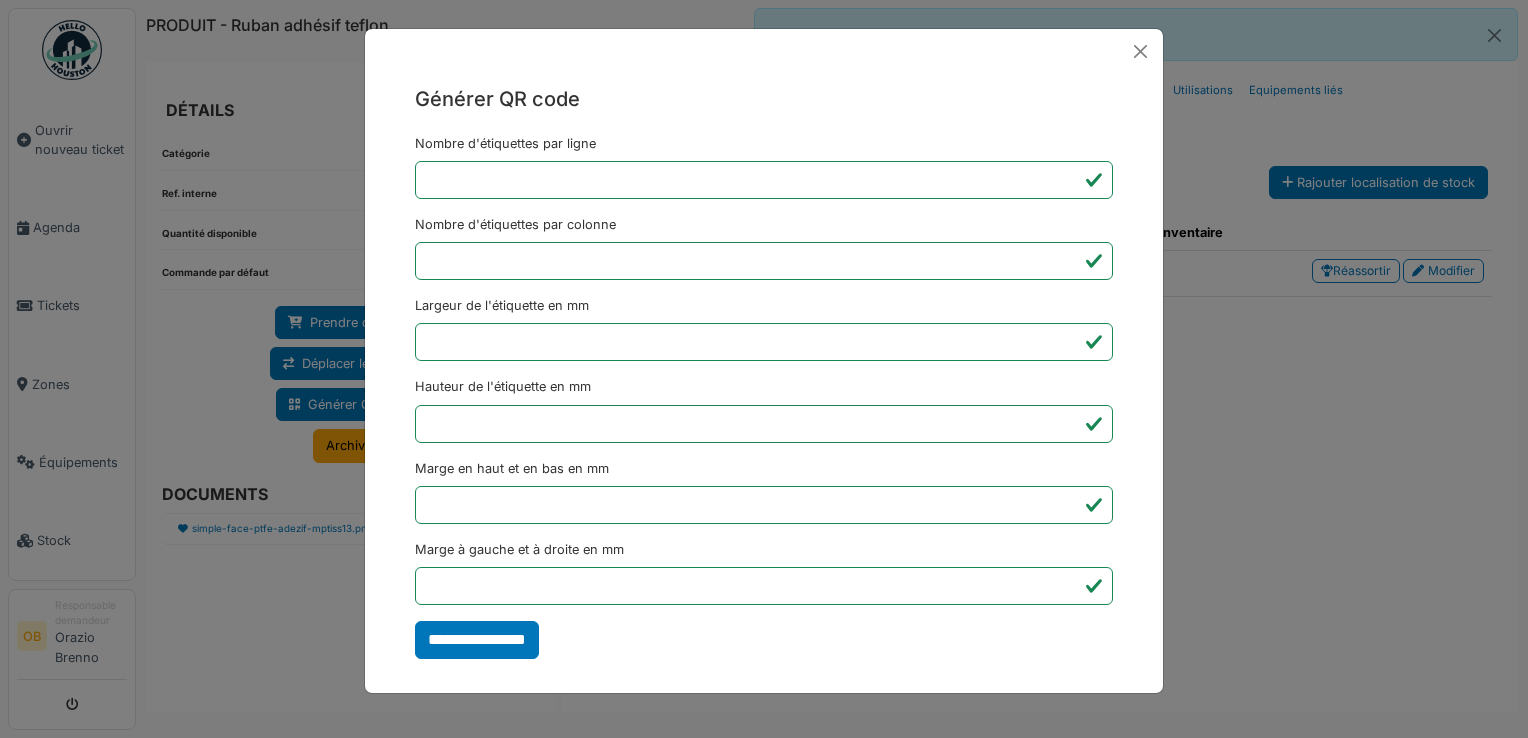 type on "*******" 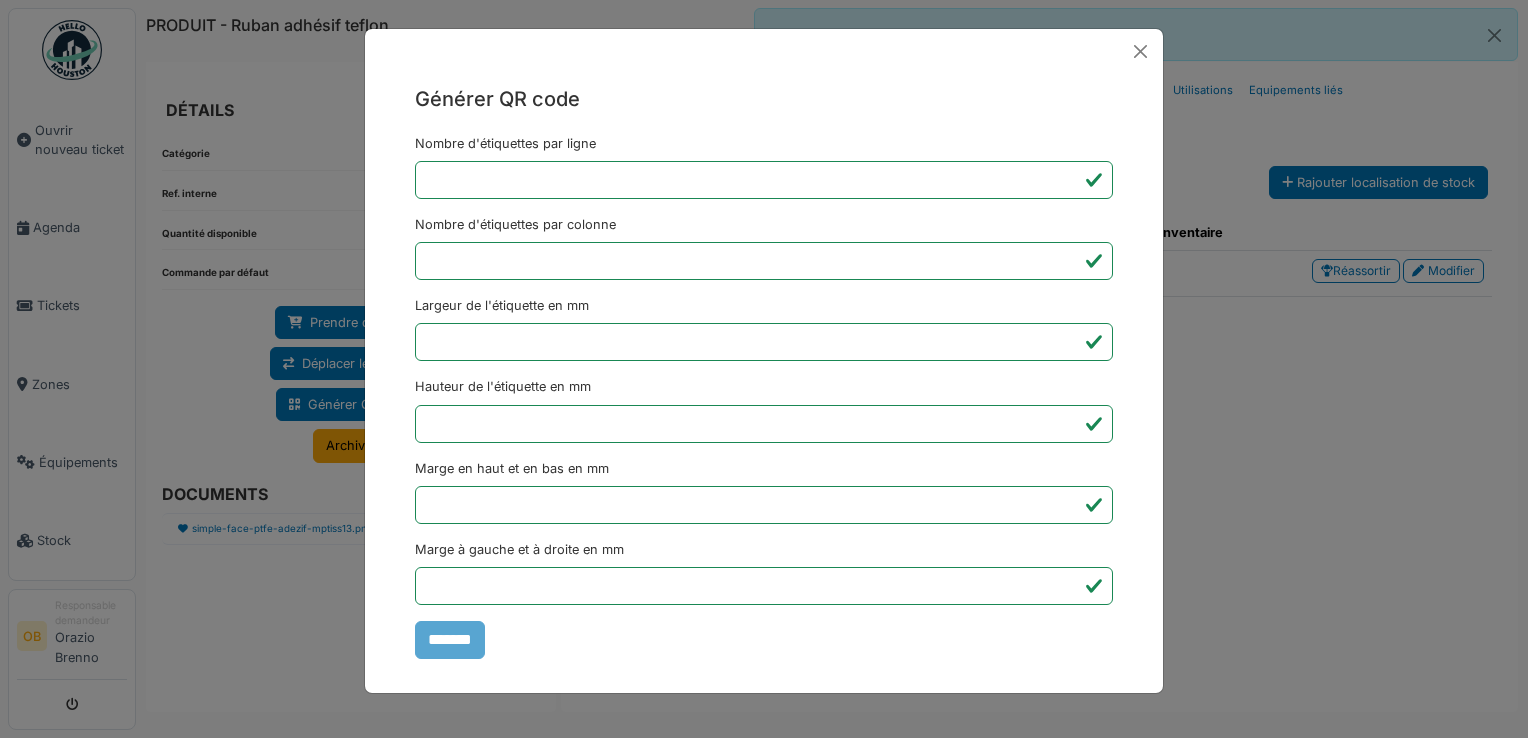 click on "Générer QR code
Nombre d'étiquettes par ligne
*
Nombre d'étiquettes par colonne
*
Largeur de l'étiquette en mm
**
Hauteur de l'étiquette en mm
**
Marge en haut et en bas en mm
*
Marge à gauche et à droite en mm
***
*******" at bounding box center (764, 369) 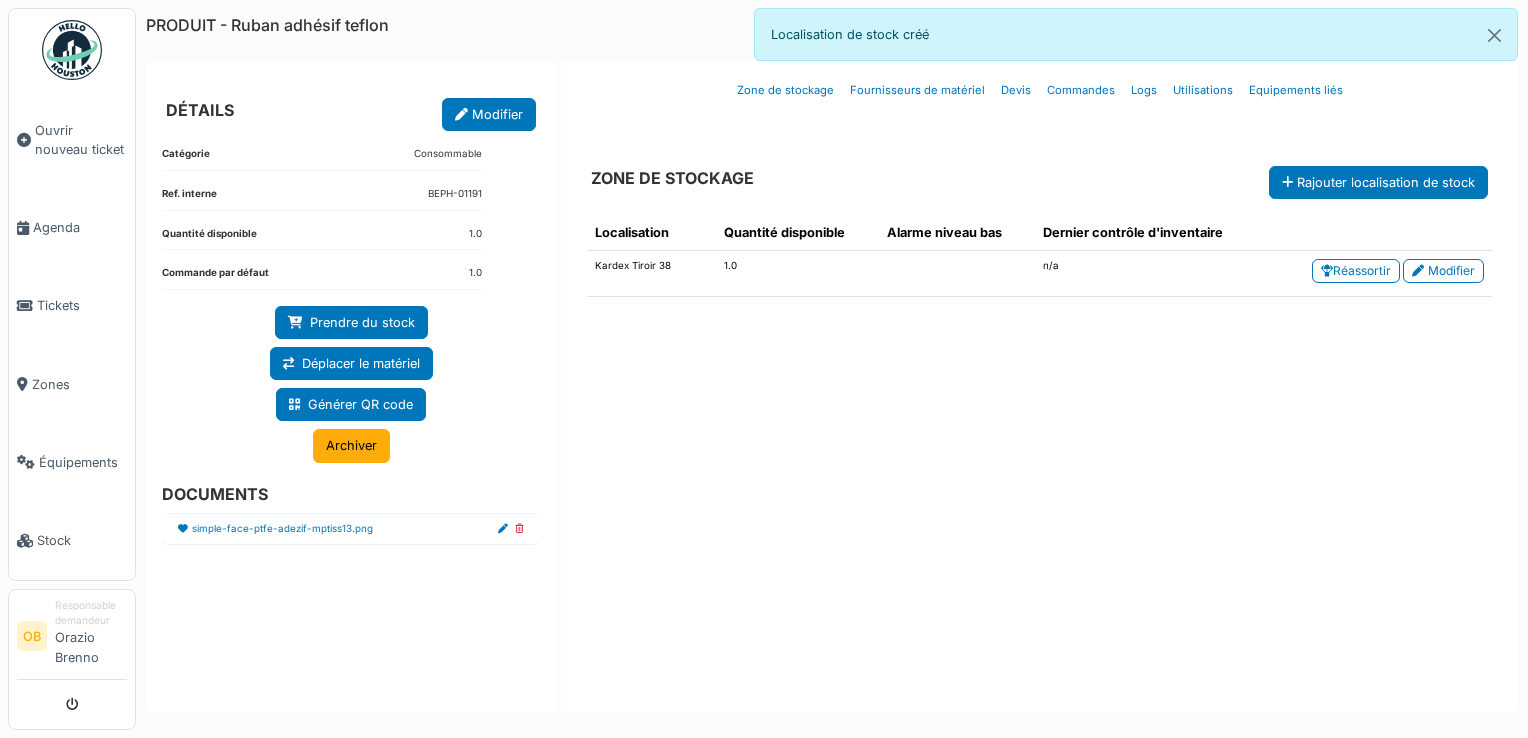 click on "Localisation
Quantité disponible
Alarme niveau bas
Dernier contrôle d'inventaire
Kardex Tiroir 38
1.0
n/a
Réassortir
Modifier" at bounding box center (1039, 445) 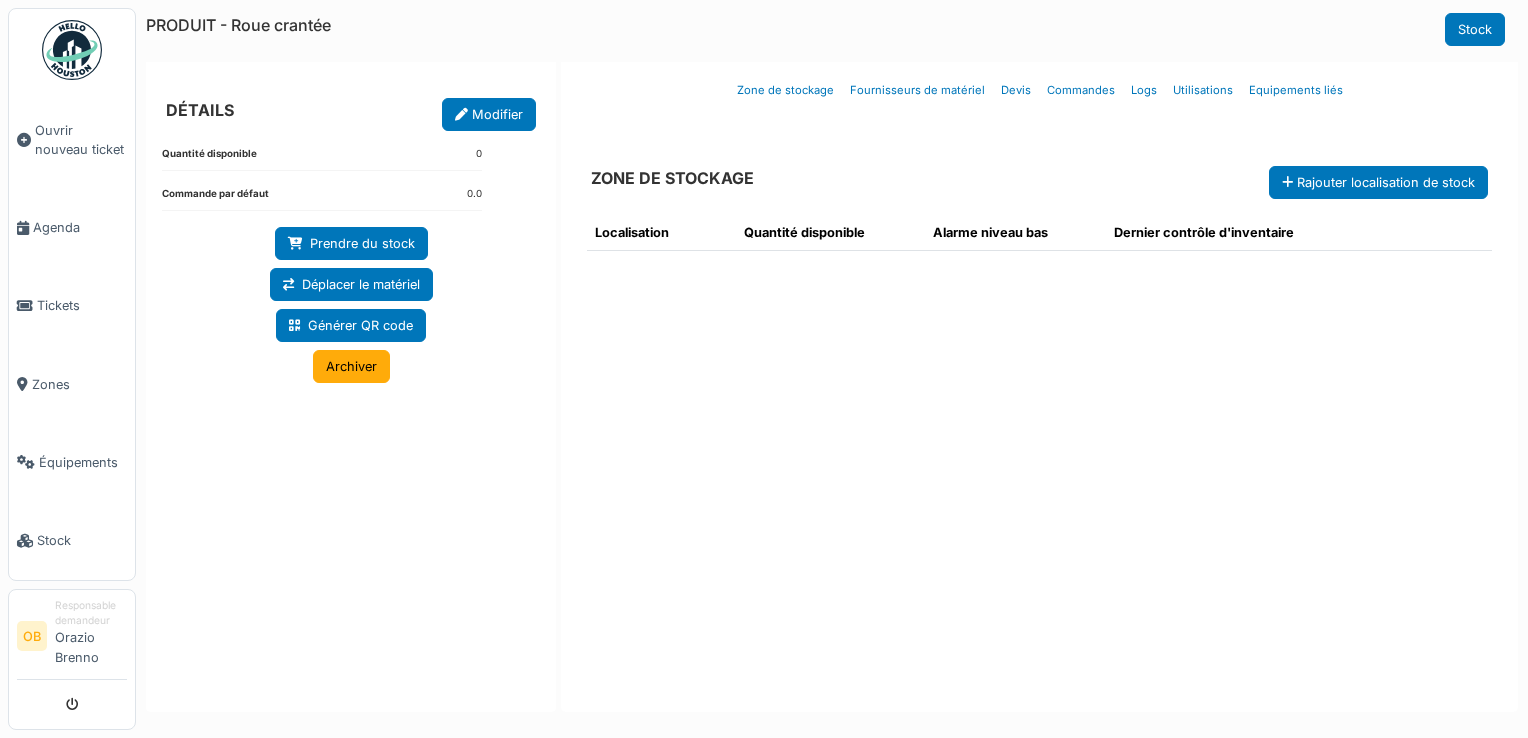 scroll, scrollTop: 0, scrollLeft: 0, axis: both 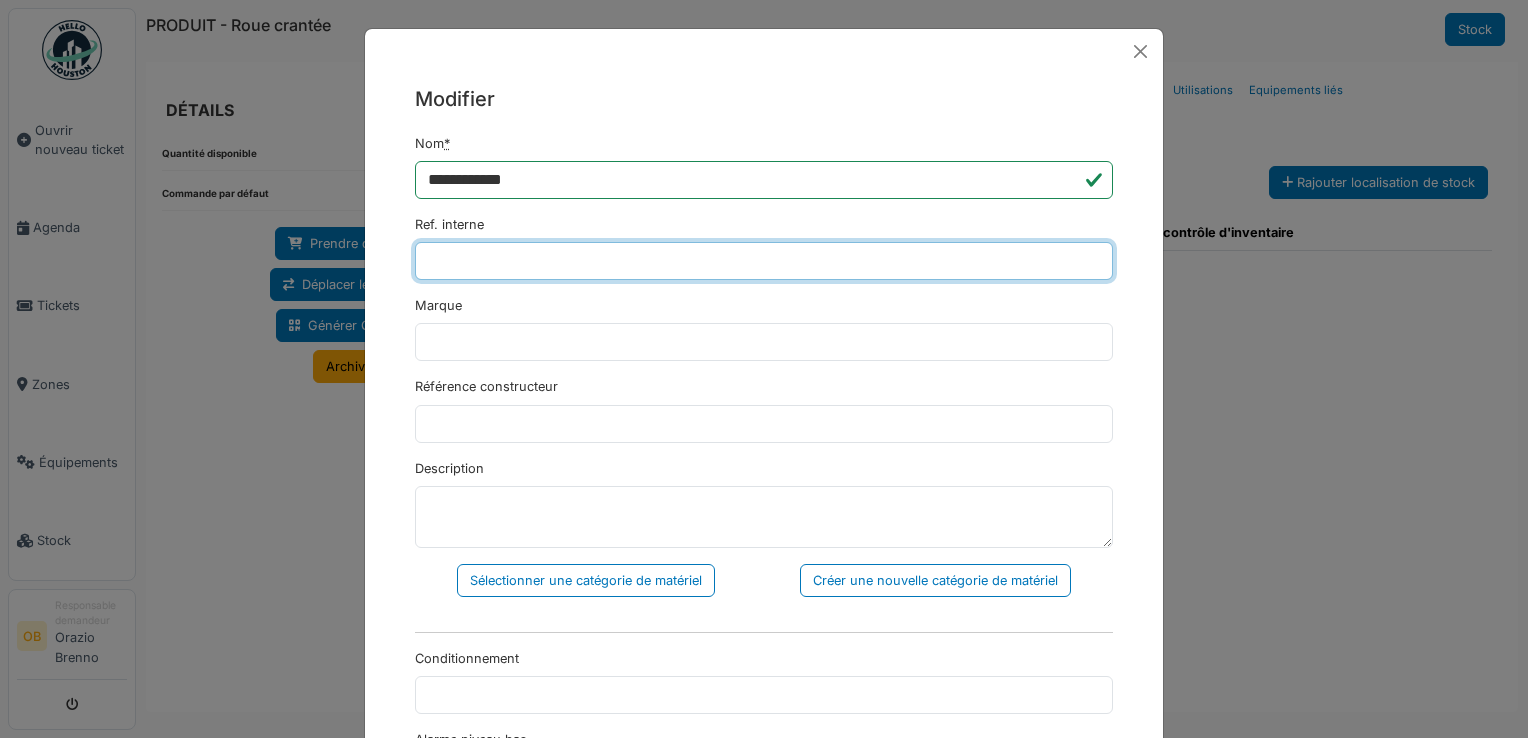 click on "Ref. interne" at bounding box center [764, 261] 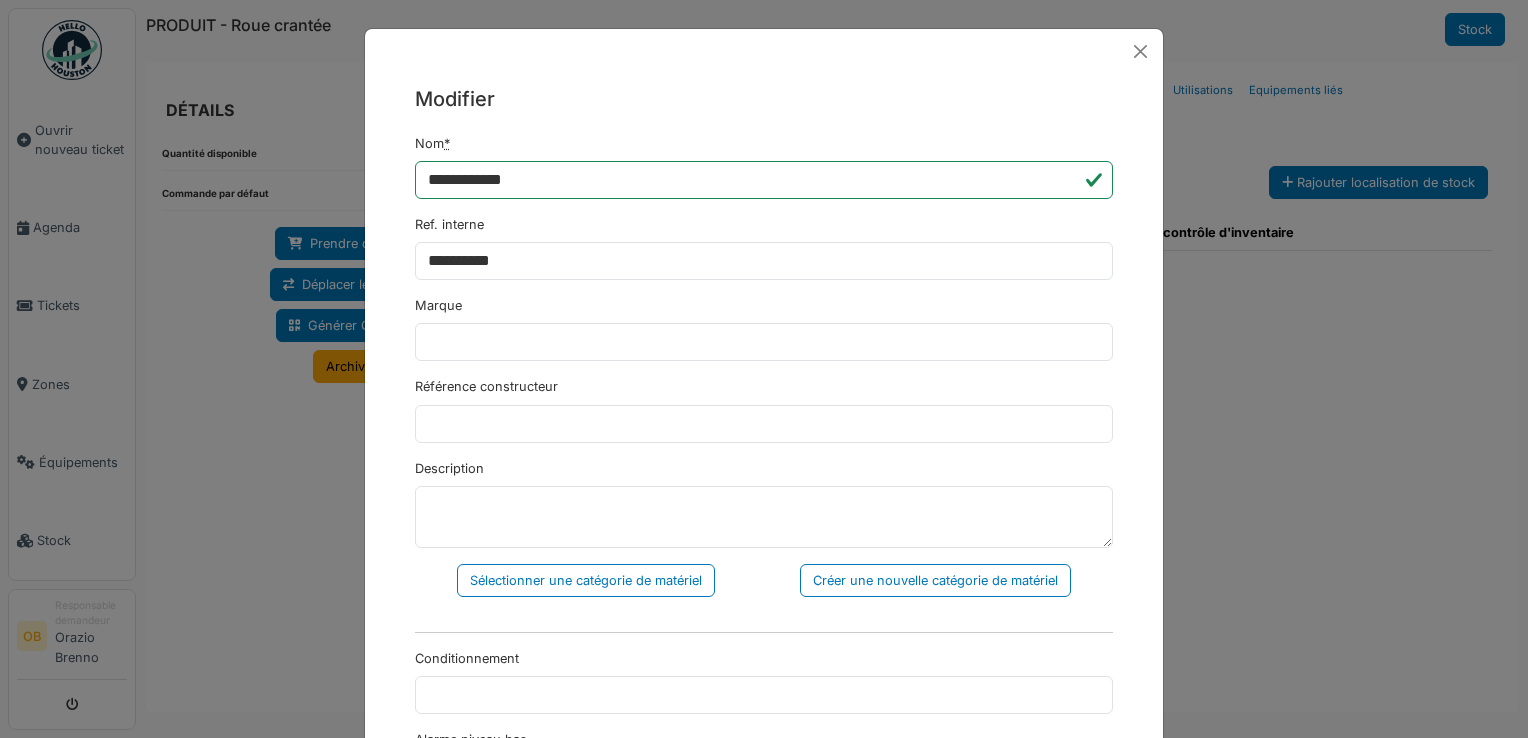 click on "**********" at bounding box center (764, 696) 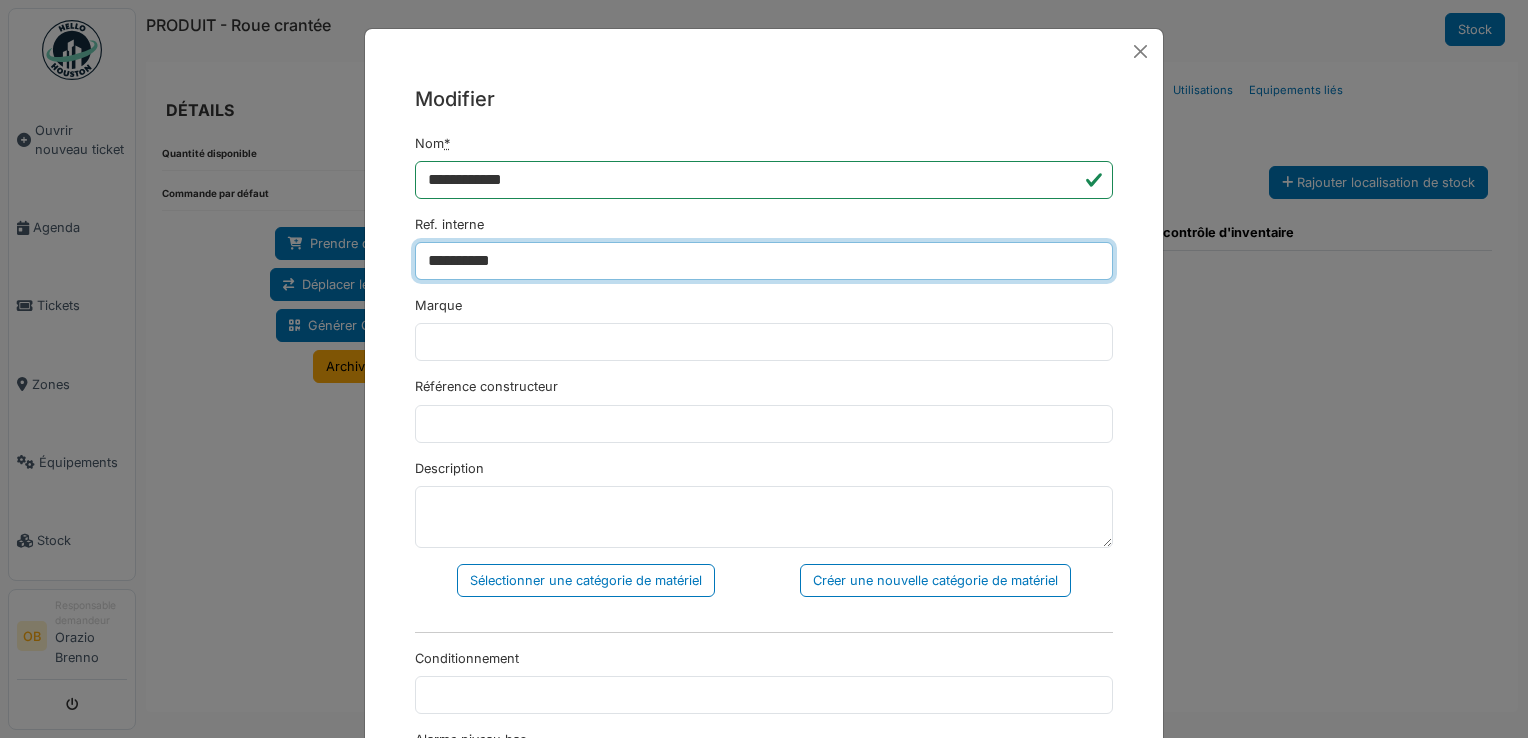 click on "**********" at bounding box center (764, 261) 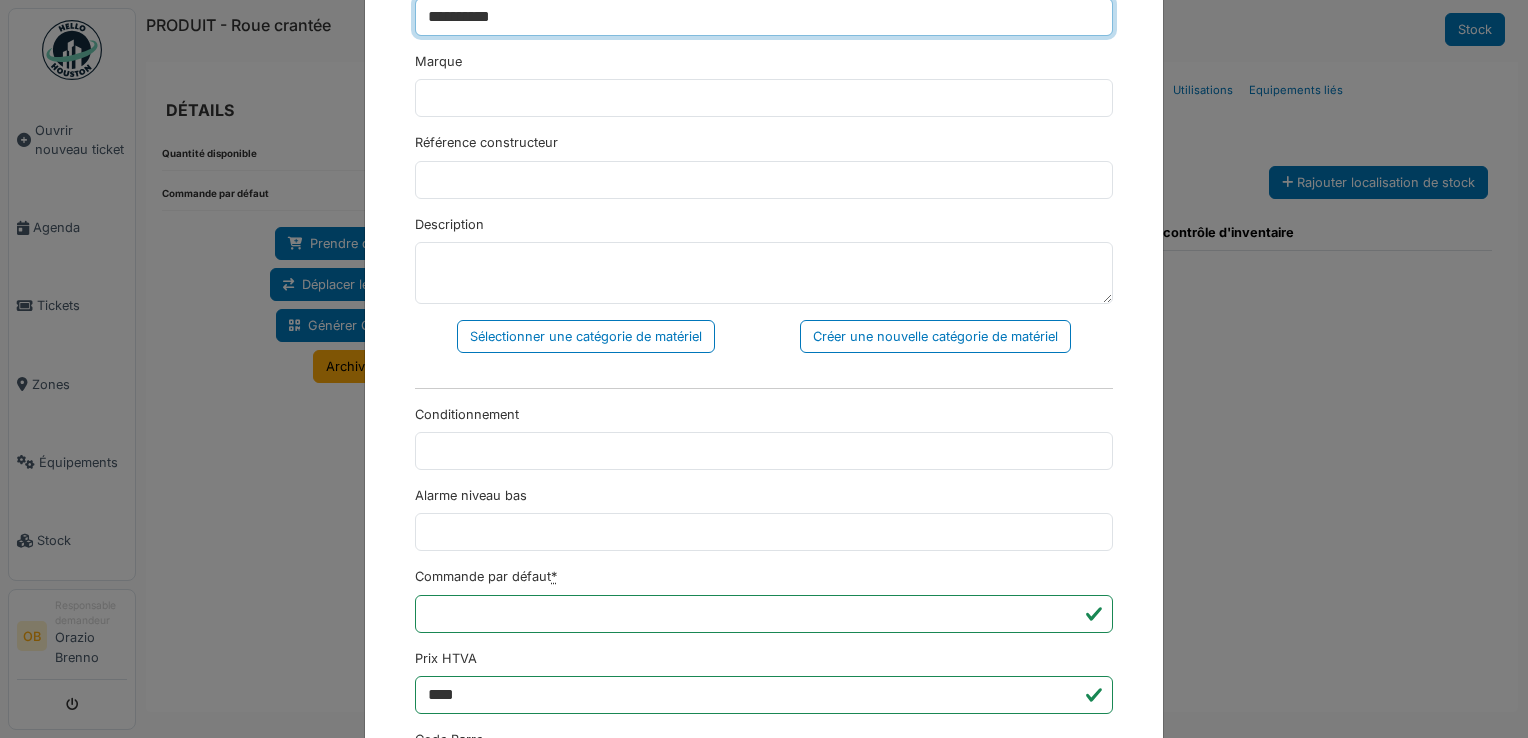 scroll, scrollTop: 266, scrollLeft: 0, axis: vertical 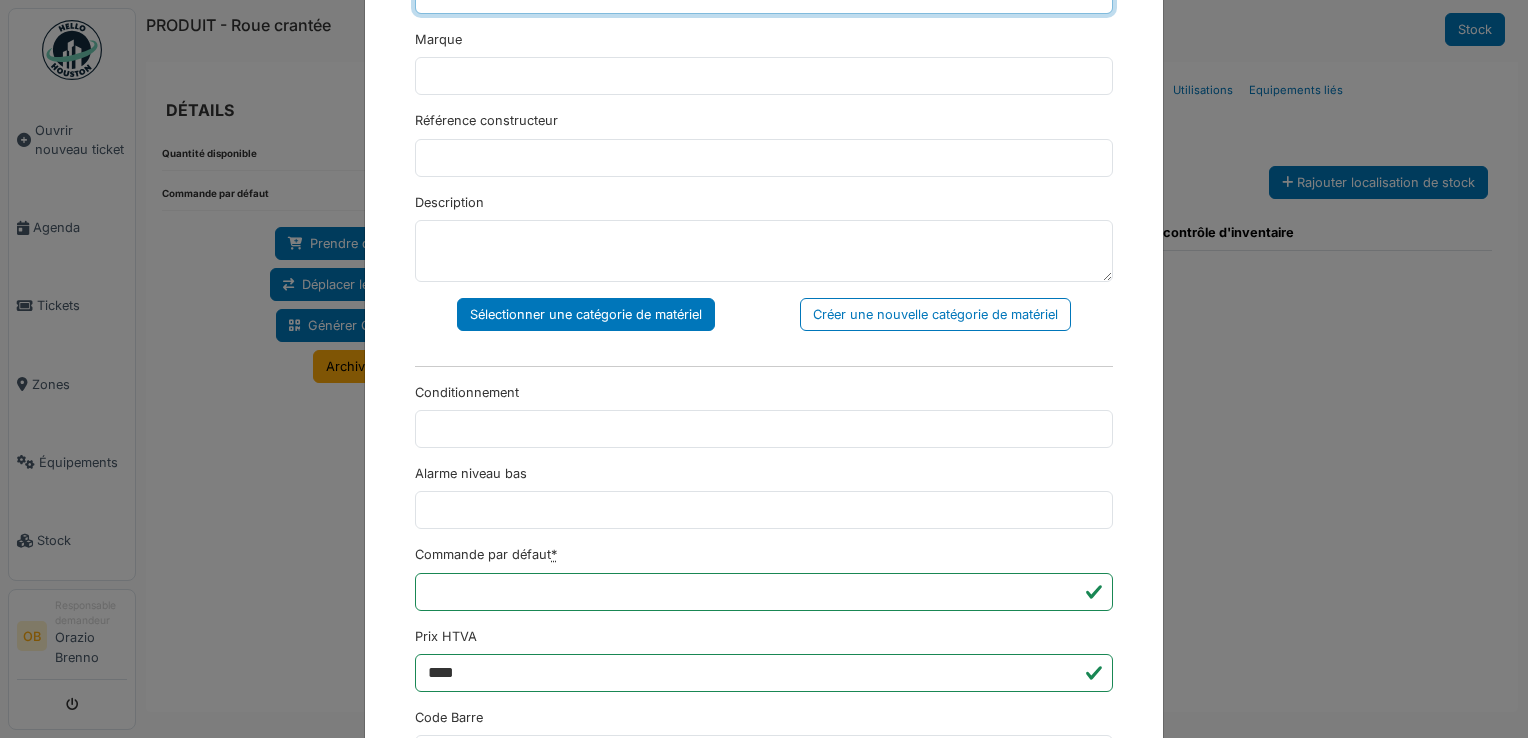 type on "**********" 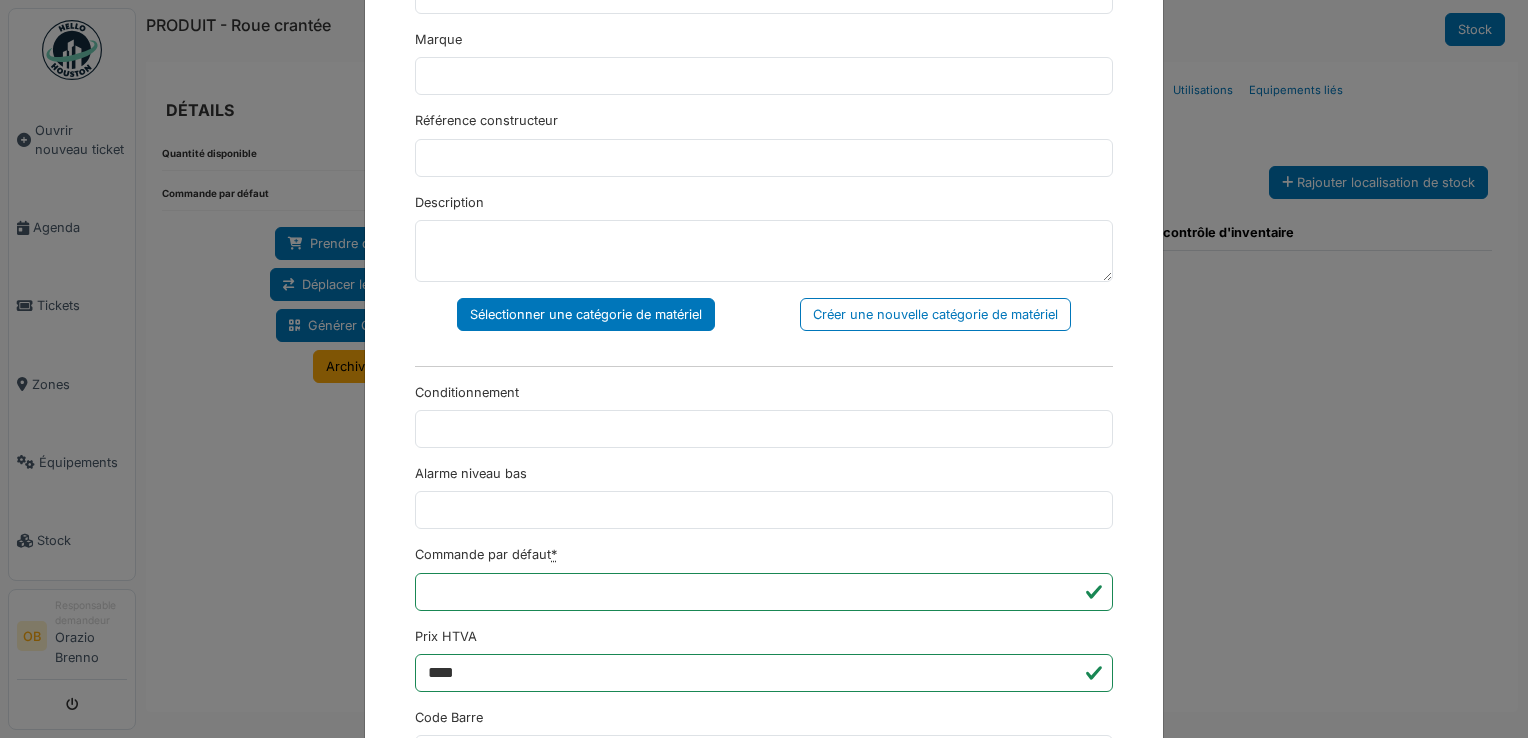 click on "Sélectionner une catégorie de matériel" at bounding box center [586, 314] 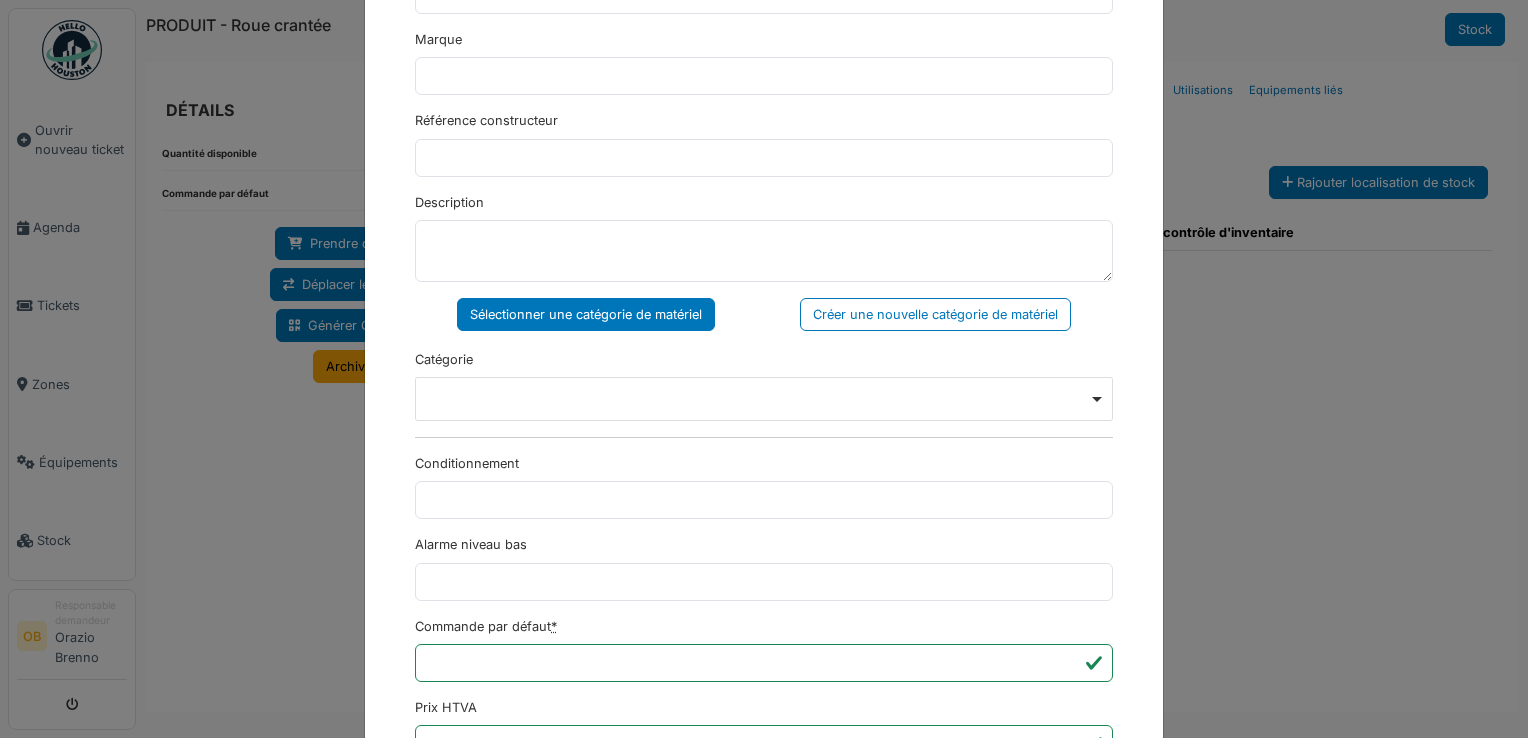 click on "Remove item" at bounding box center (764, 399) 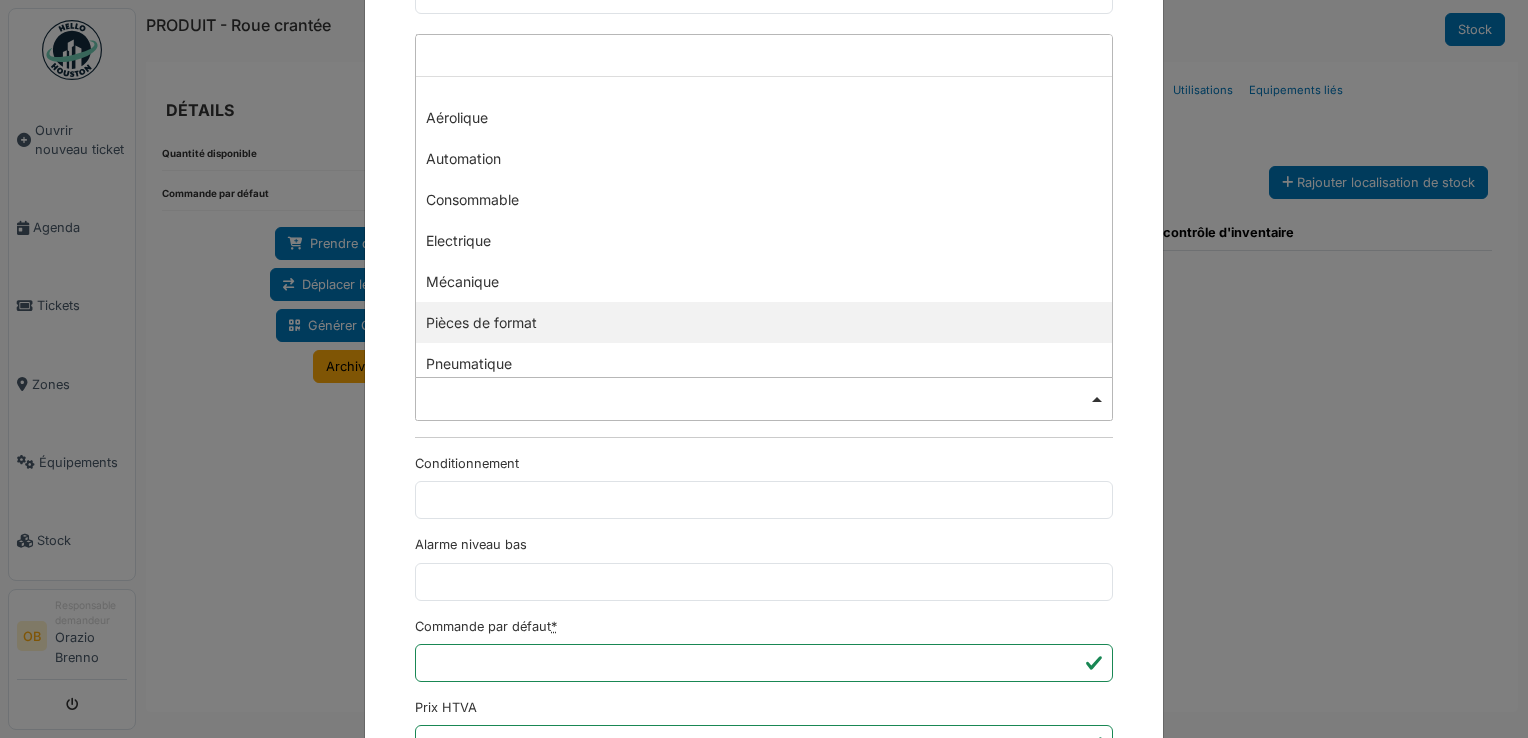 select on "***" 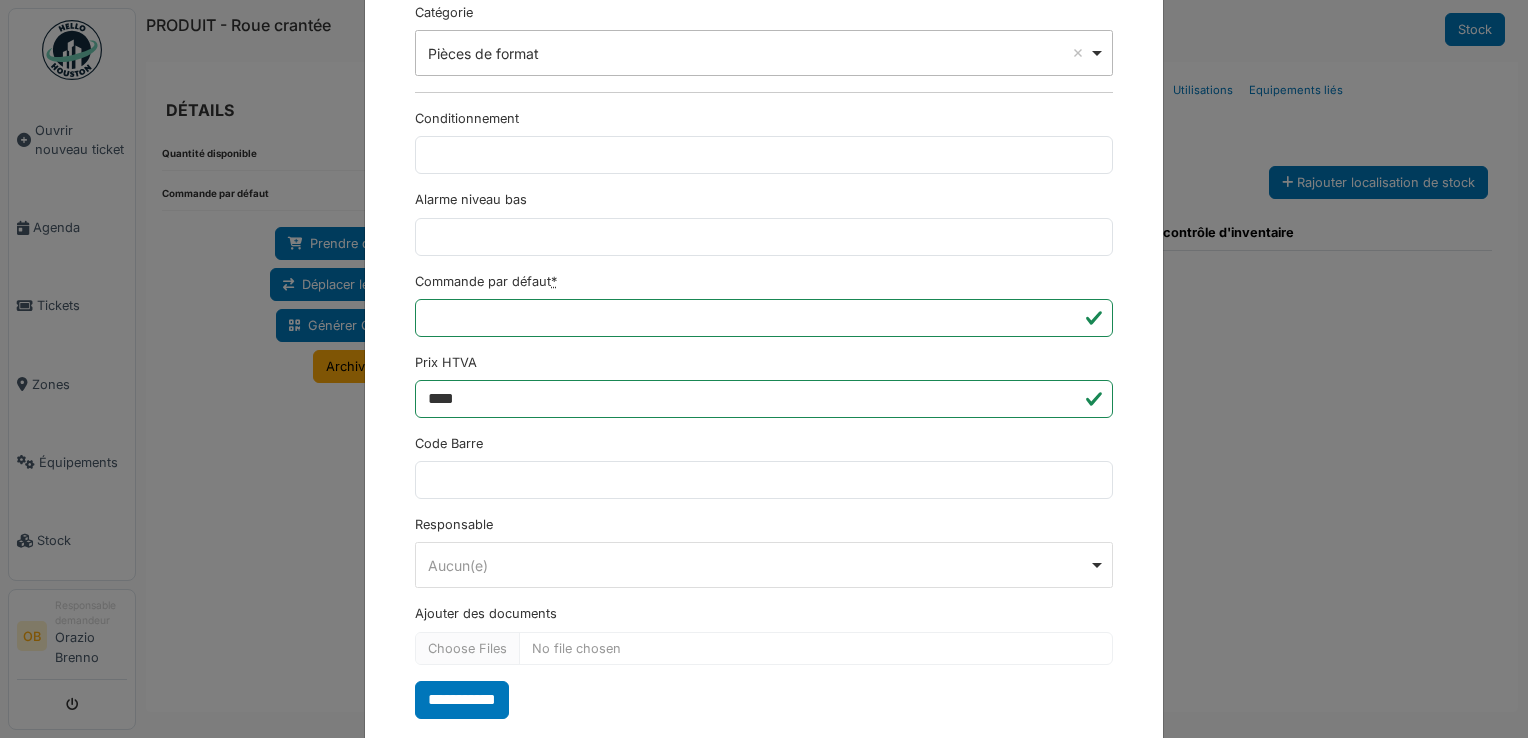 scroll, scrollTop: 650, scrollLeft: 0, axis: vertical 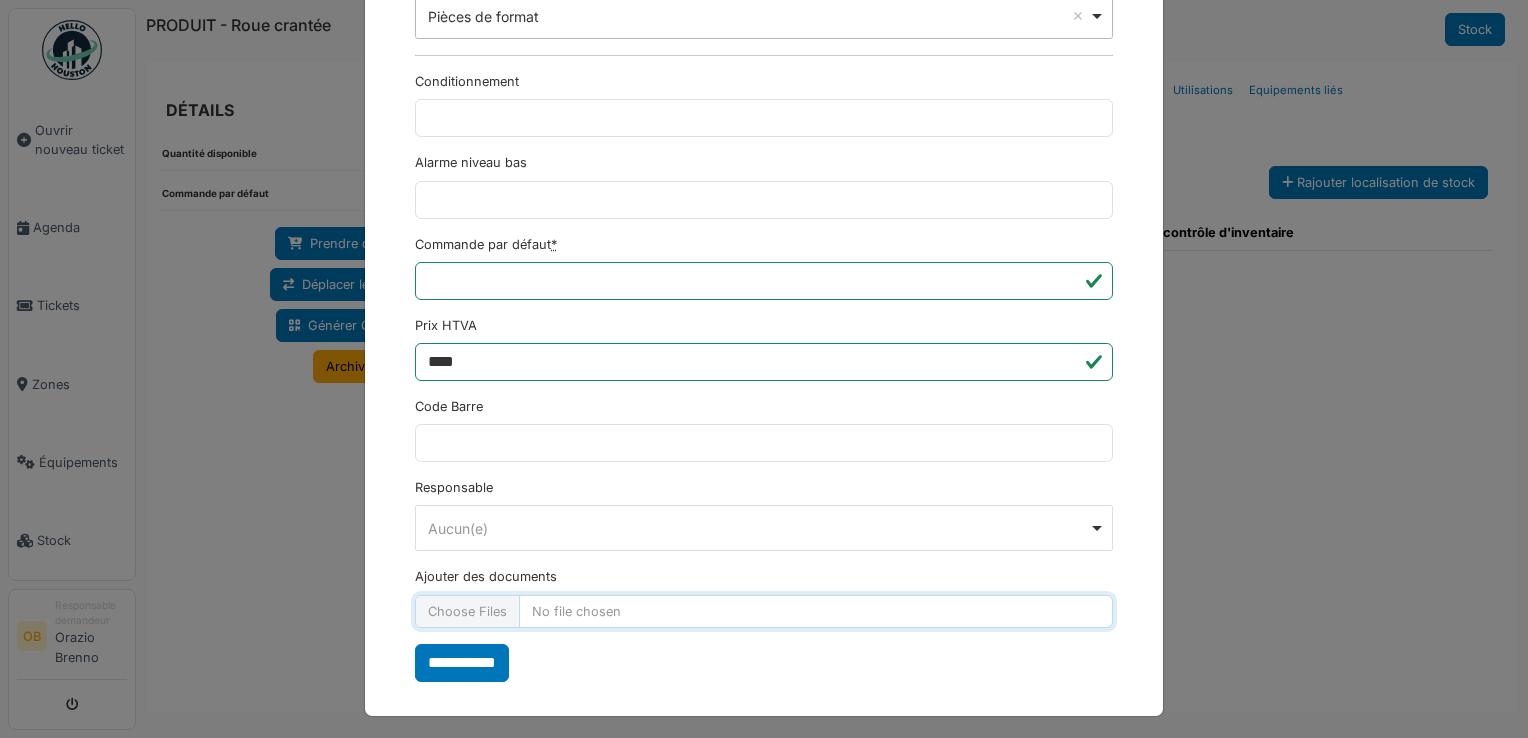 click on "Ajouter des documents" at bounding box center (764, 611) 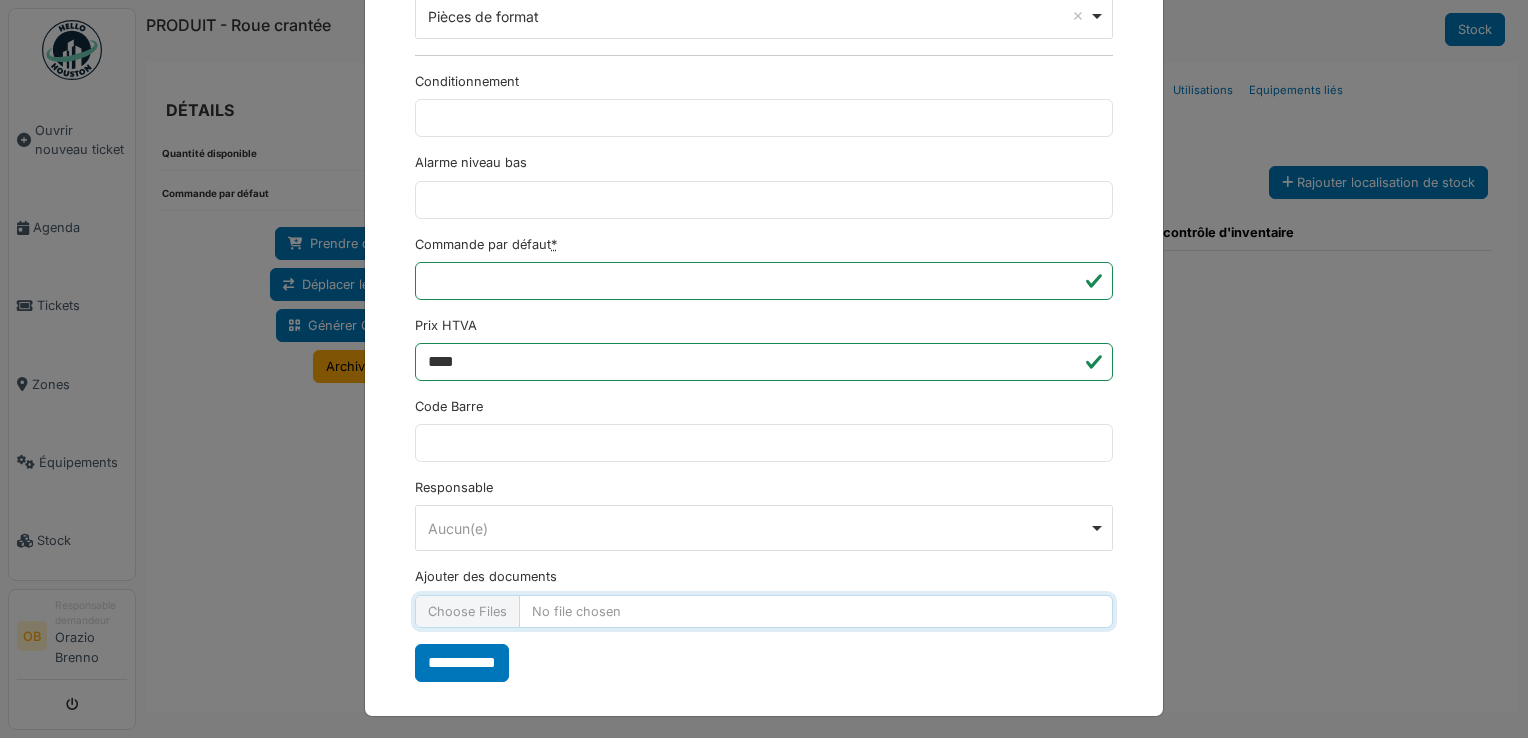 click on "Ajouter des documents" at bounding box center [764, 611] 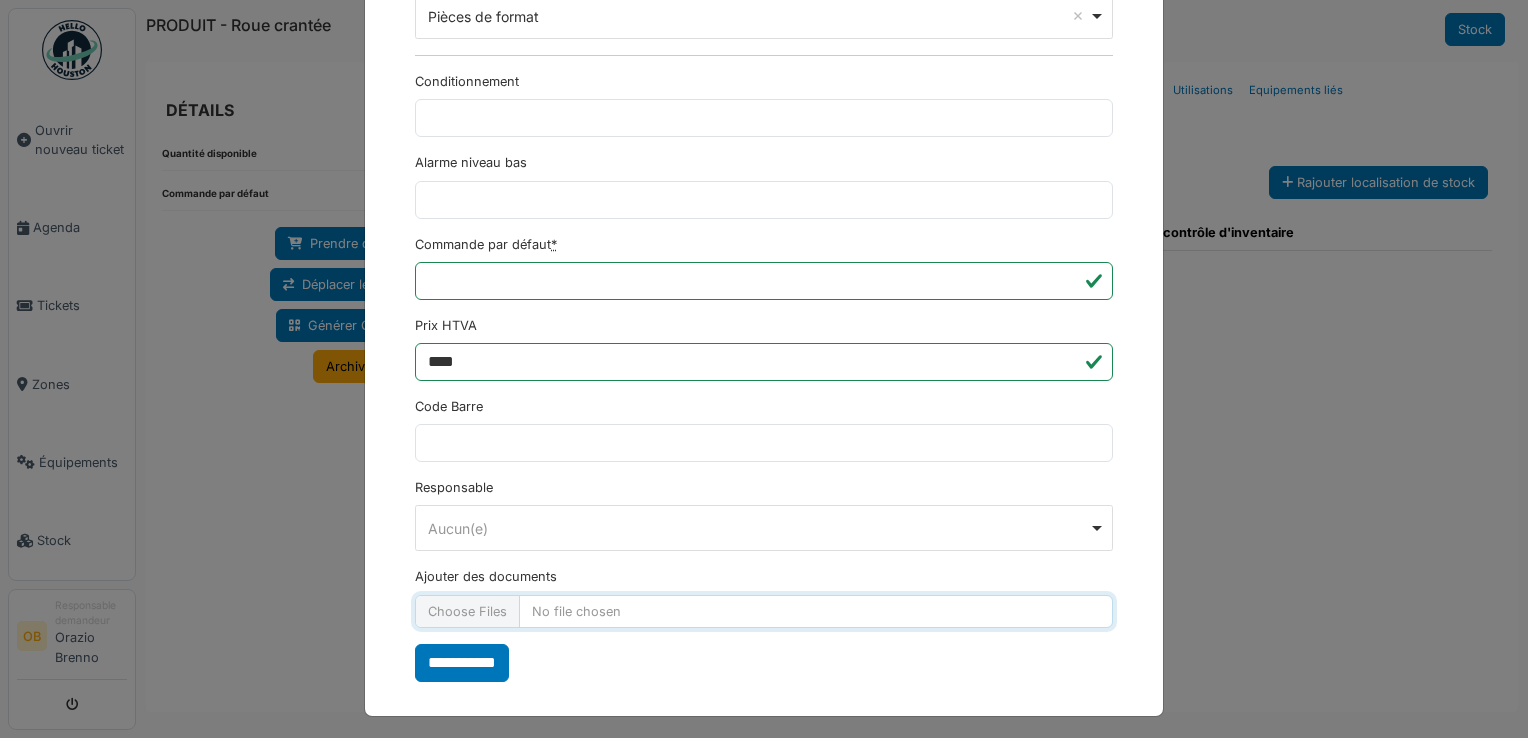 click on "Ajouter des documents" at bounding box center [764, 611] 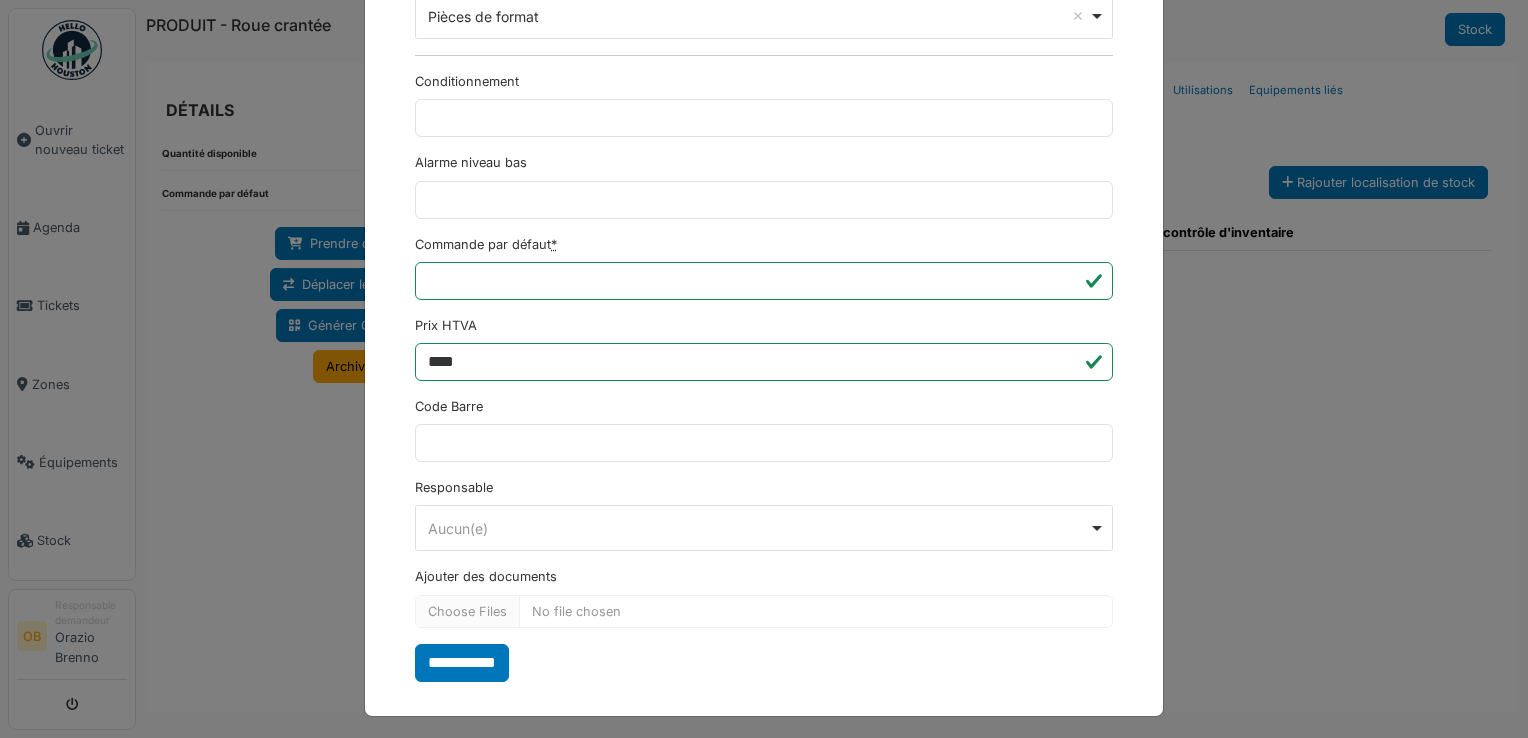 click on "**********" at bounding box center (764, 369) 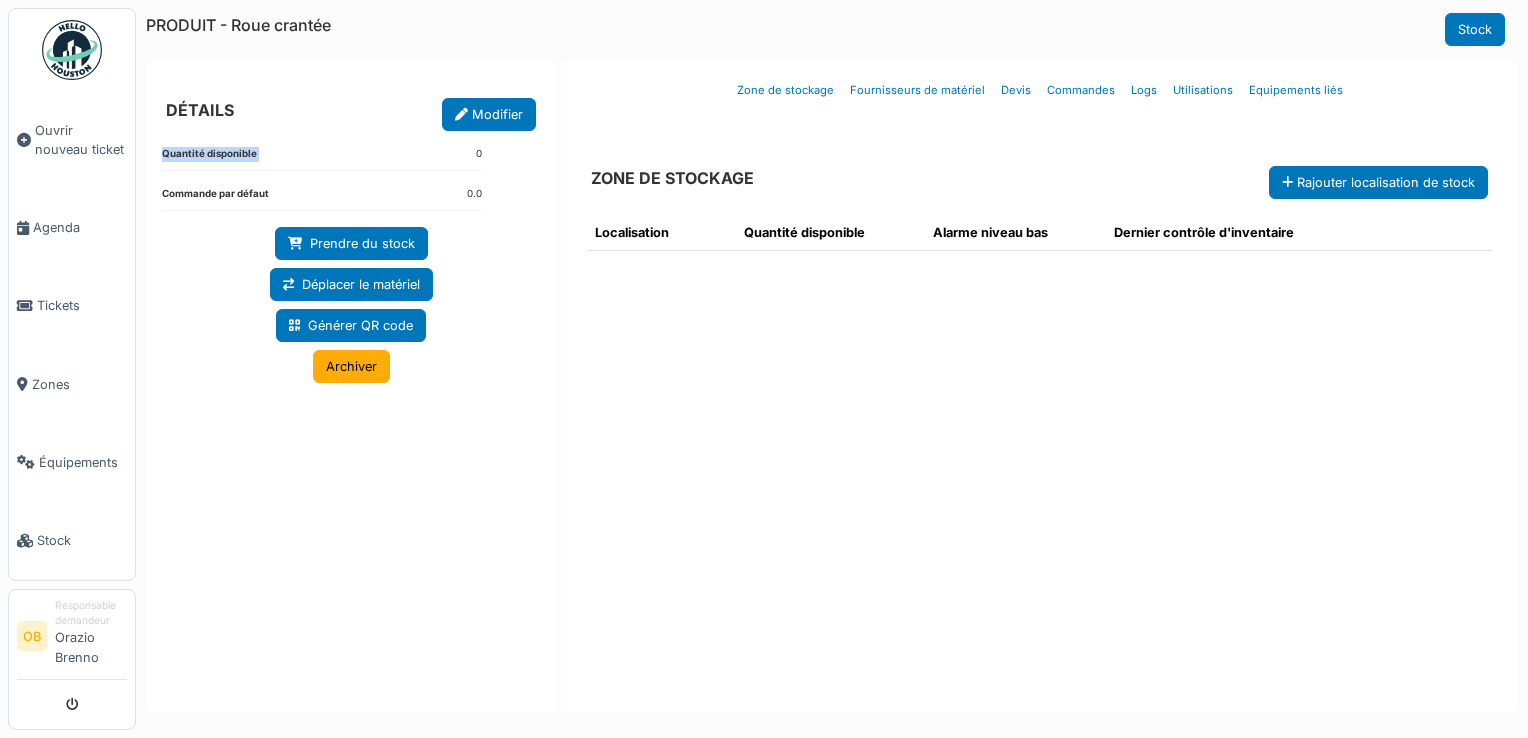 drag, startPoint x: 551, startPoint y: 86, endPoint x: 384, endPoint y: 138, distance: 174.90855 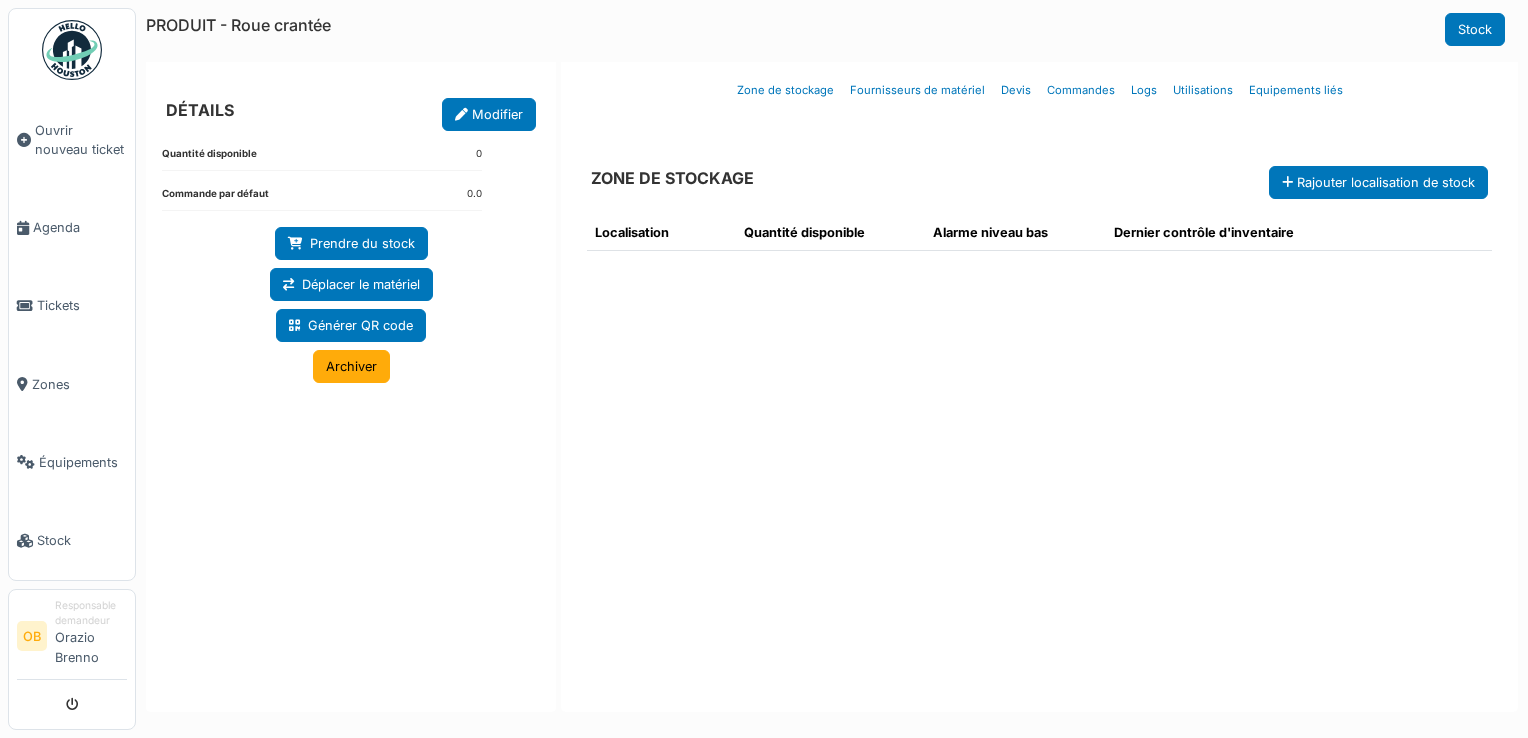 drag, startPoint x: 384, startPoint y: 138, endPoint x: 324, endPoint y: 53, distance: 104.04326 